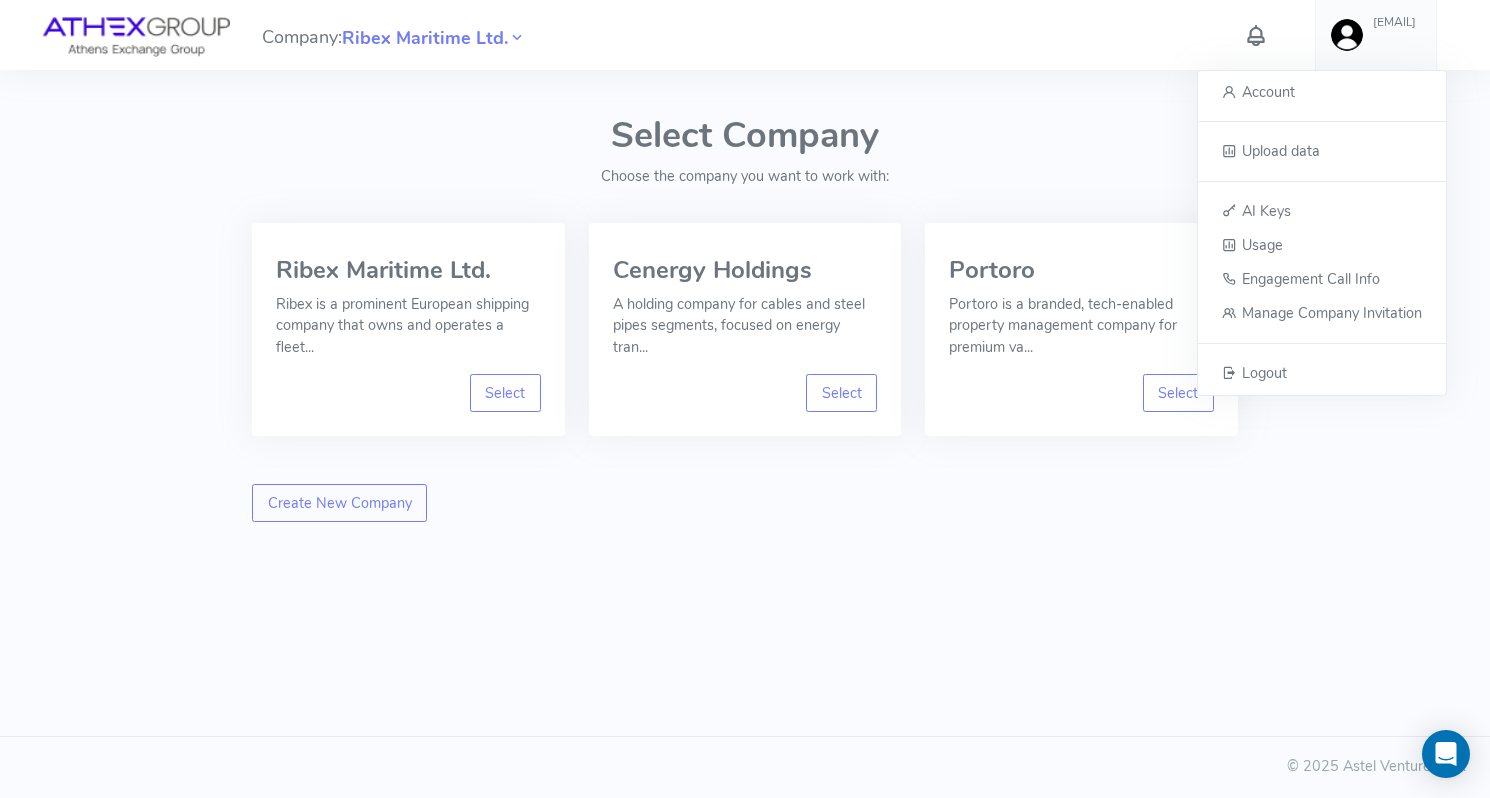 scroll, scrollTop: 0, scrollLeft: 0, axis: both 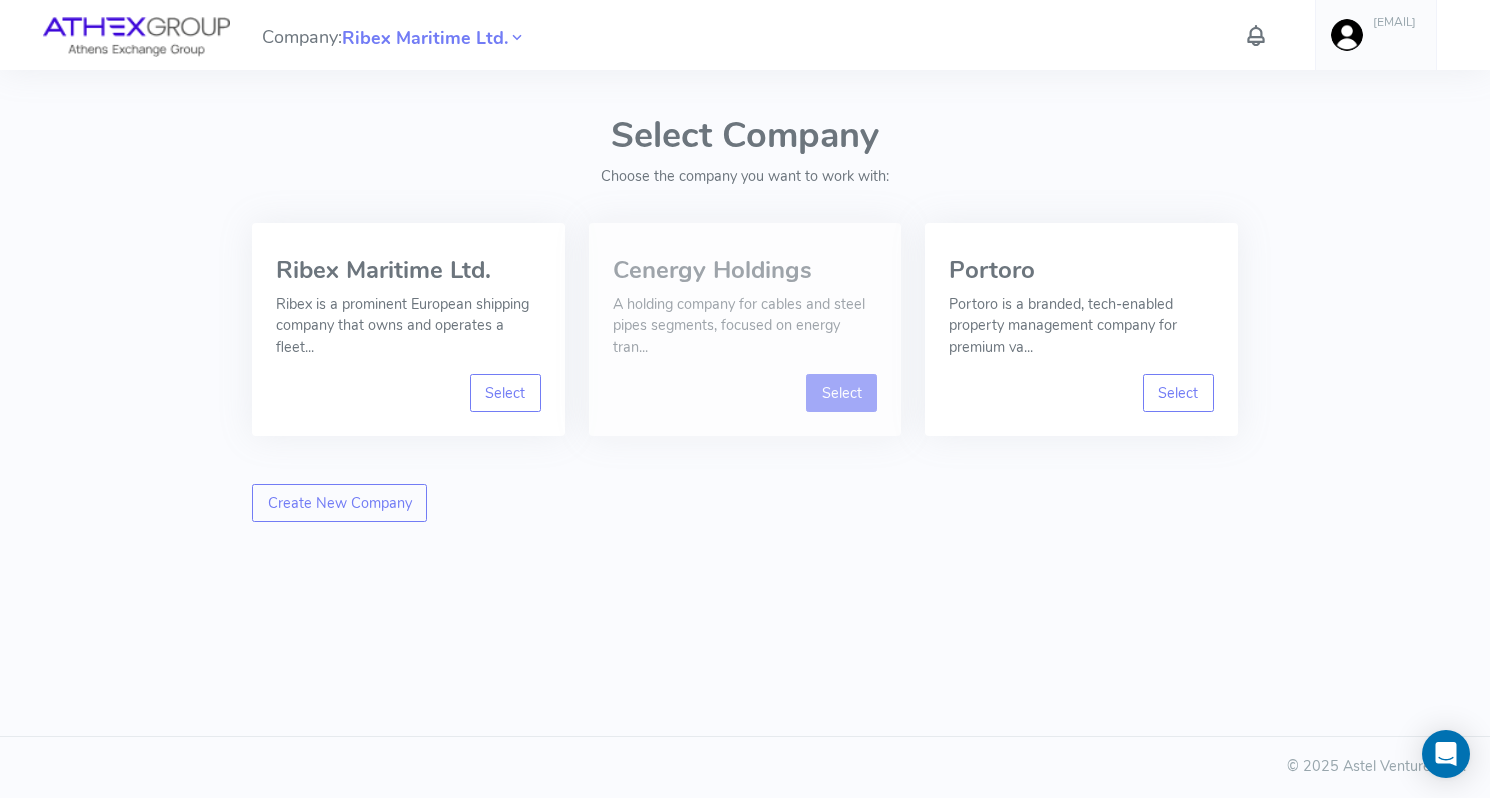 click on "Select" at bounding box center (841, 393) 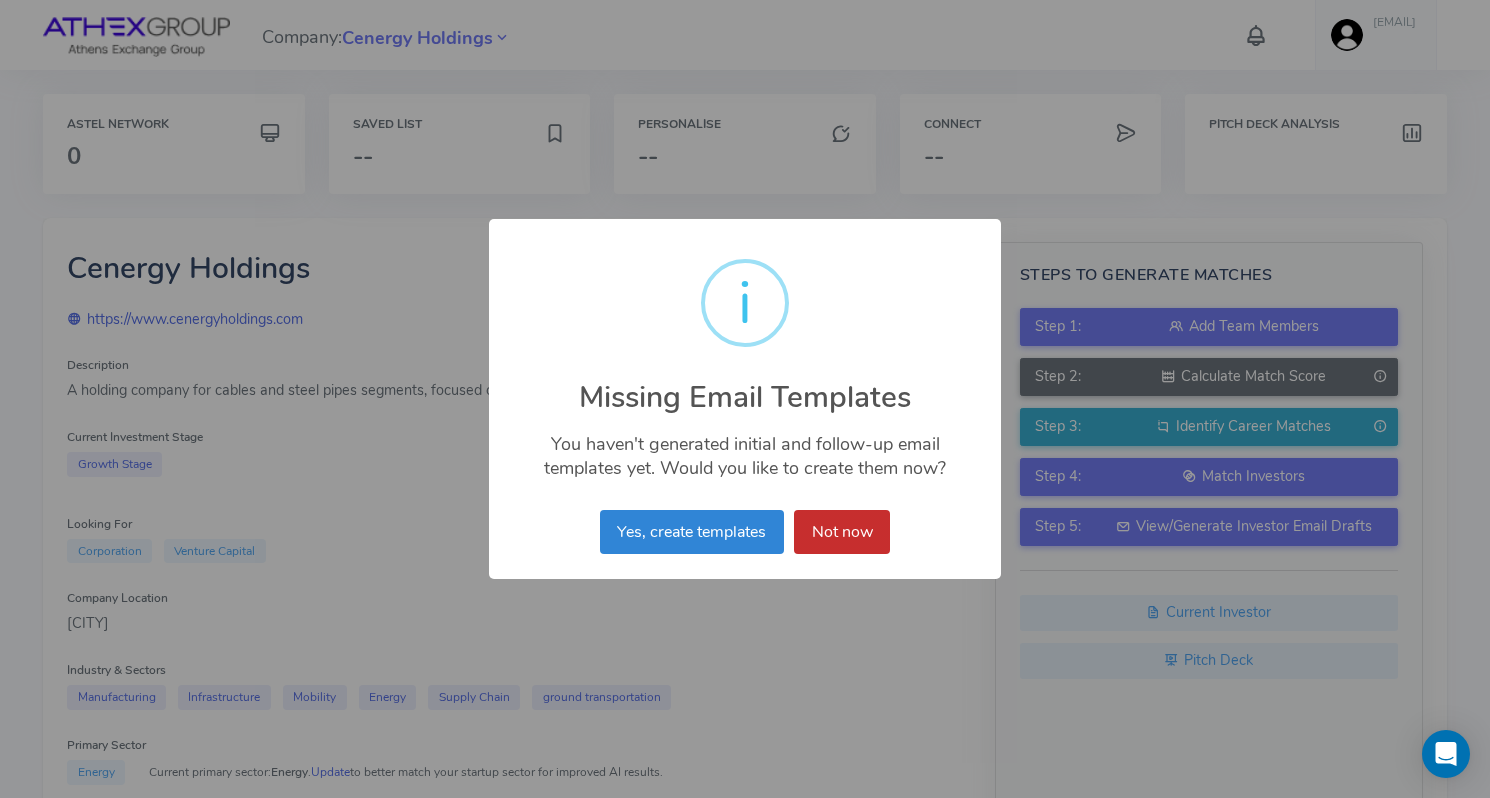 click on "Not now" at bounding box center (842, 532) 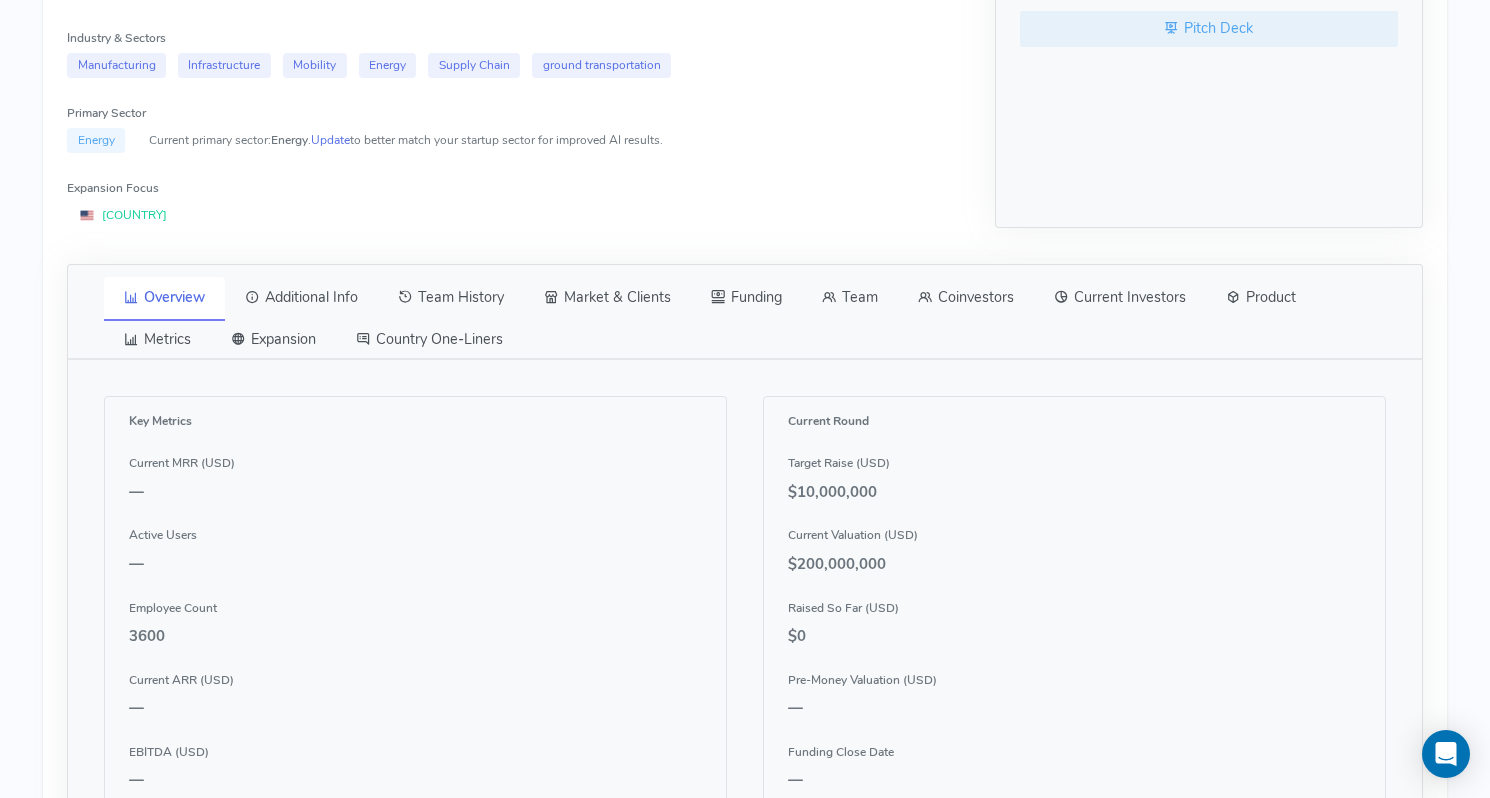 scroll, scrollTop: 629, scrollLeft: 0, axis: vertical 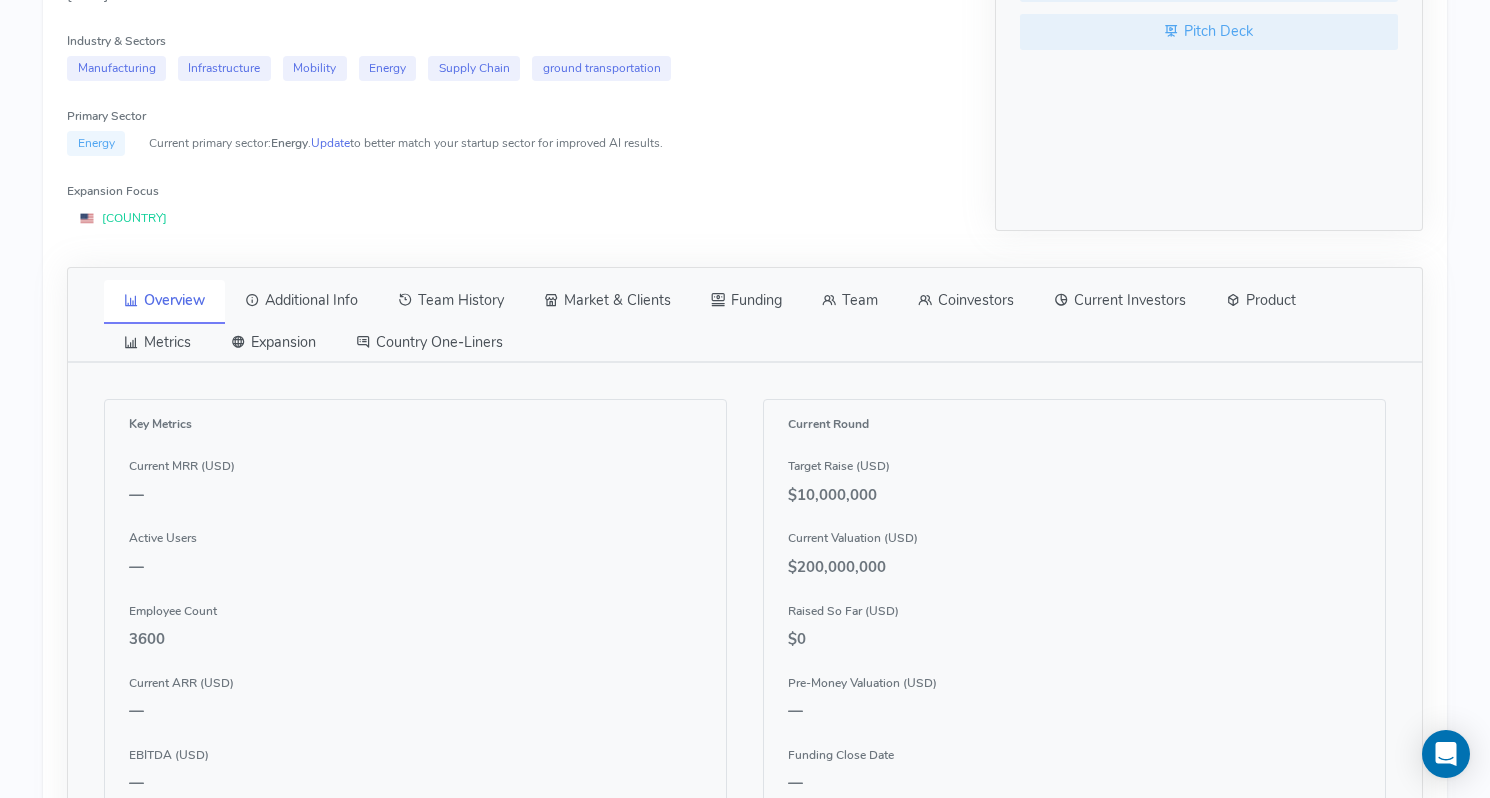 click on "Team" at bounding box center [850, 301] 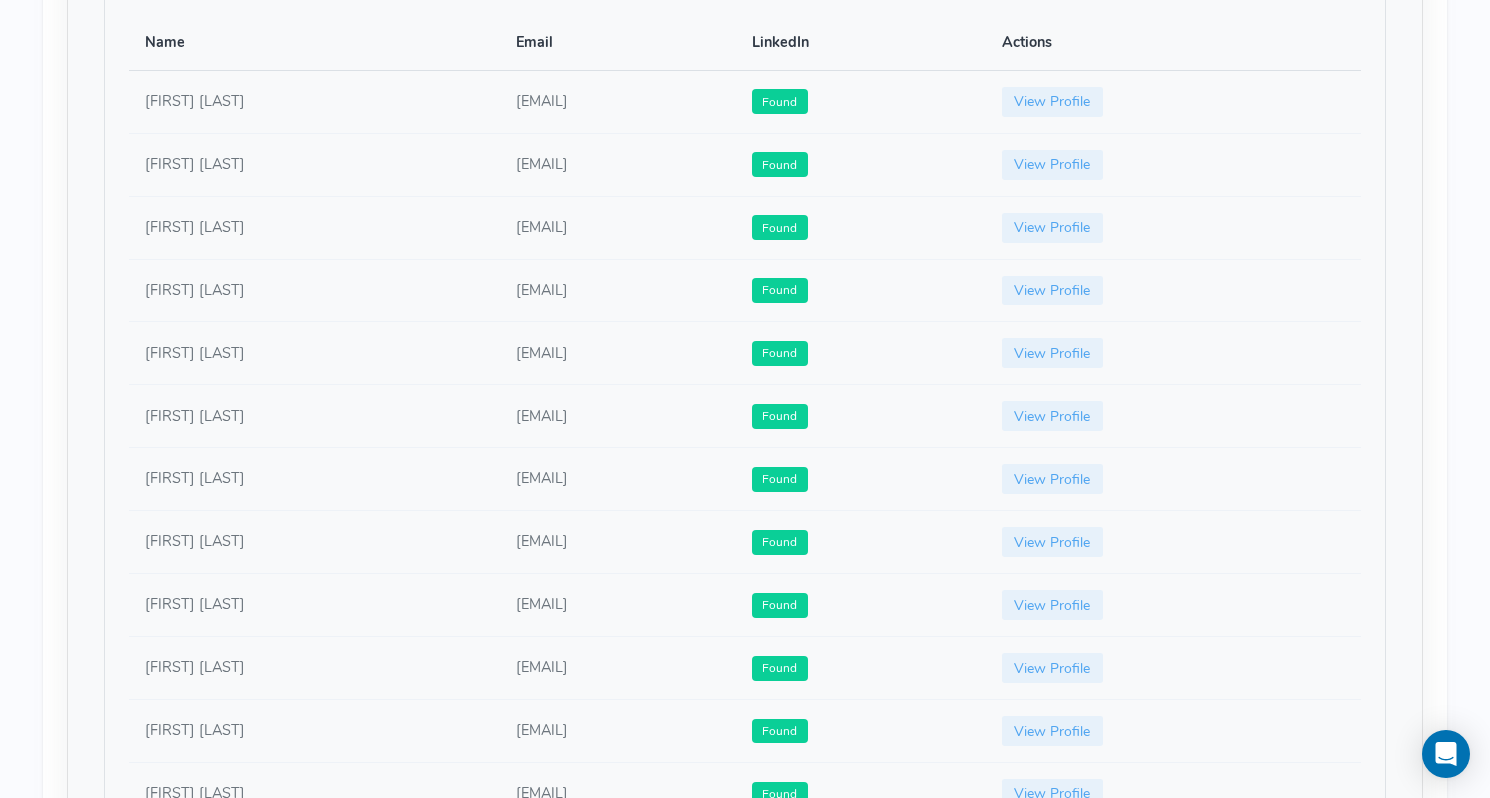 scroll, scrollTop: 1105, scrollLeft: 0, axis: vertical 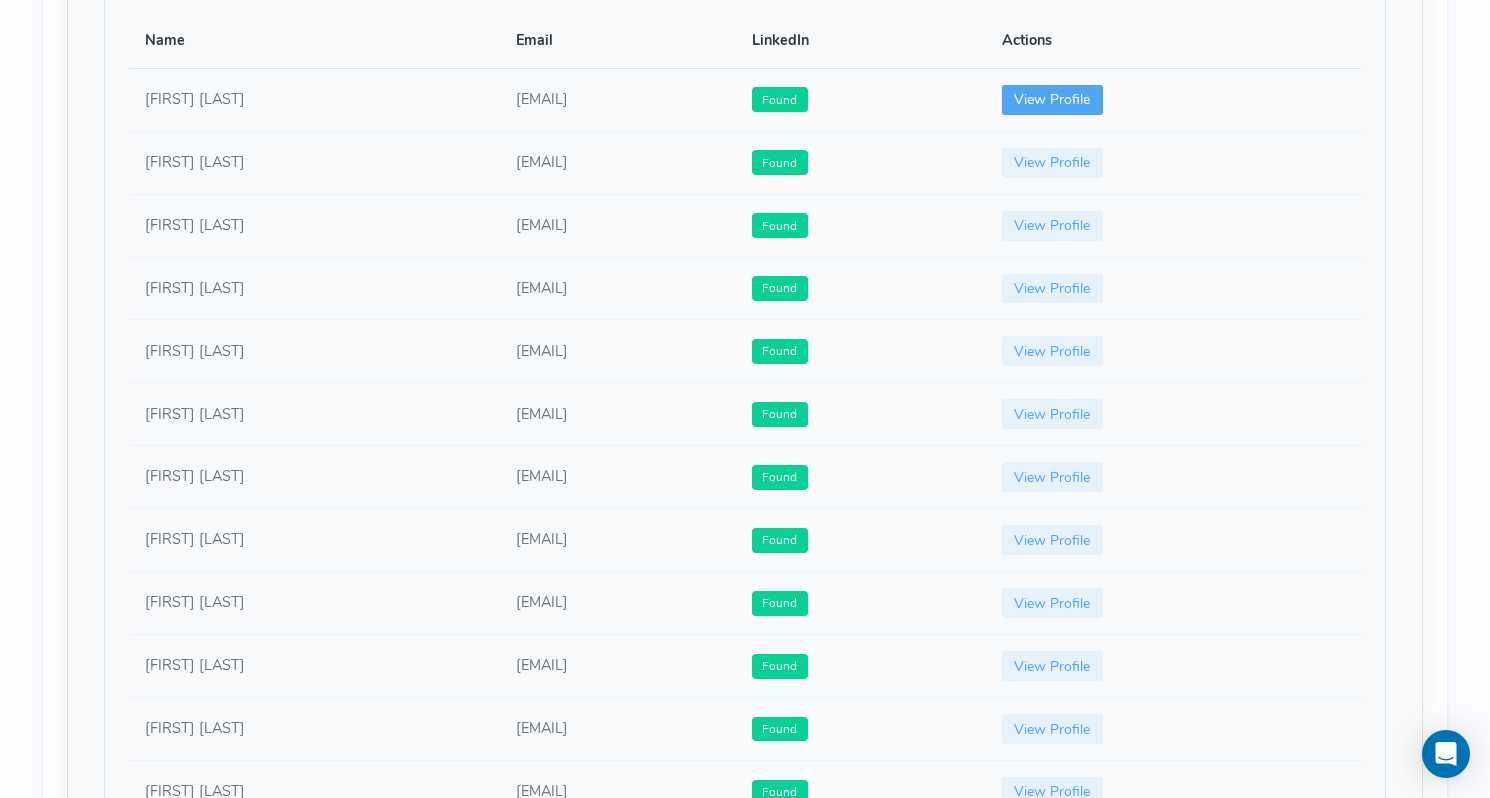 click on "View Profile" at bounding box center (1053, 100) 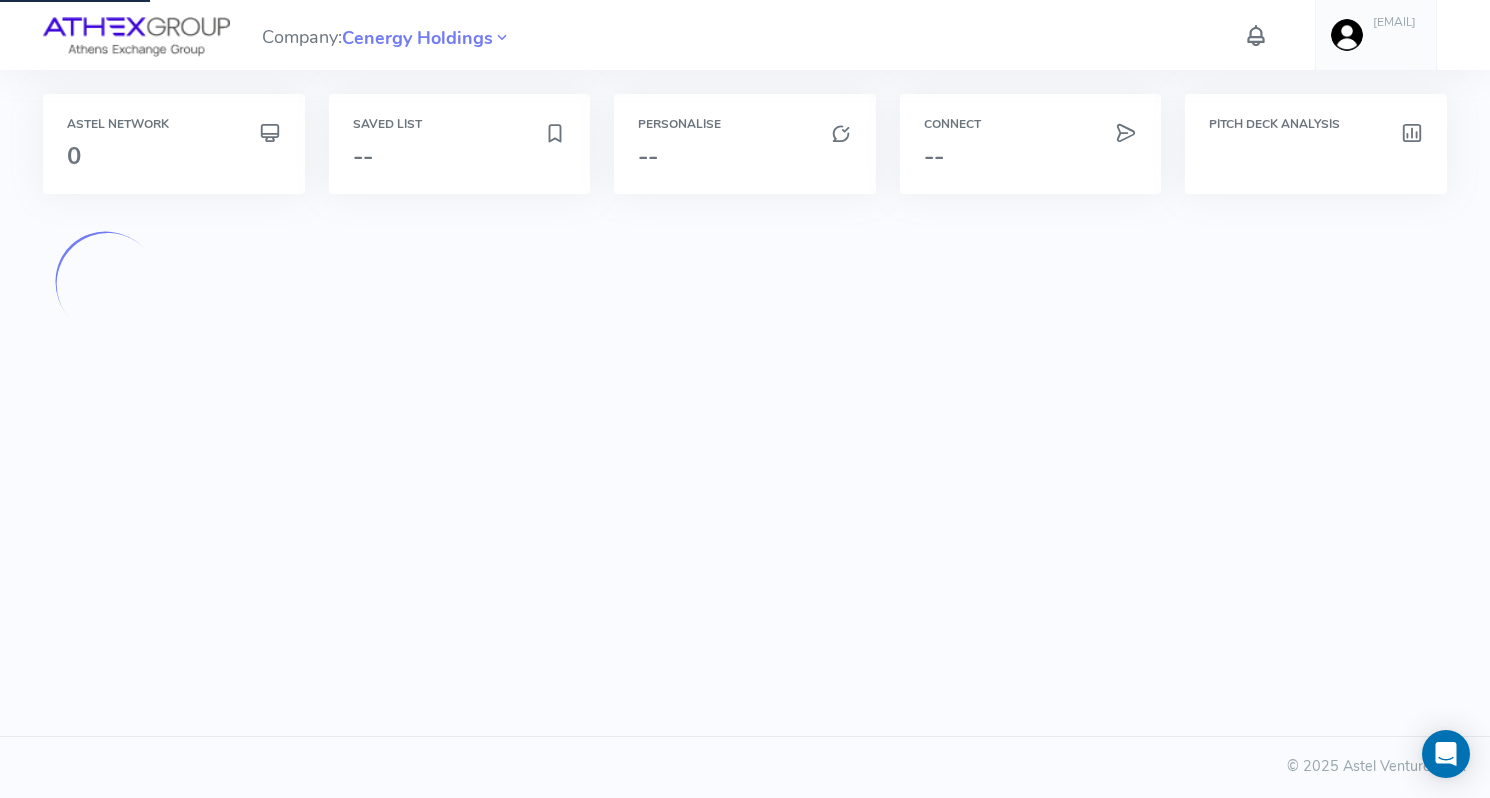 scroll, scrollTop: 0, scrollLeft: 0, axis: both 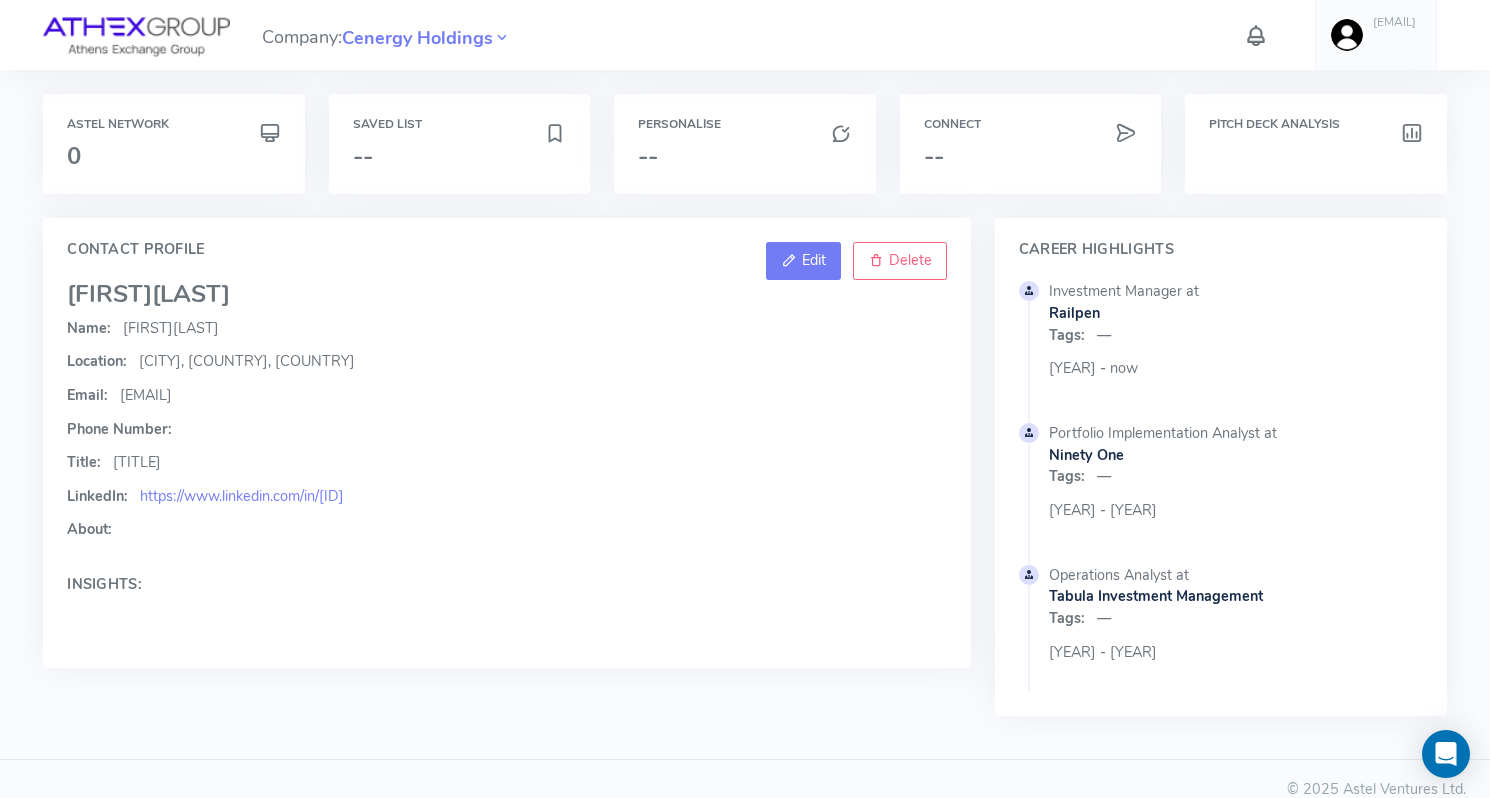 click on "Edit" at bounding box center (803, 261) 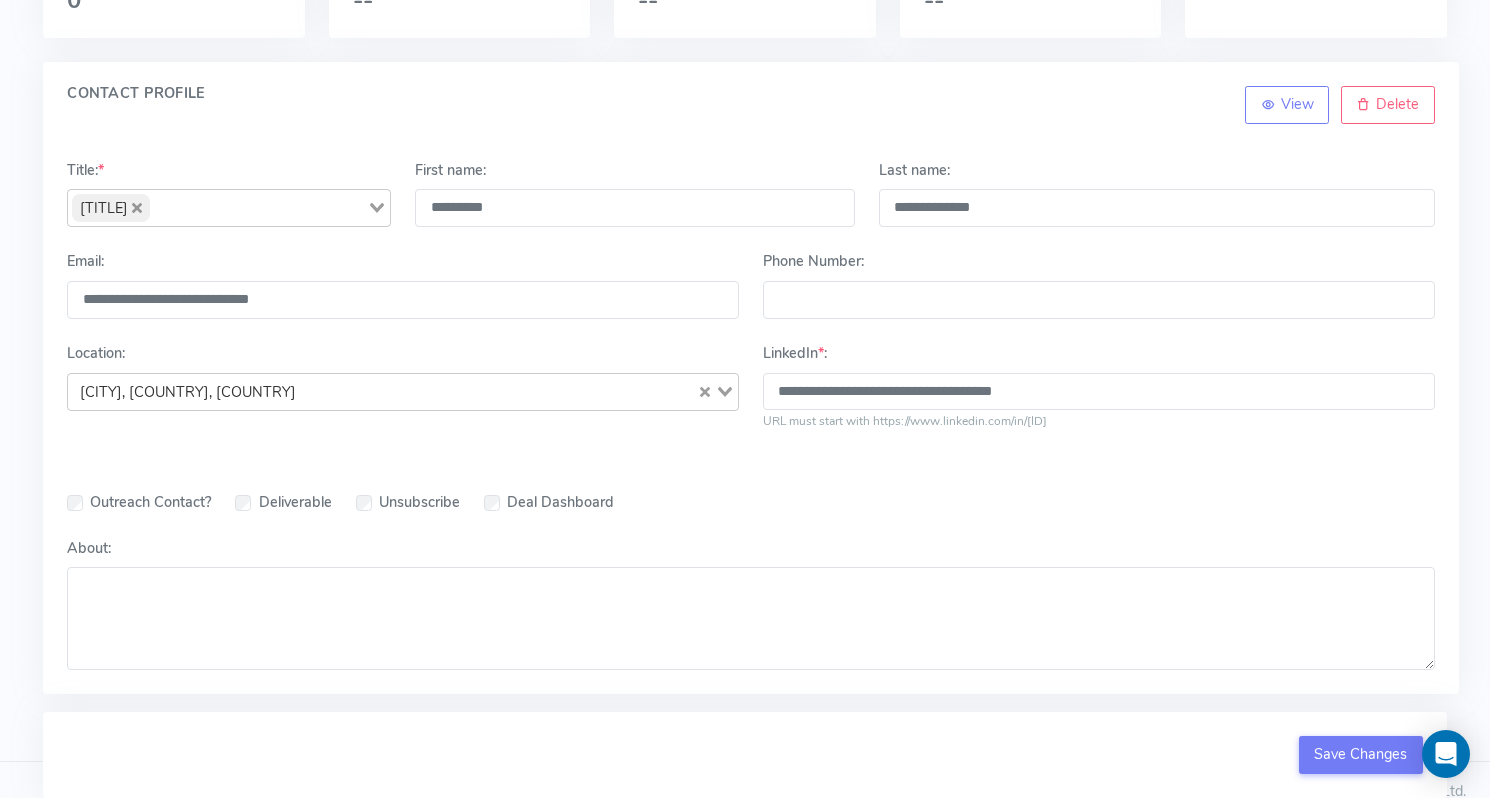 scroll, scrollTop: 161, scrollLeft: 0, axis: vertical 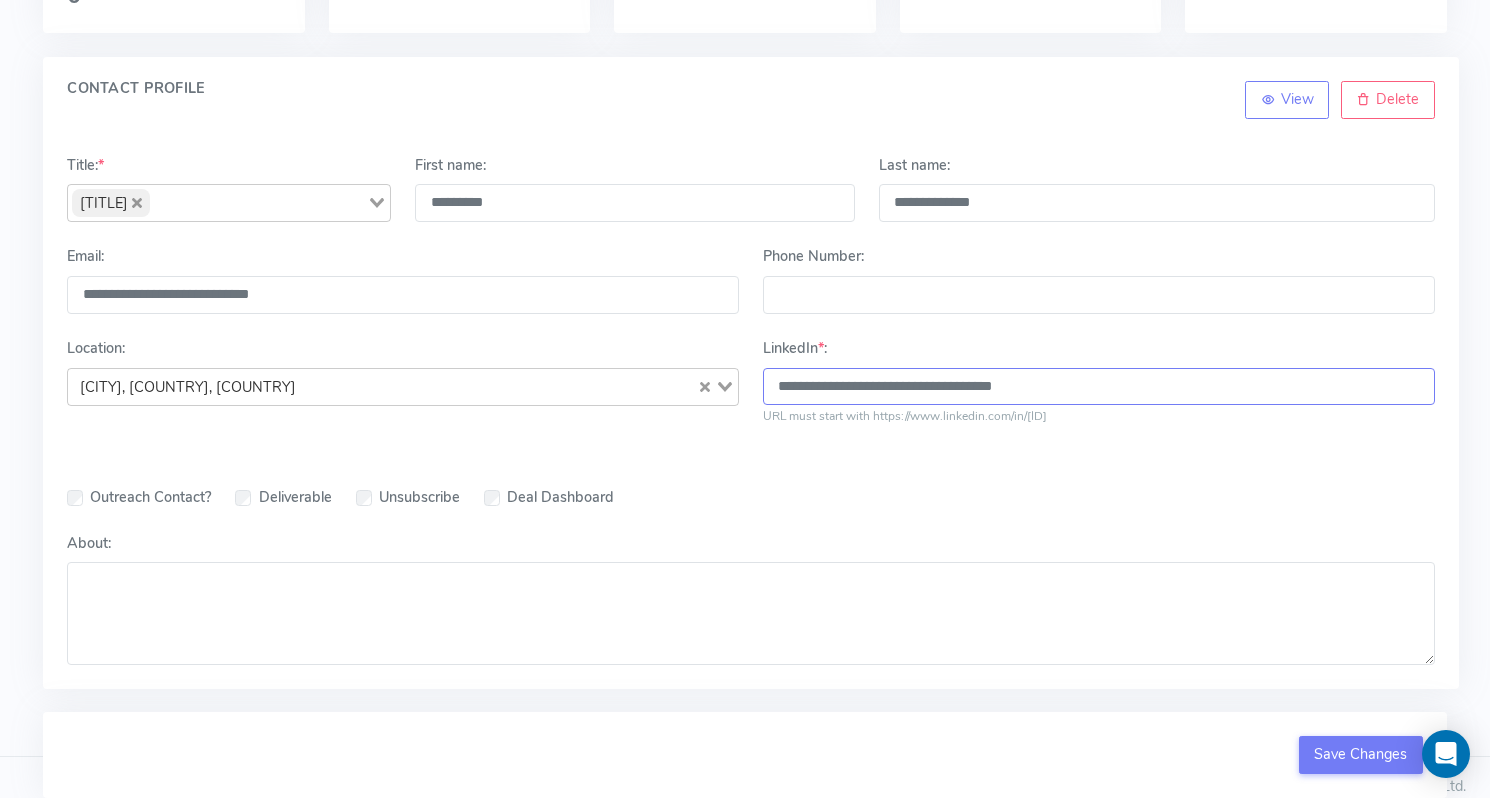 click on "**********" at bounding box center [1099, 387] 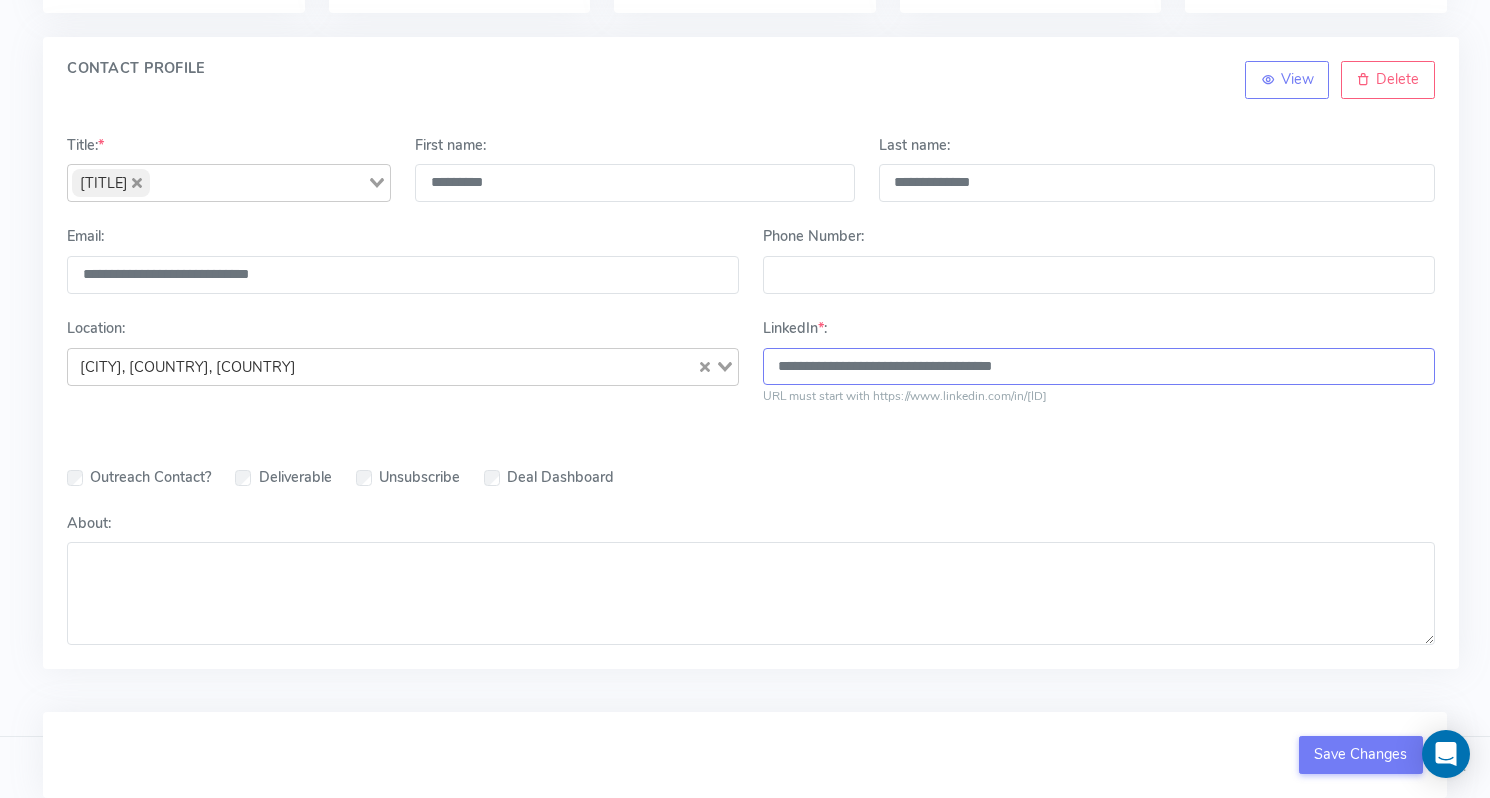 scroll, scrollTop: 0, scrollLeft: 0, axis: both 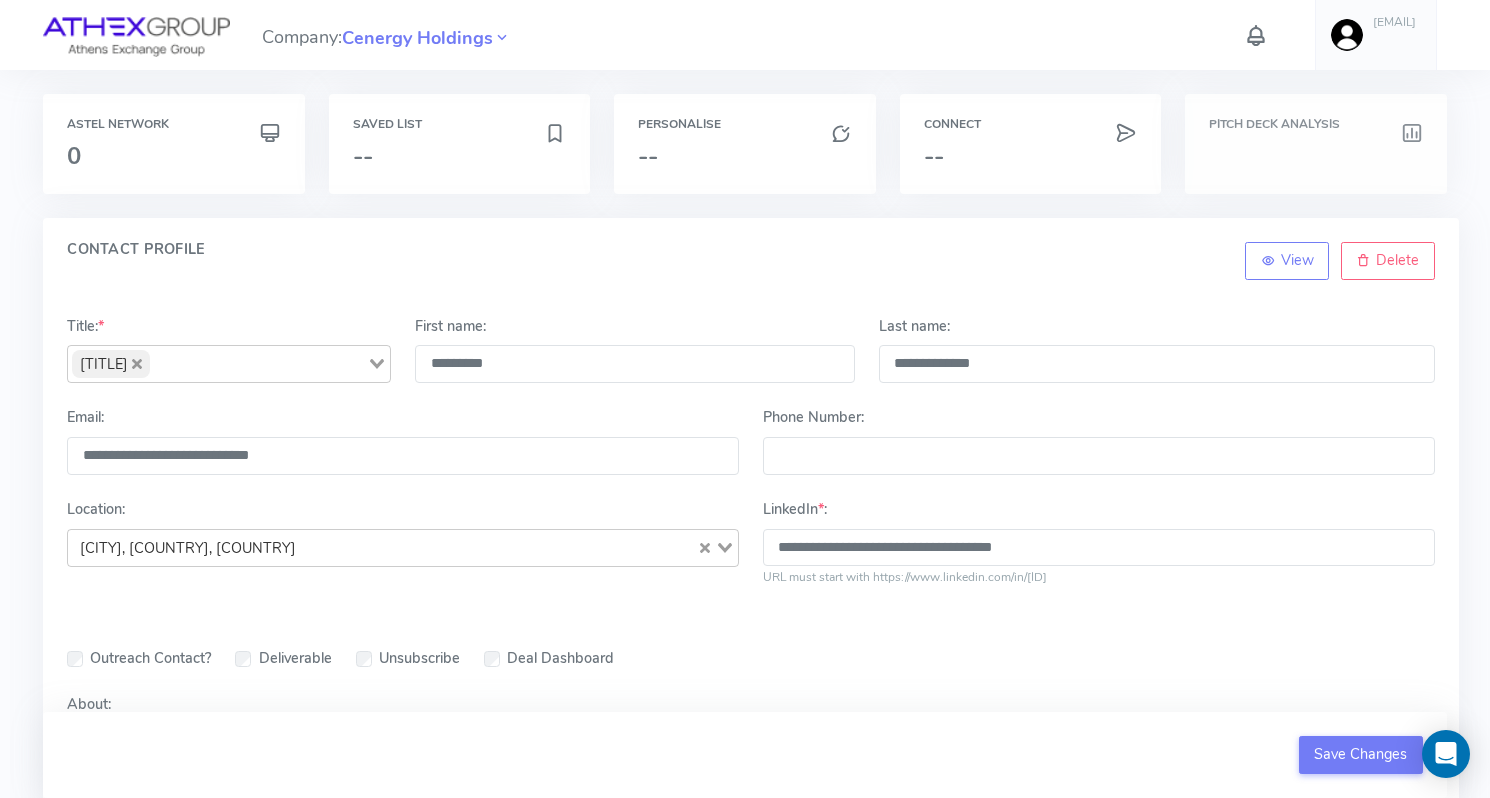 click at bounding box center (1316, 156) 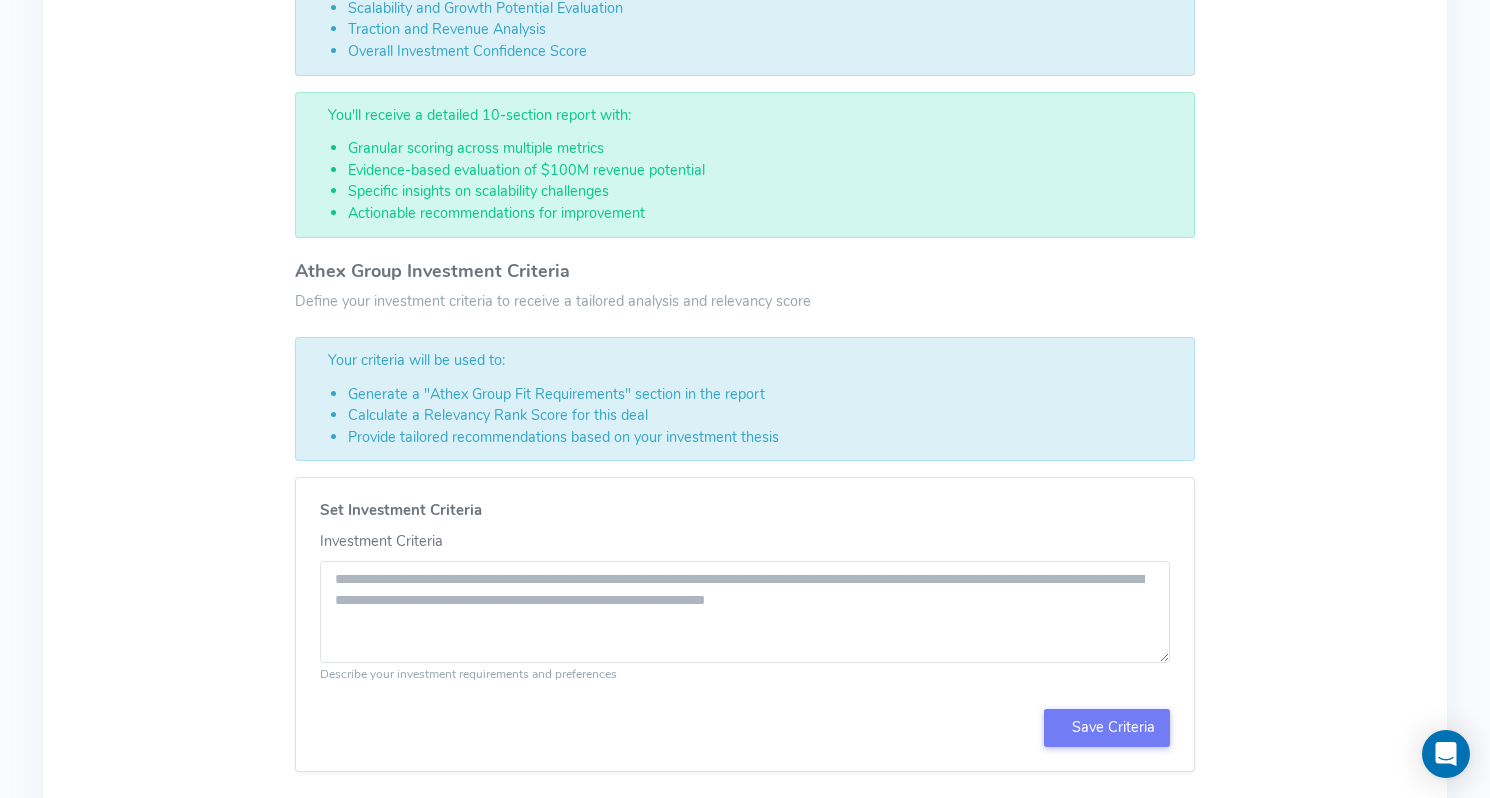 scroll, scrollTop: 0, scrollLeft: 0, axis: both 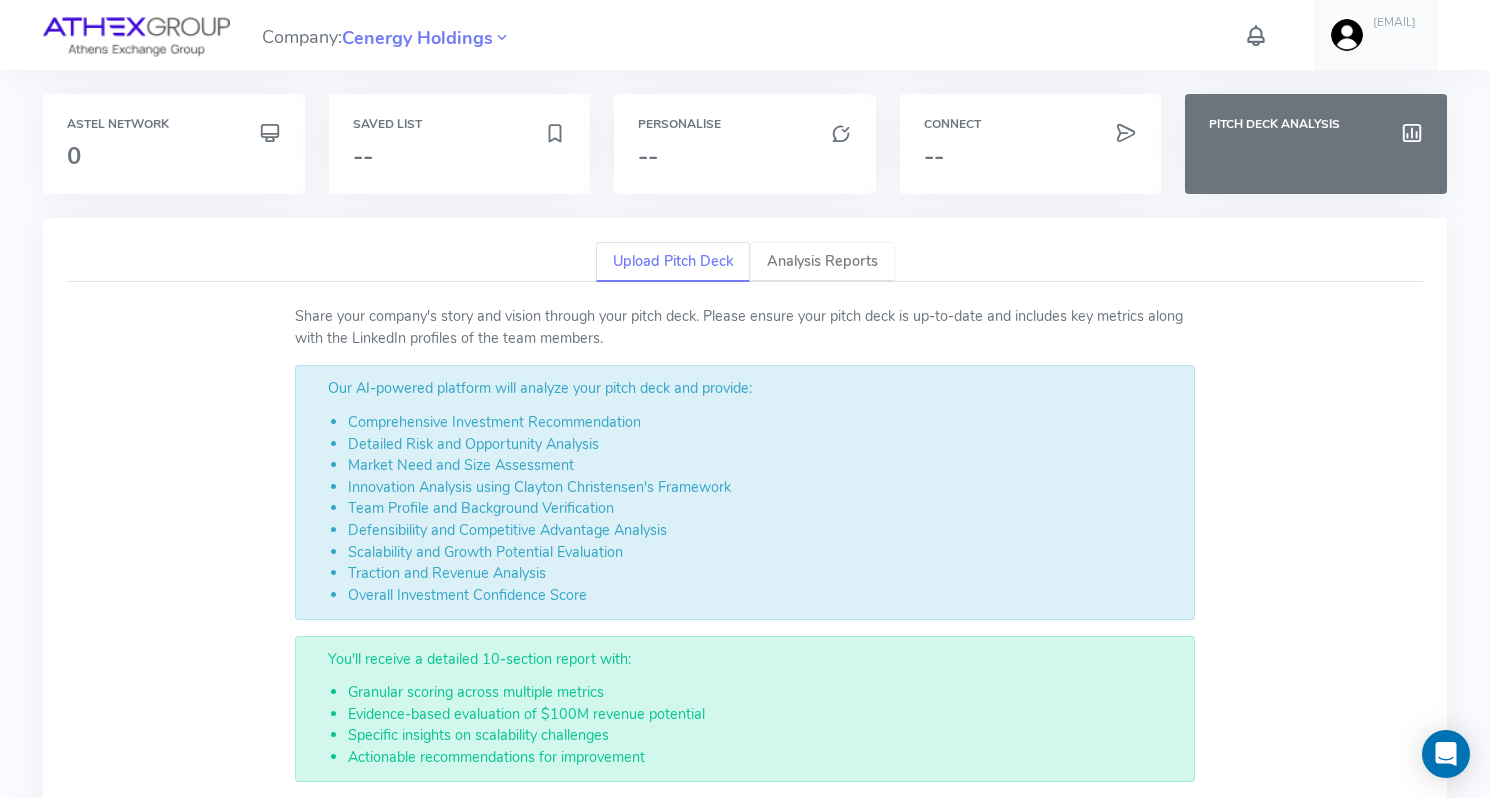 click on "Analysis Reports" at bounding box center [822, 262] 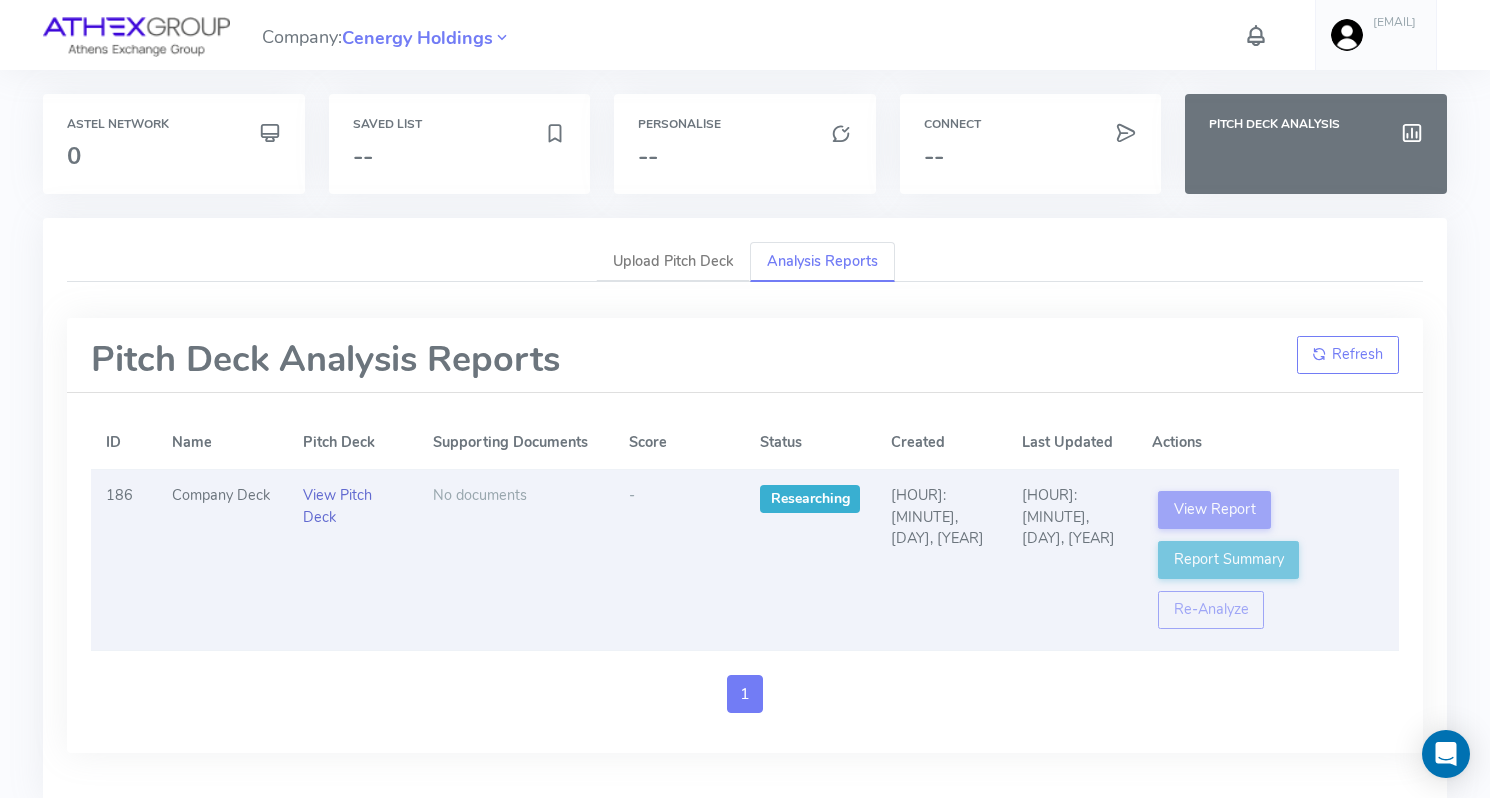 click on "View Pitch Deck" at bounding box center (337, 506) 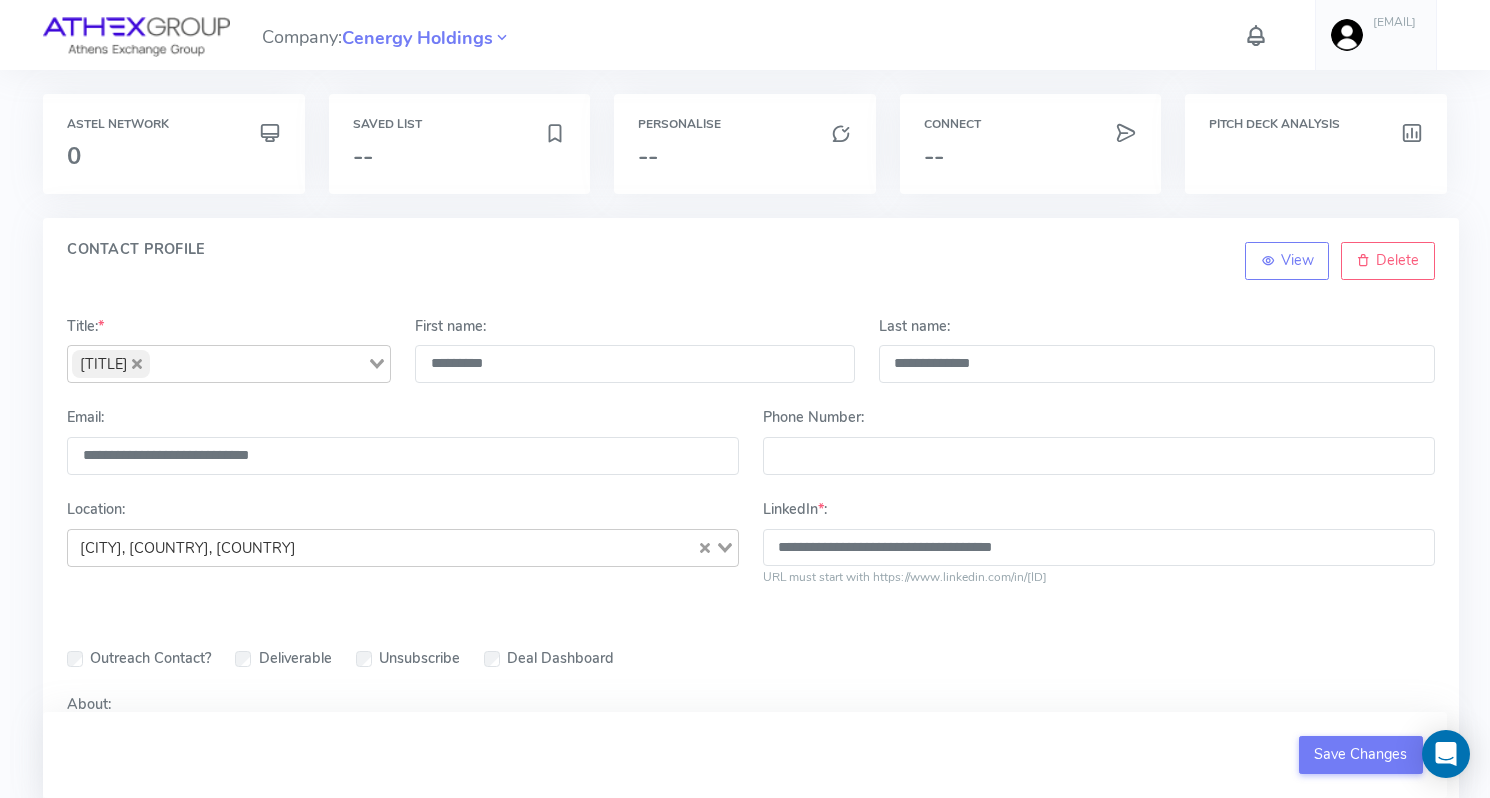 scroll, scrollTop: 229, scrollLeft: 0, axis: vertical 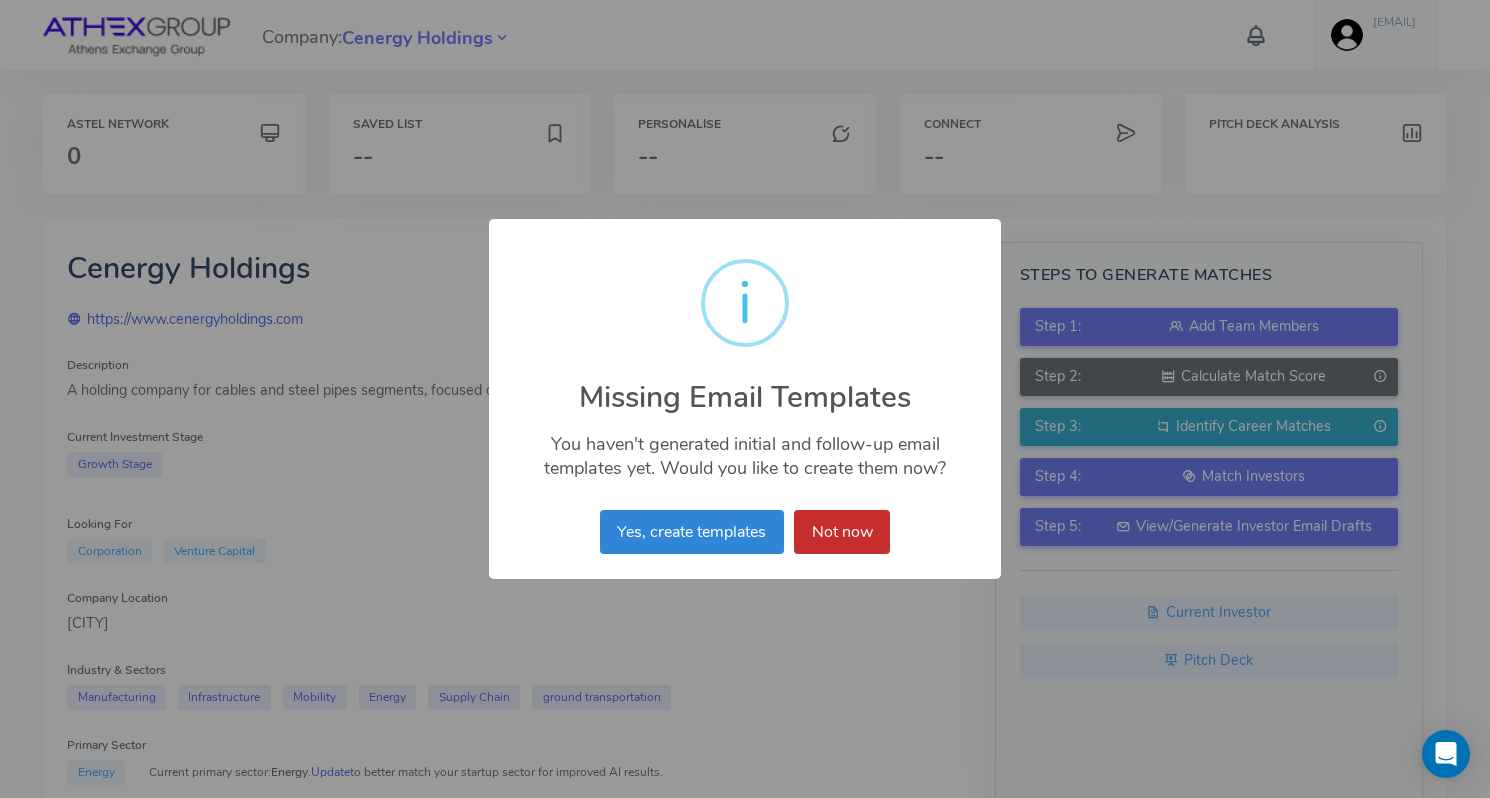 click on "Not now" at bounding box center (842, 532) 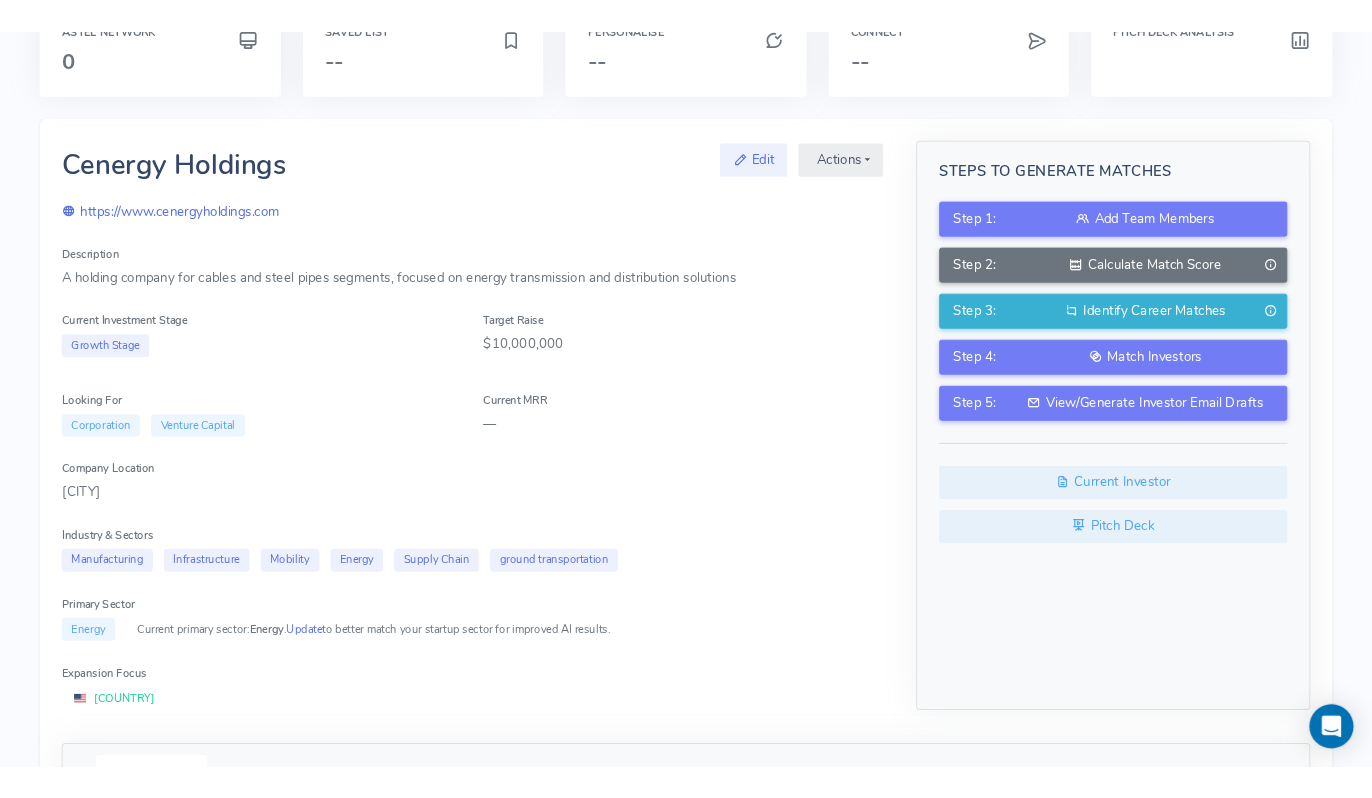 scroll, scrollTop: 0, scrollLeft: 0, axis: both 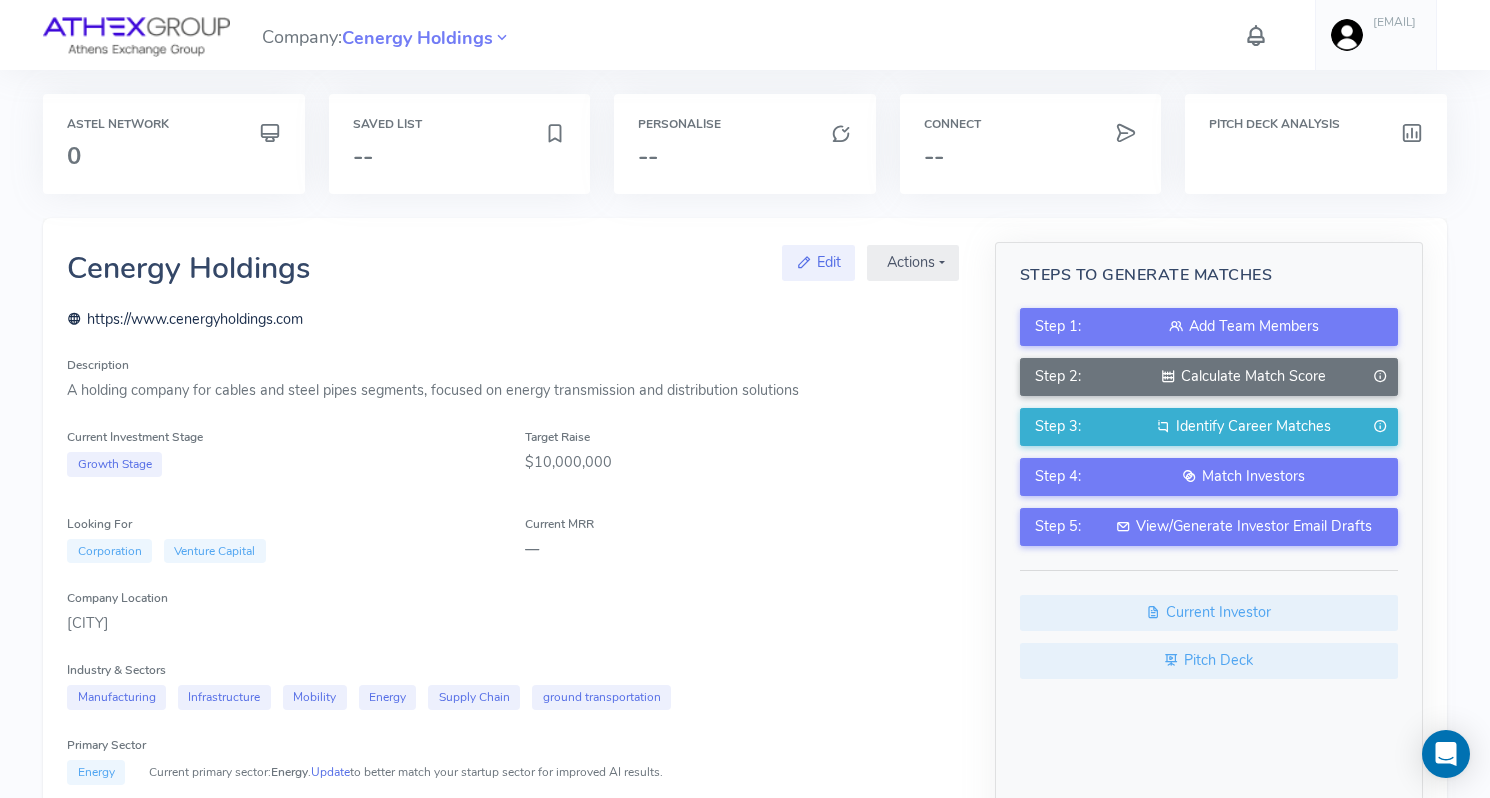 click on "https://www.[domain].com" at bounding box center [185, 319] 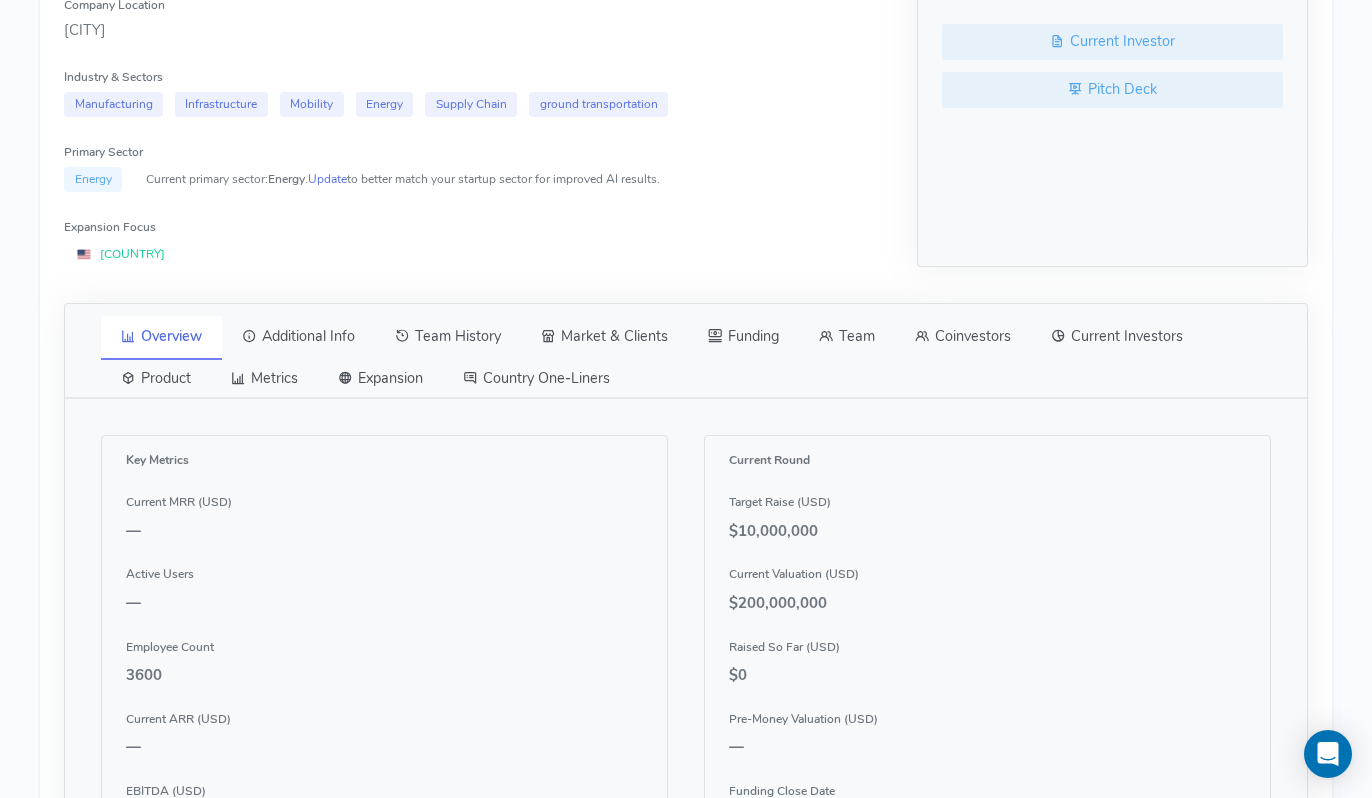 scroll, scrollTop: 664, scrollLeft: 0, axis: vertical 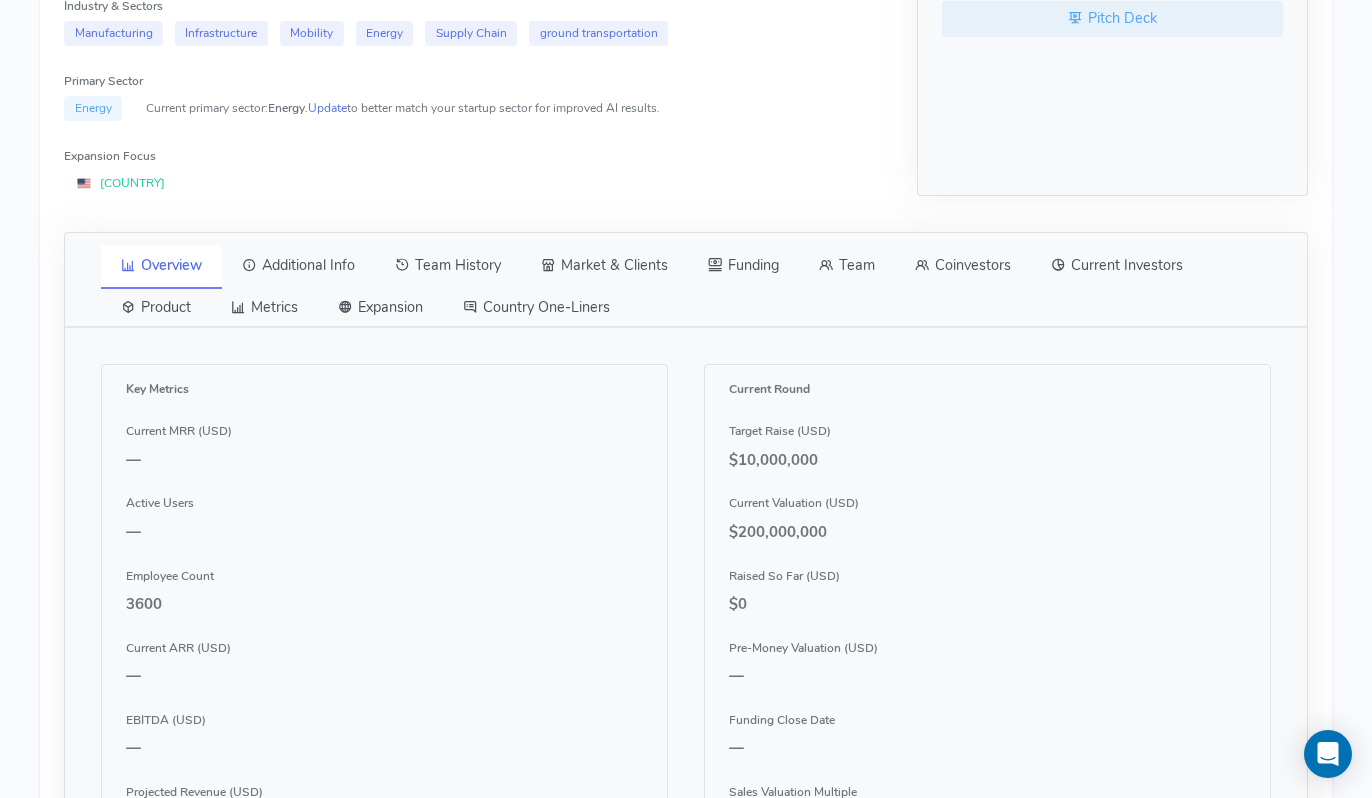 click on "Team" at bounding box center (847, 266) 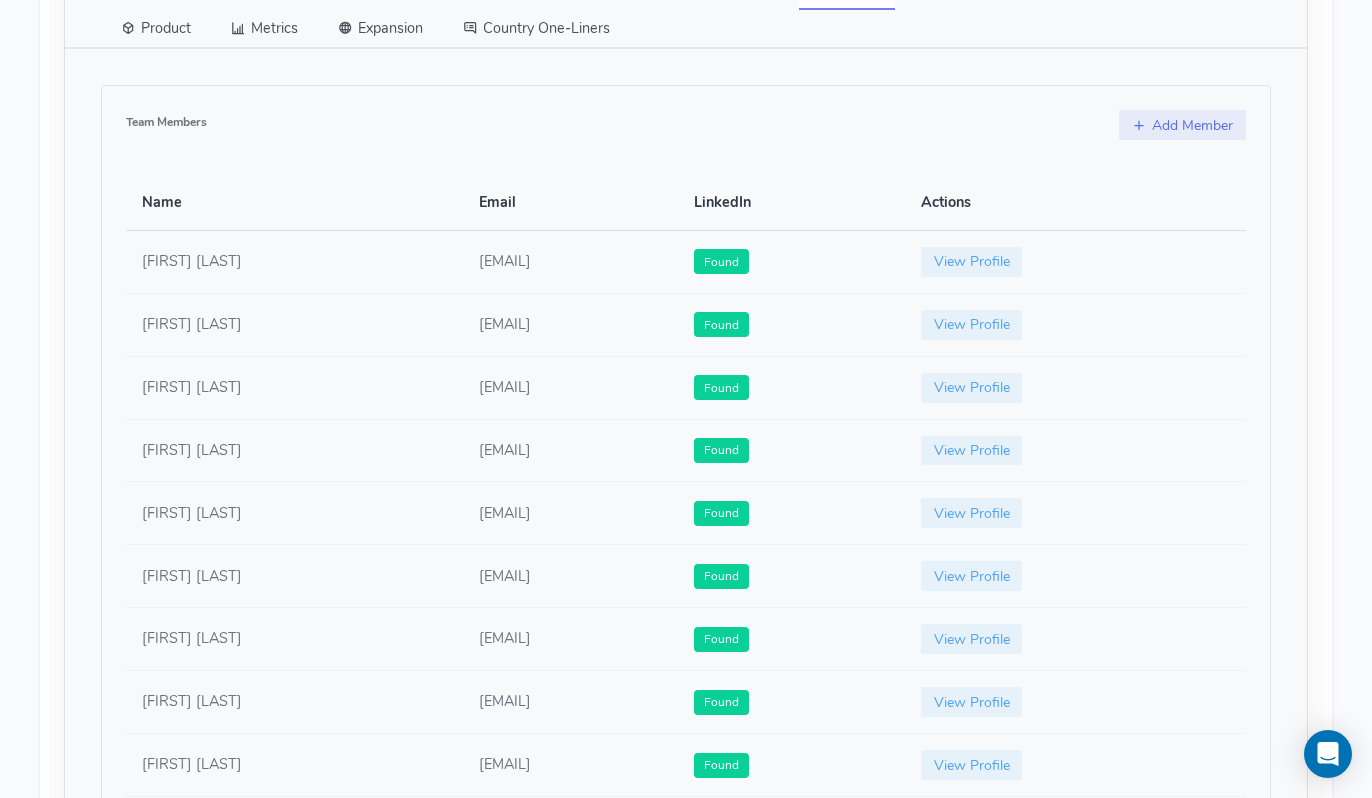 scroll, scrollTop: 953, scrollLeft: 0, axis: vertical 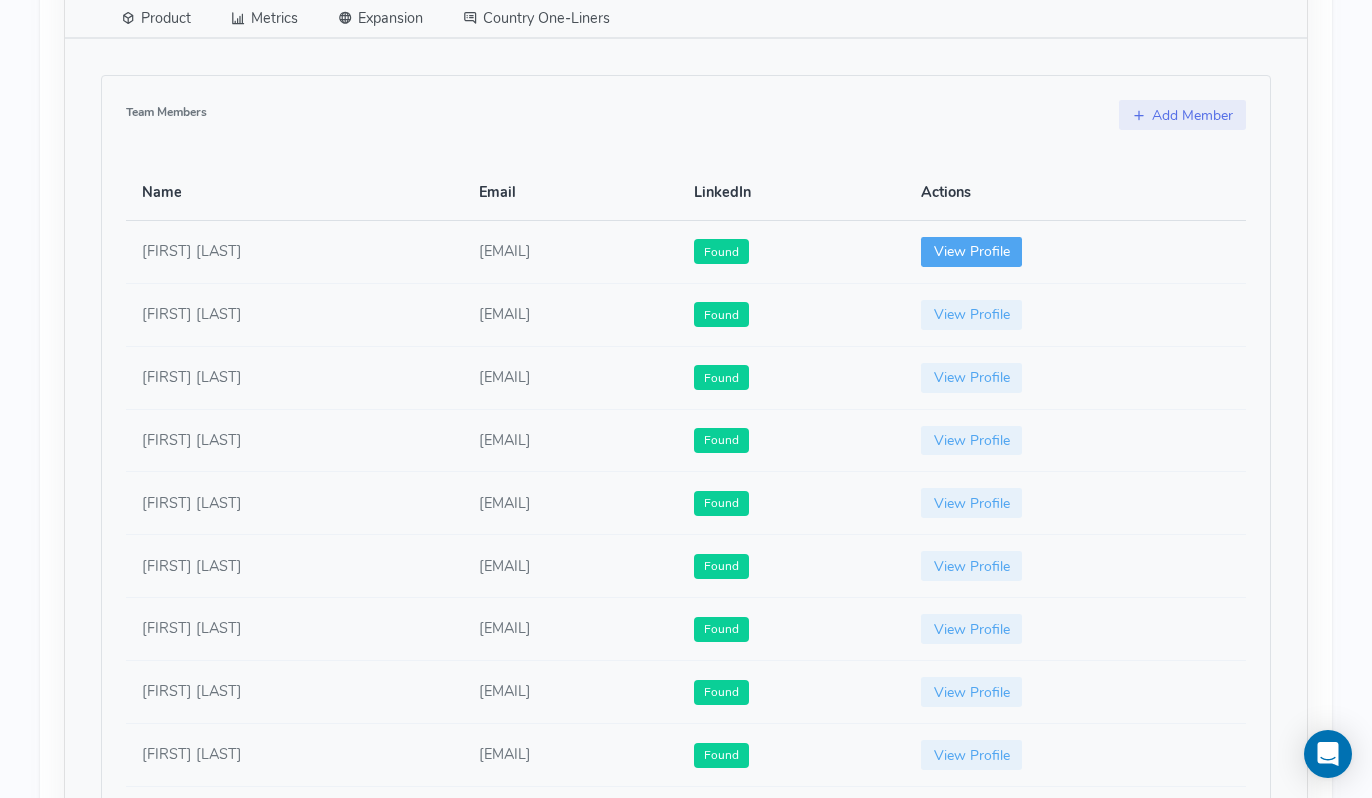 click on "View Profile" at bounding box center [972, 252] 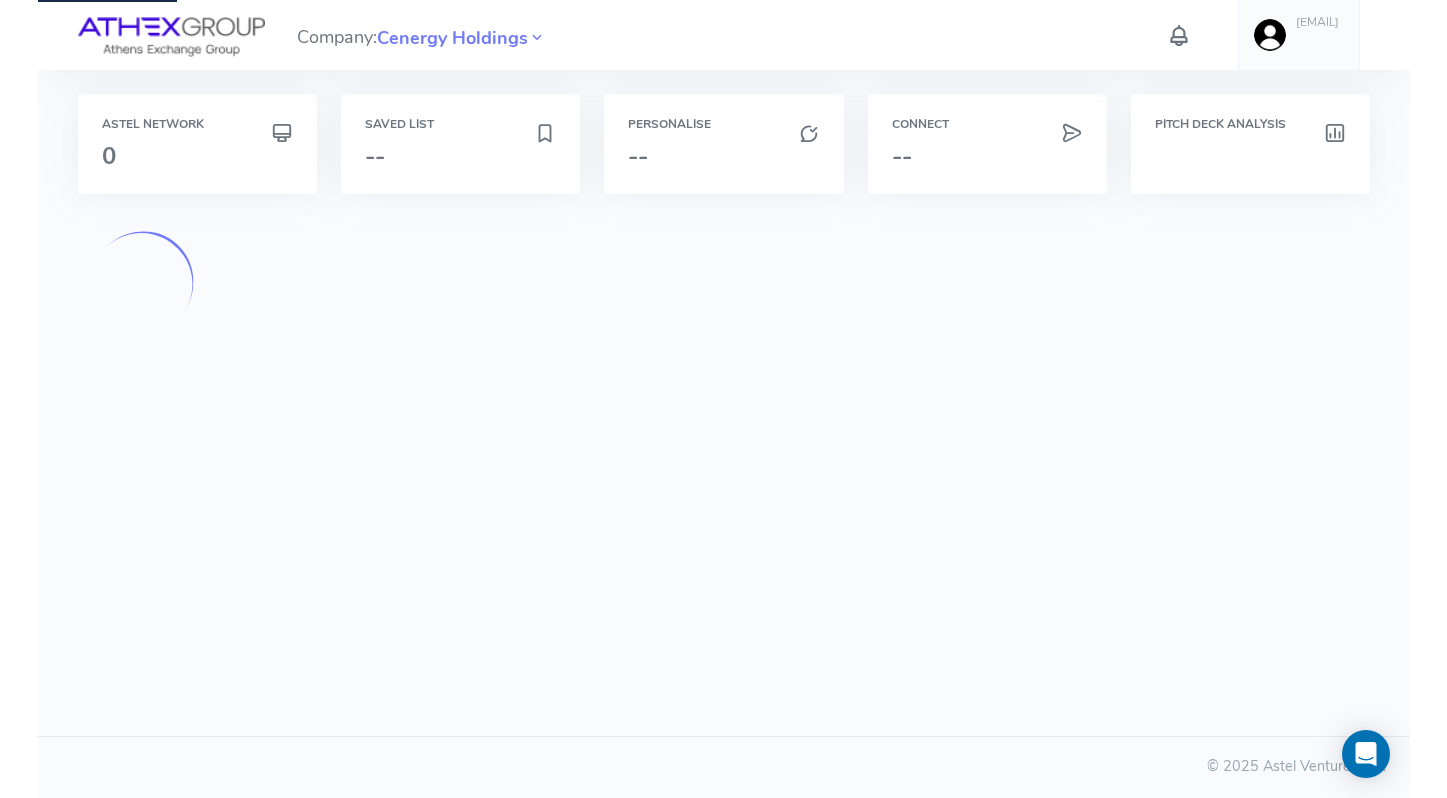 scroll, scrollTop: 0, scrollLeft: 0, axis: both 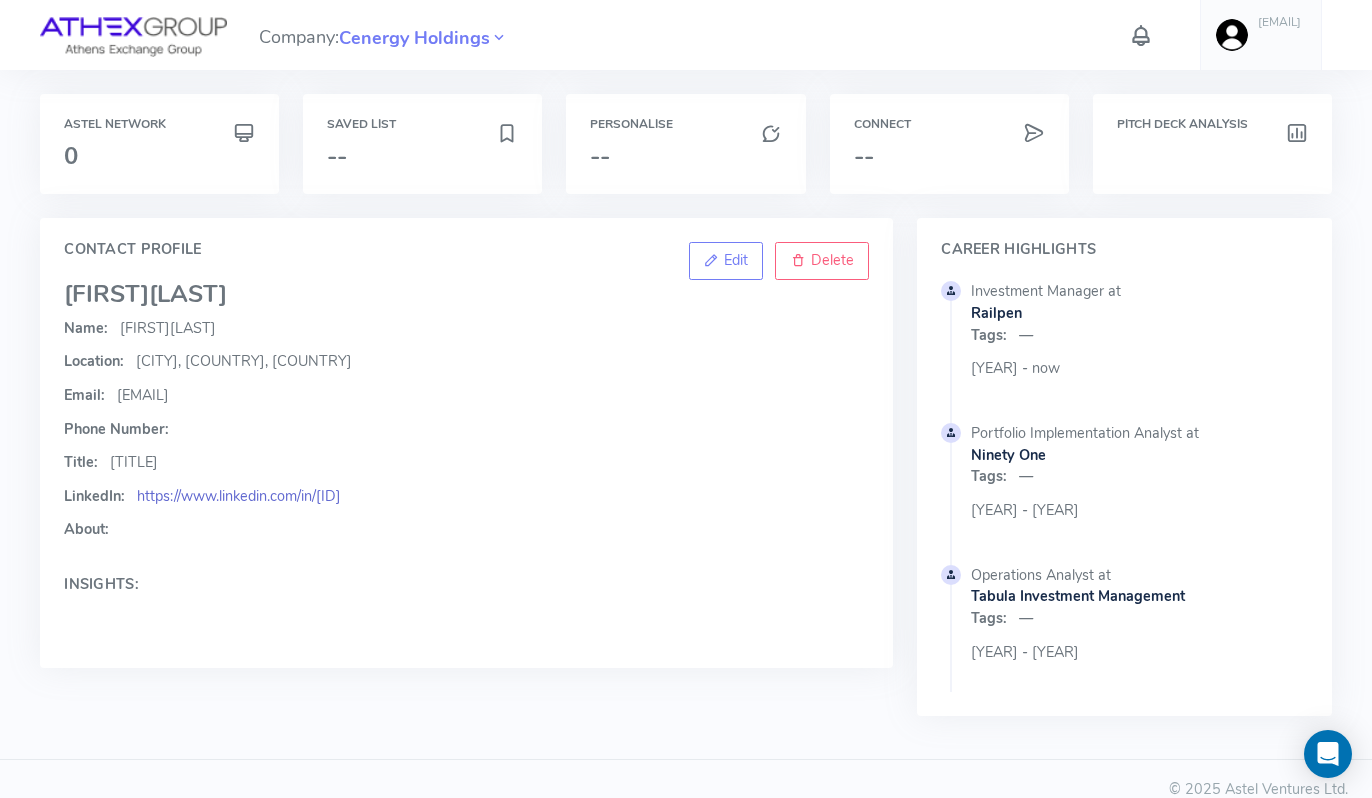 drag, startPoint x: 398, startPoint y: 500, endPoint x: 137, endPoint y: 500, distance: 261 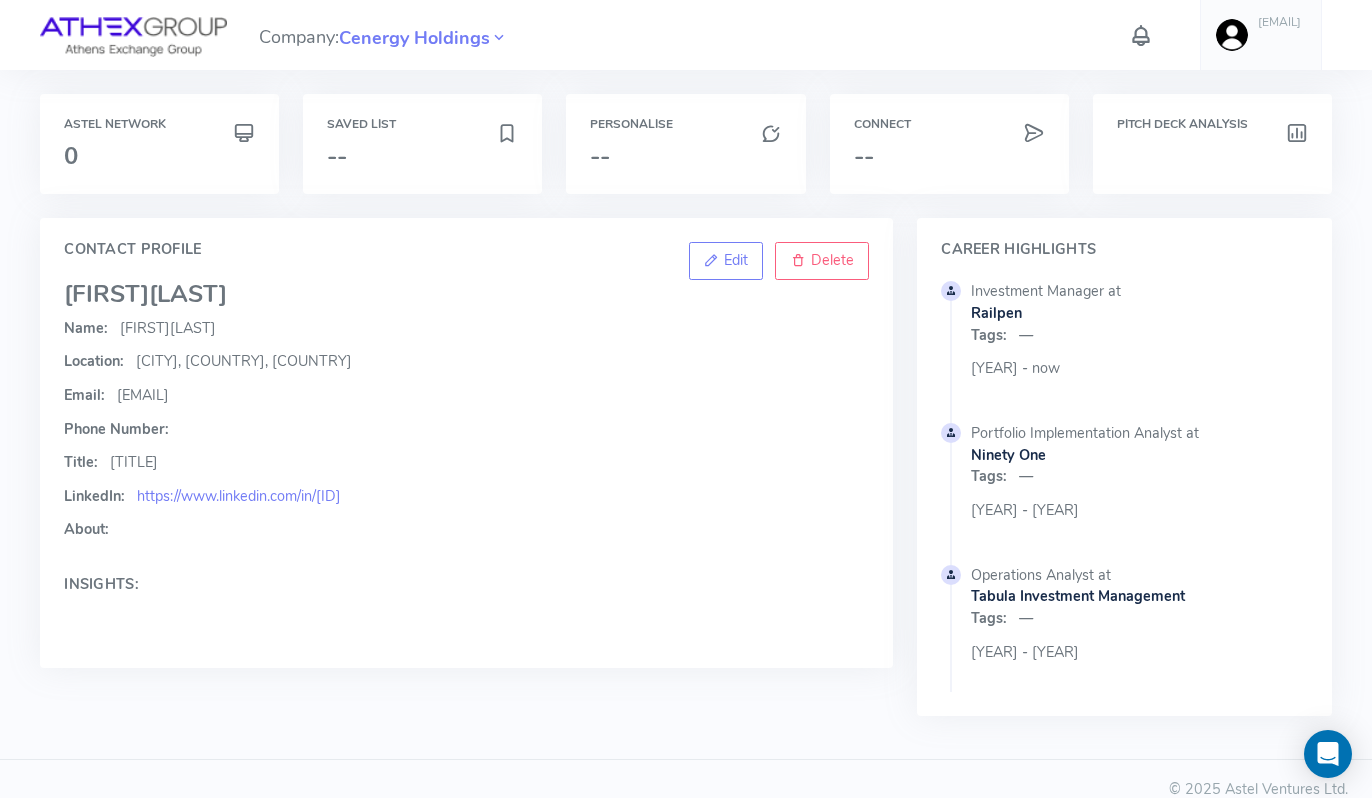 click on "Kyriakopoulos" at bounding box center (188, 294) 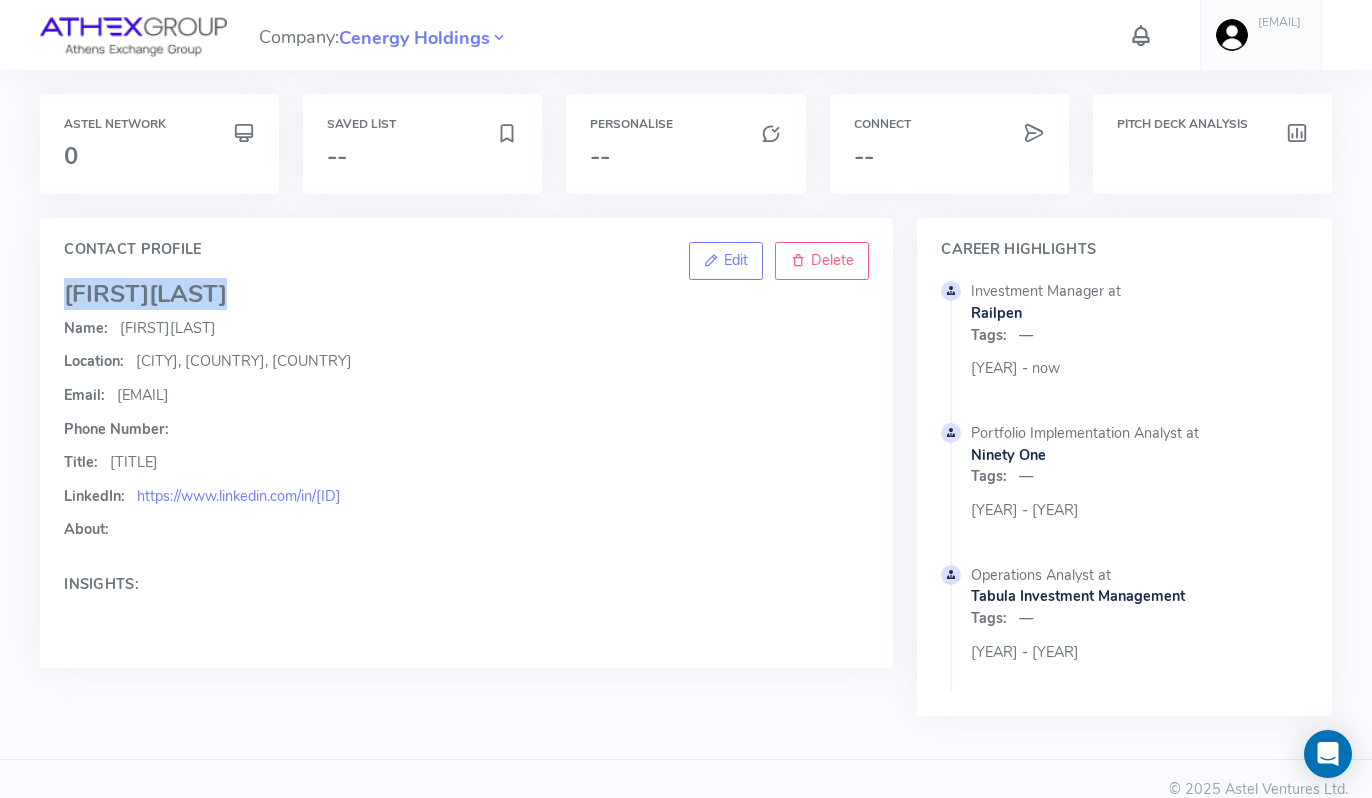 click on "Kyriakopoulos" at bounding box center [188, 294] 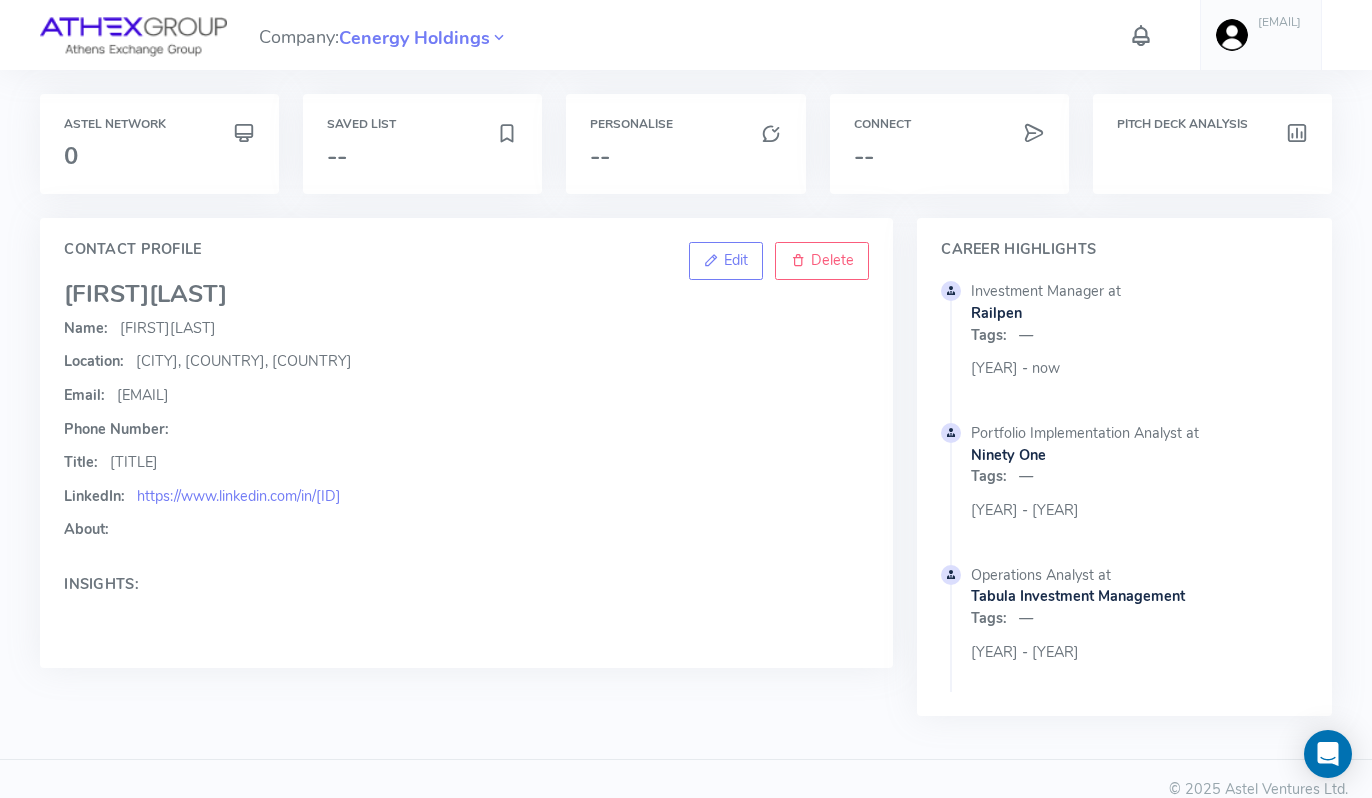 click on "Kyriakopoulos" at bounding box center (188, 294) 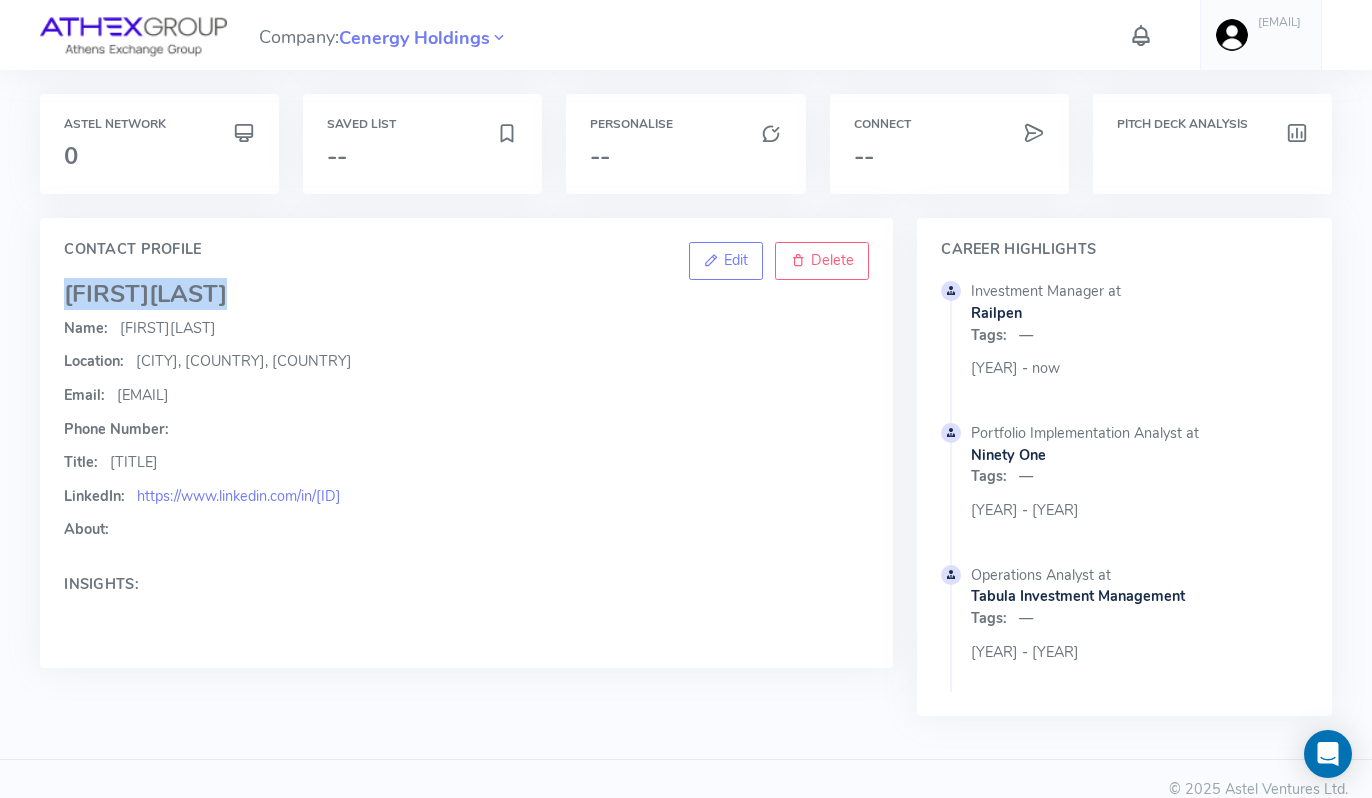 click on "Kyriakopoulos" at bounding box center [188, 294] 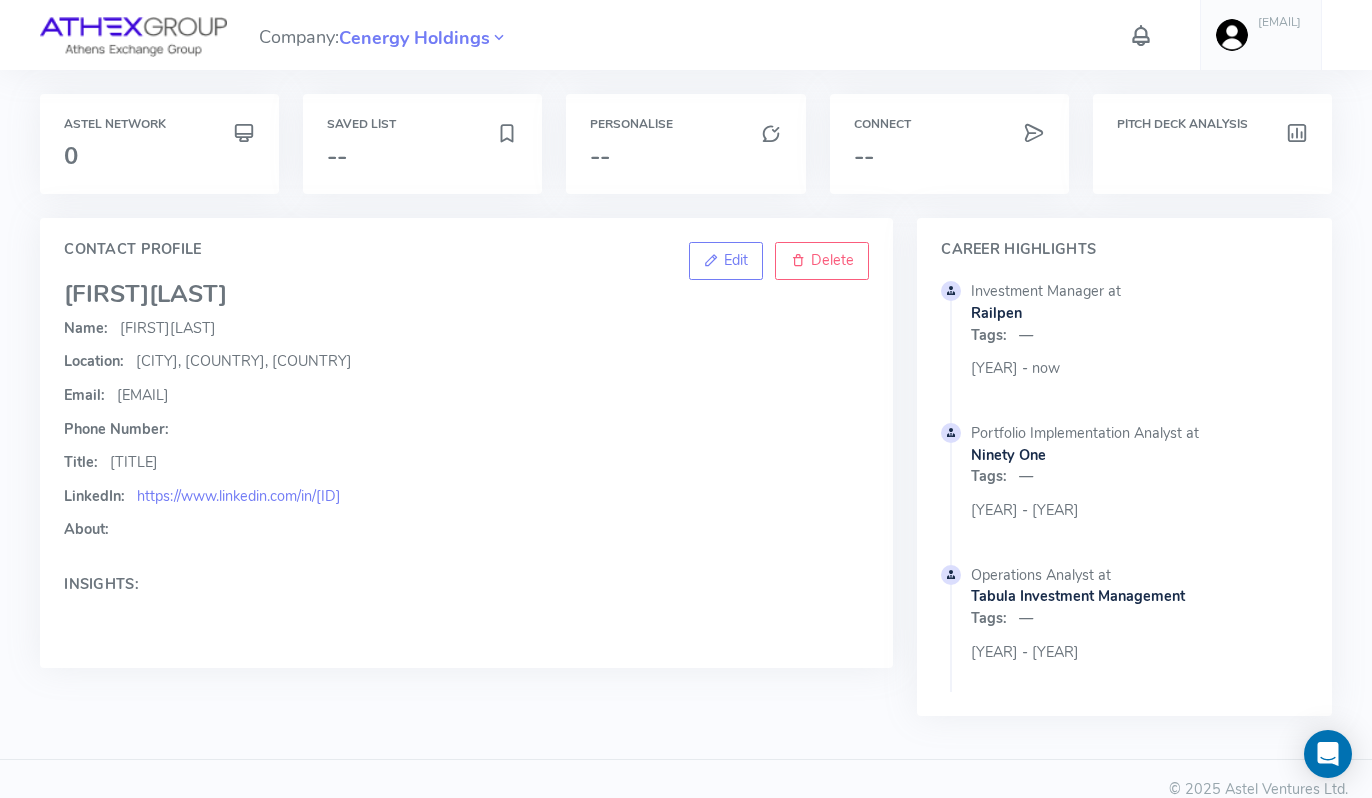 click on "Executive Vice-Chairman and Chief Executive Officer" at bounding box center (134, 462) 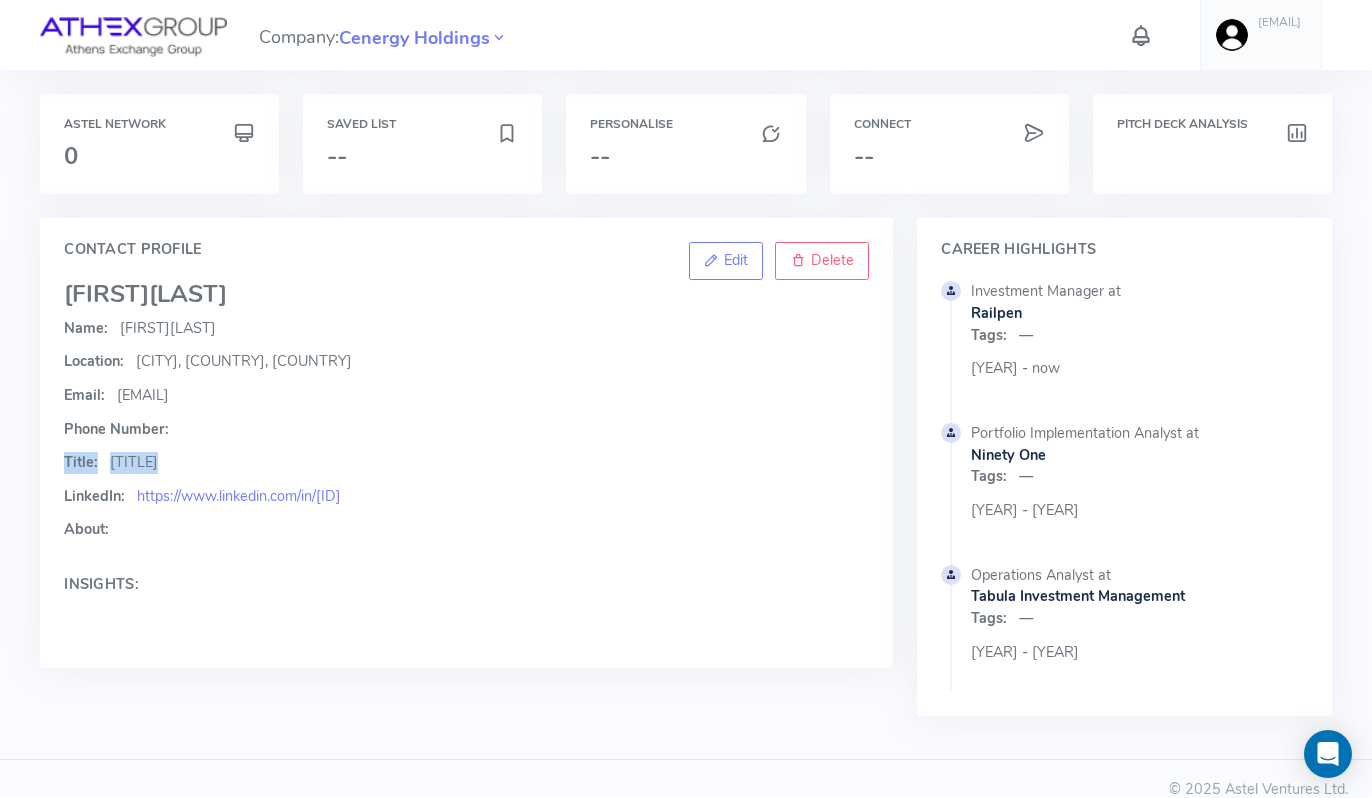 click on "Executive Vice-Chairman and Chief Executive Officer" at bounding box center [134, 462] 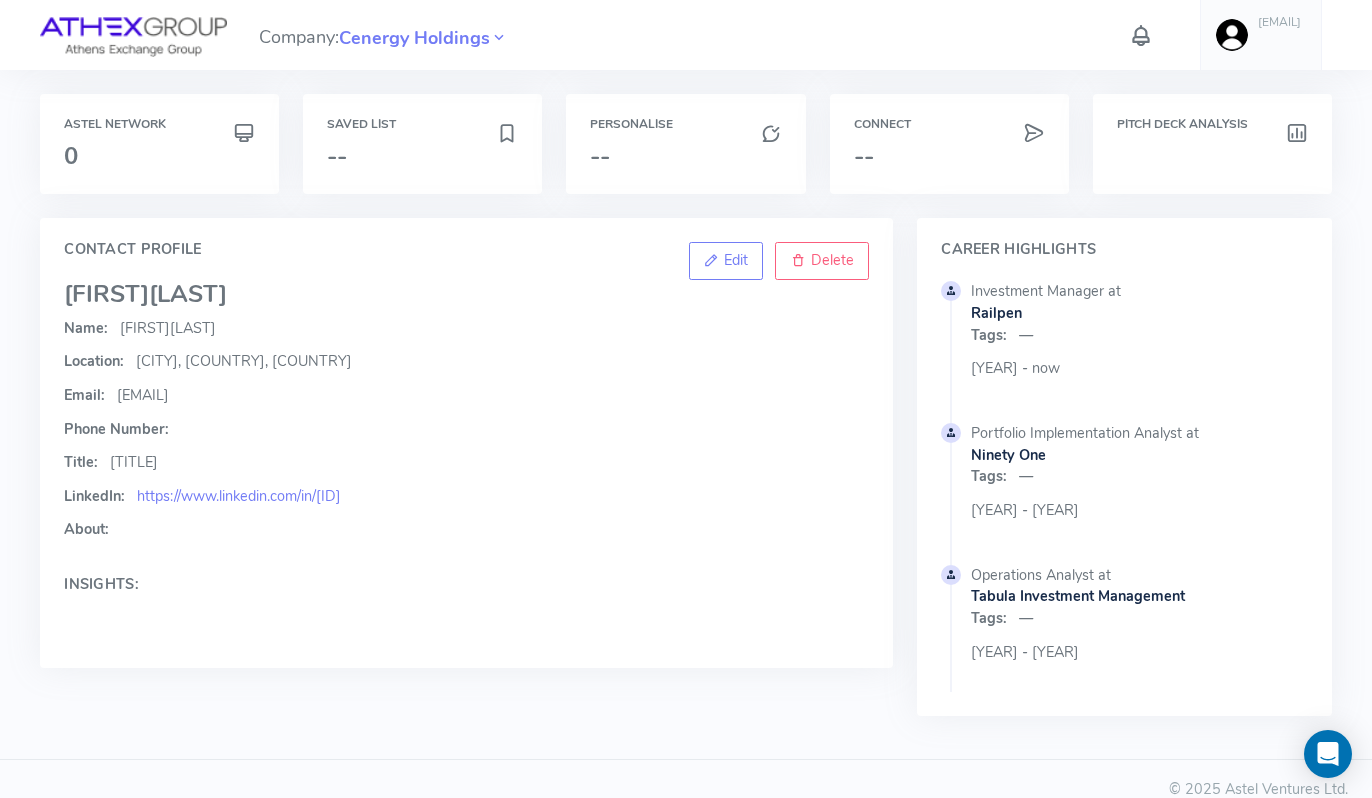 click on "Executive Vice-Chairman and Chief Executive Officer" at bounding box center (134, 462) 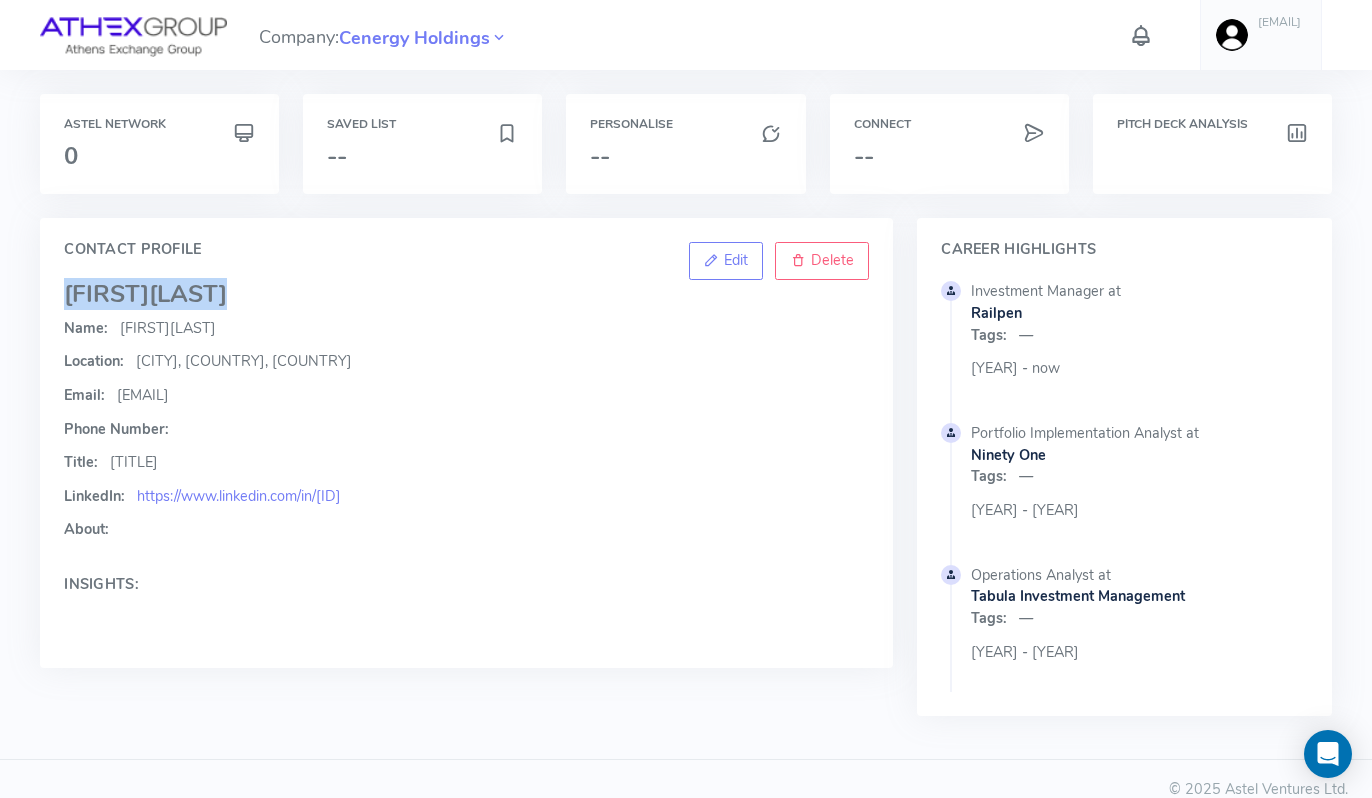 click on "Kyriakopoulos" at bounding box center [188, 294] 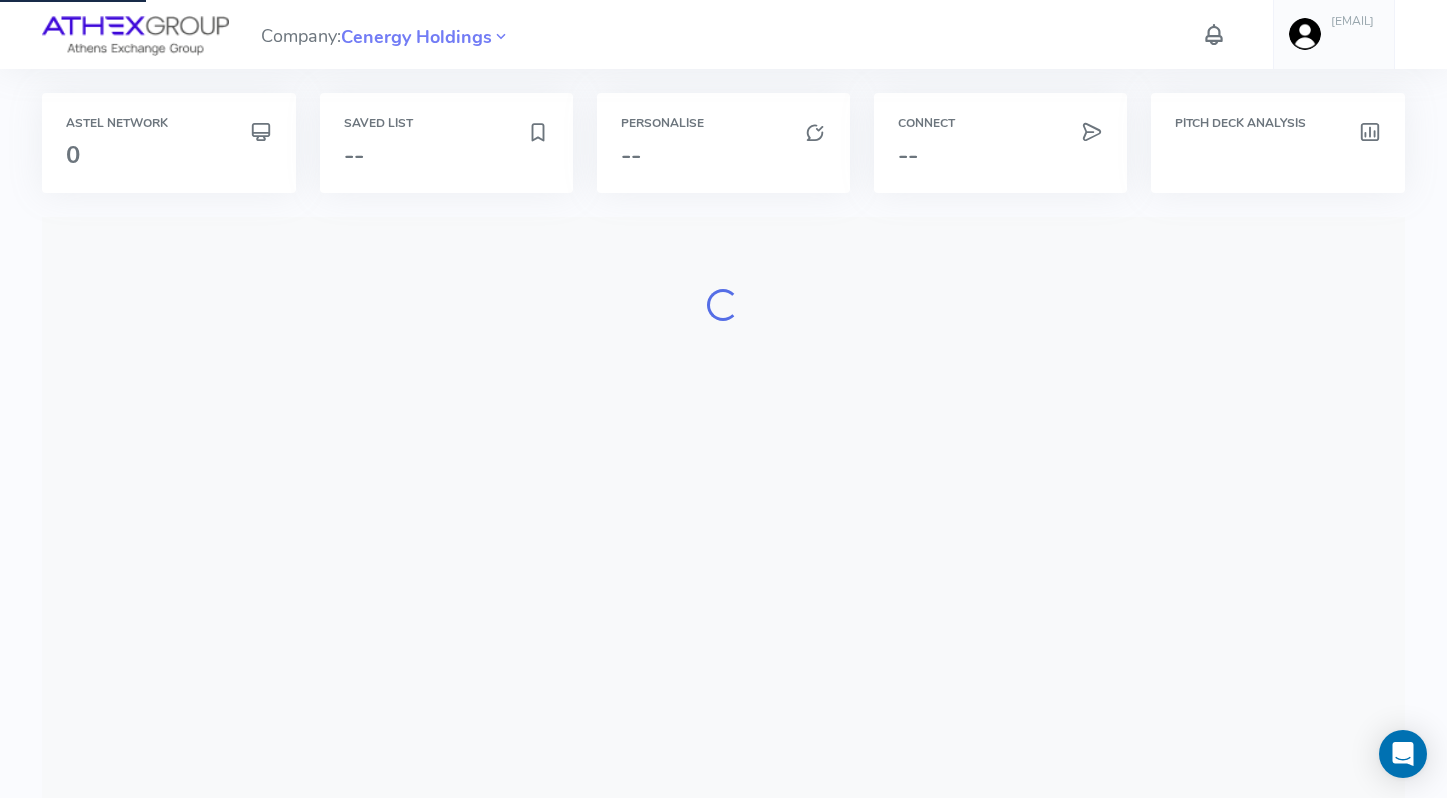scroll, scrollTop: 0, scrollLeft: 0, axis: both 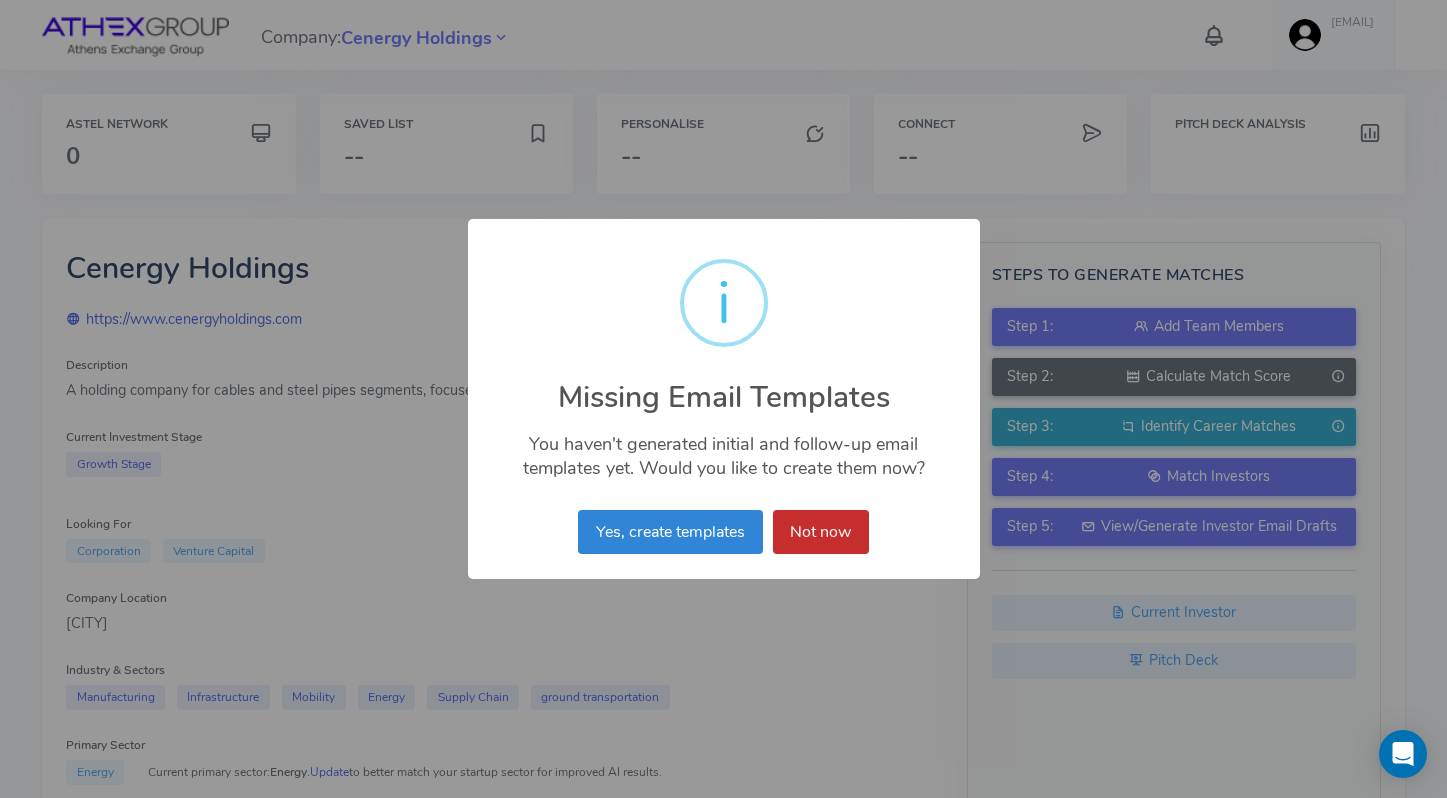 click on "Not now" at bounding box center (821, 532) 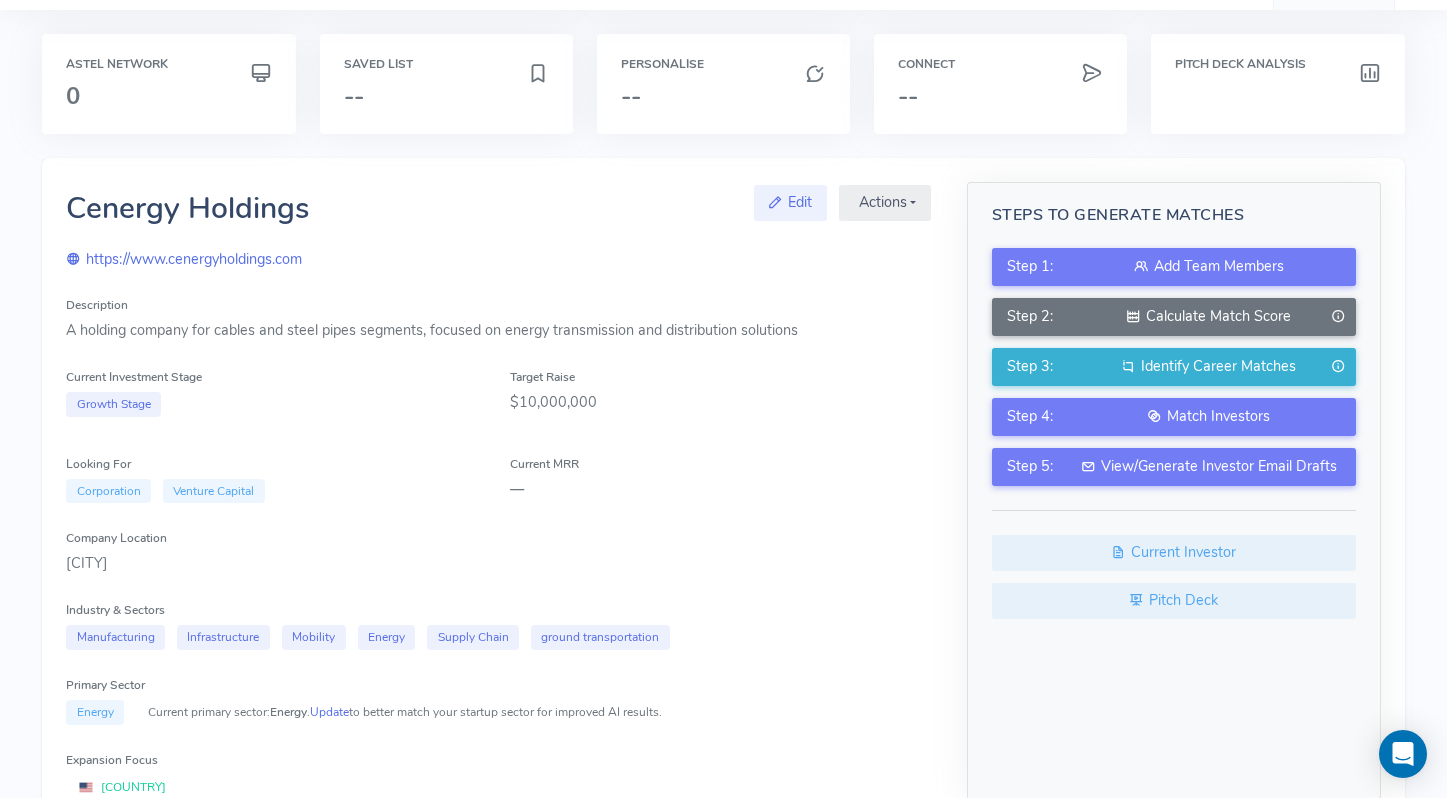scroll, scrollTop: 0, scrollLeft: 0, axis: both 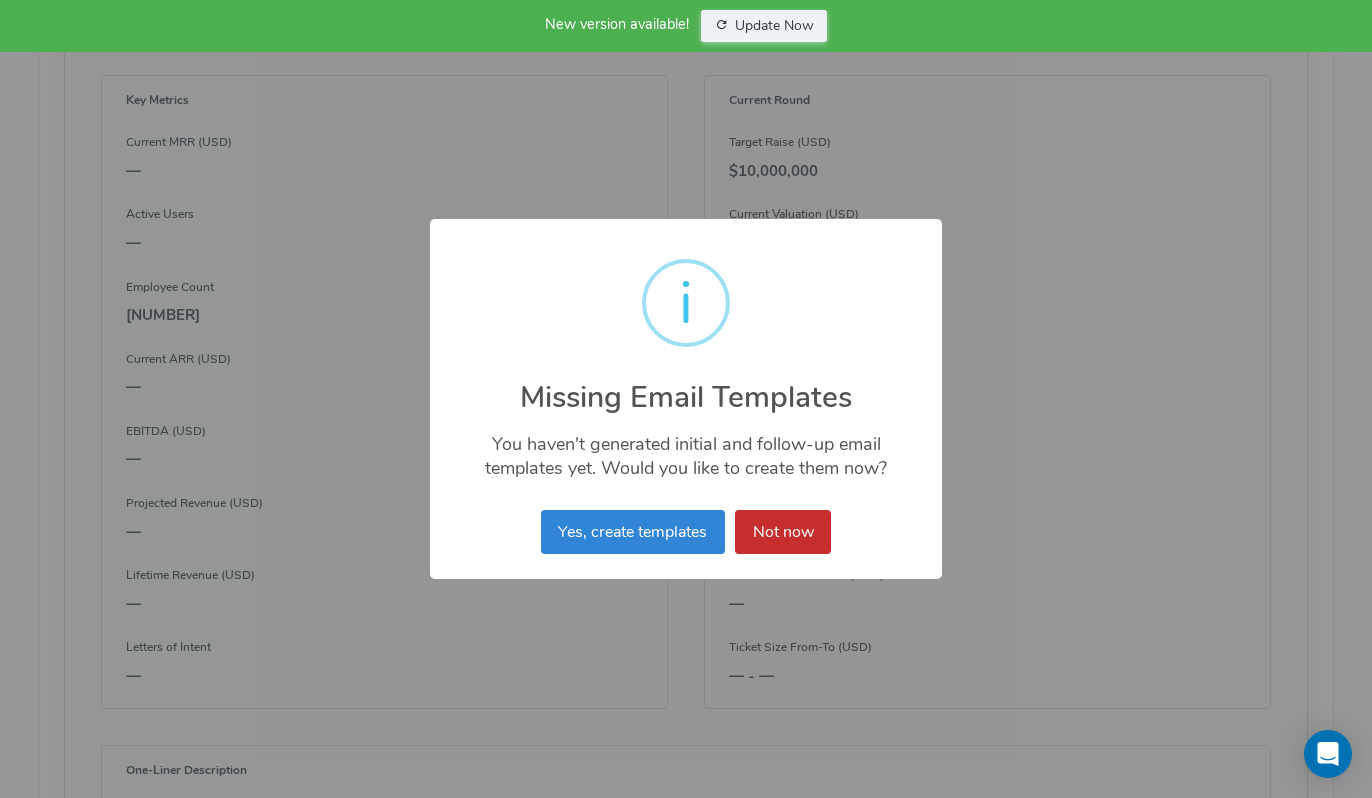 click on "Not now" at bounding box center [783, 532] 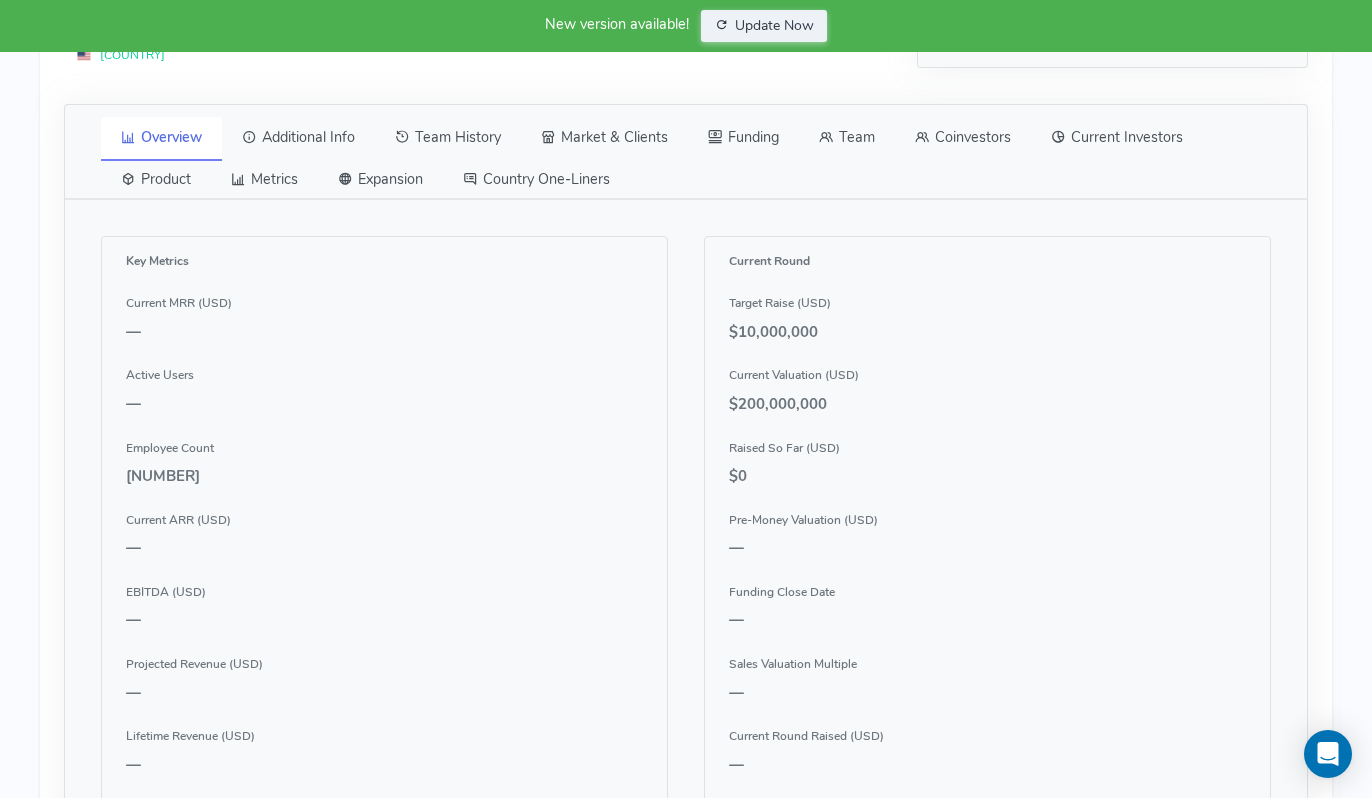 scroll, scrollTop: 788, scrollLeft: 0, axis: vertical 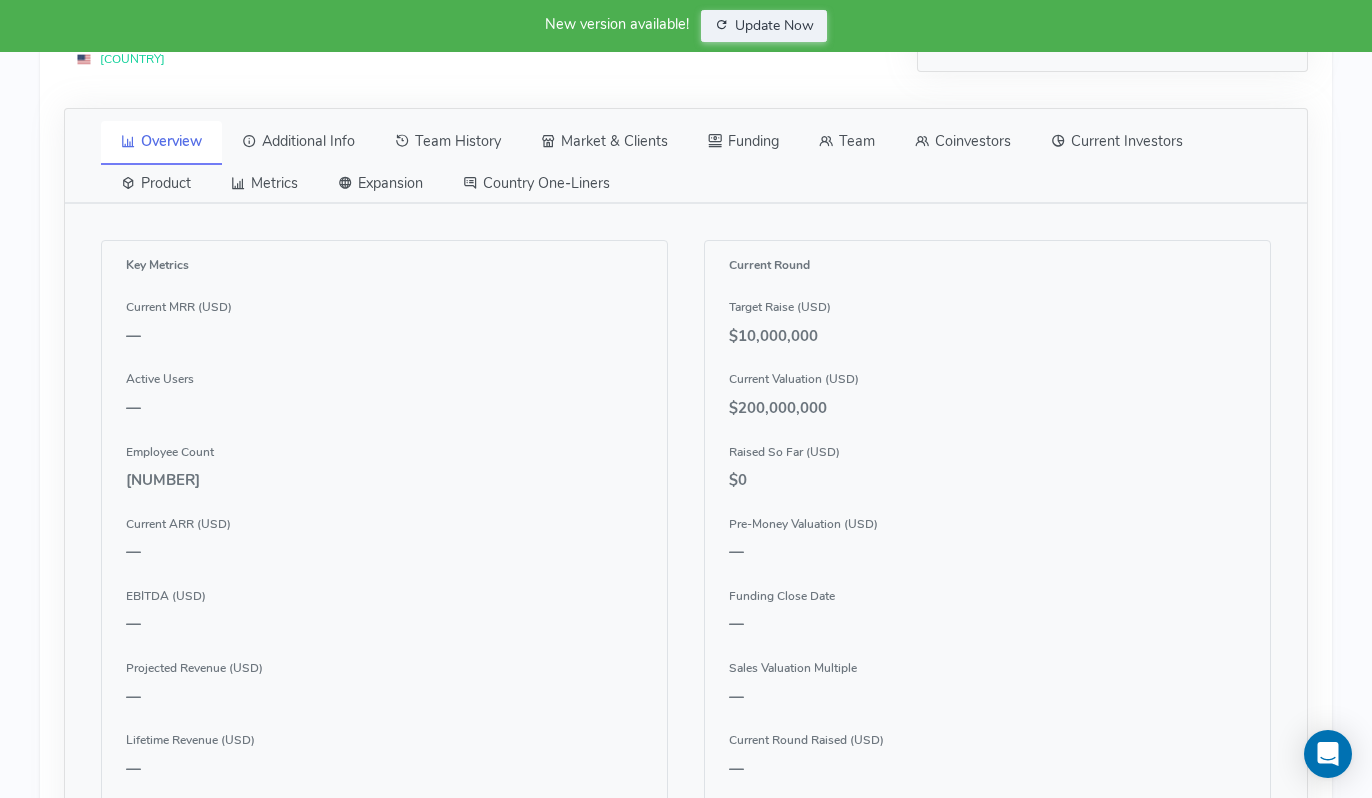 click on "Team" at bounding box center [847, 142] 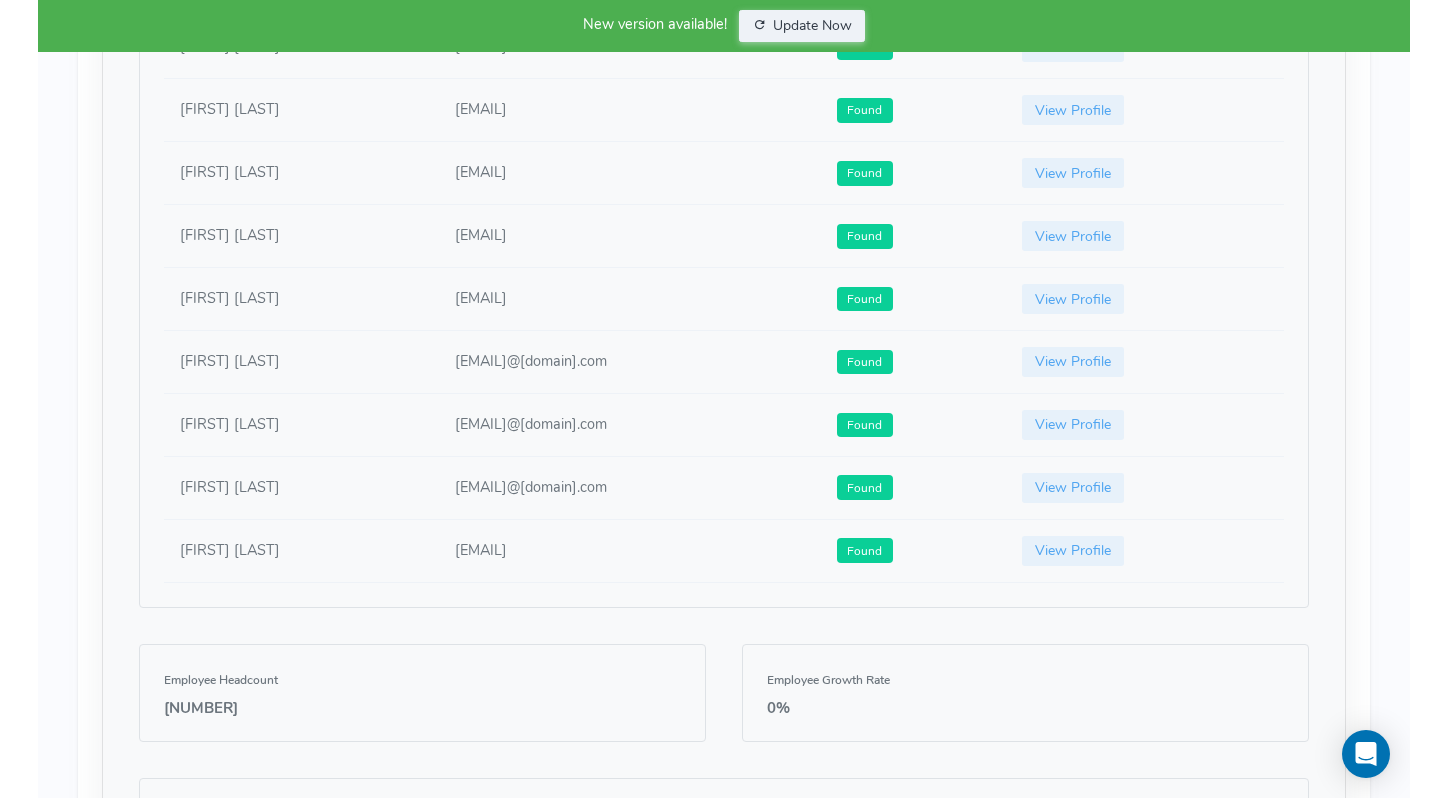 scroll, scrollTop: 1533, scrollLeft: 0, axis: vertical 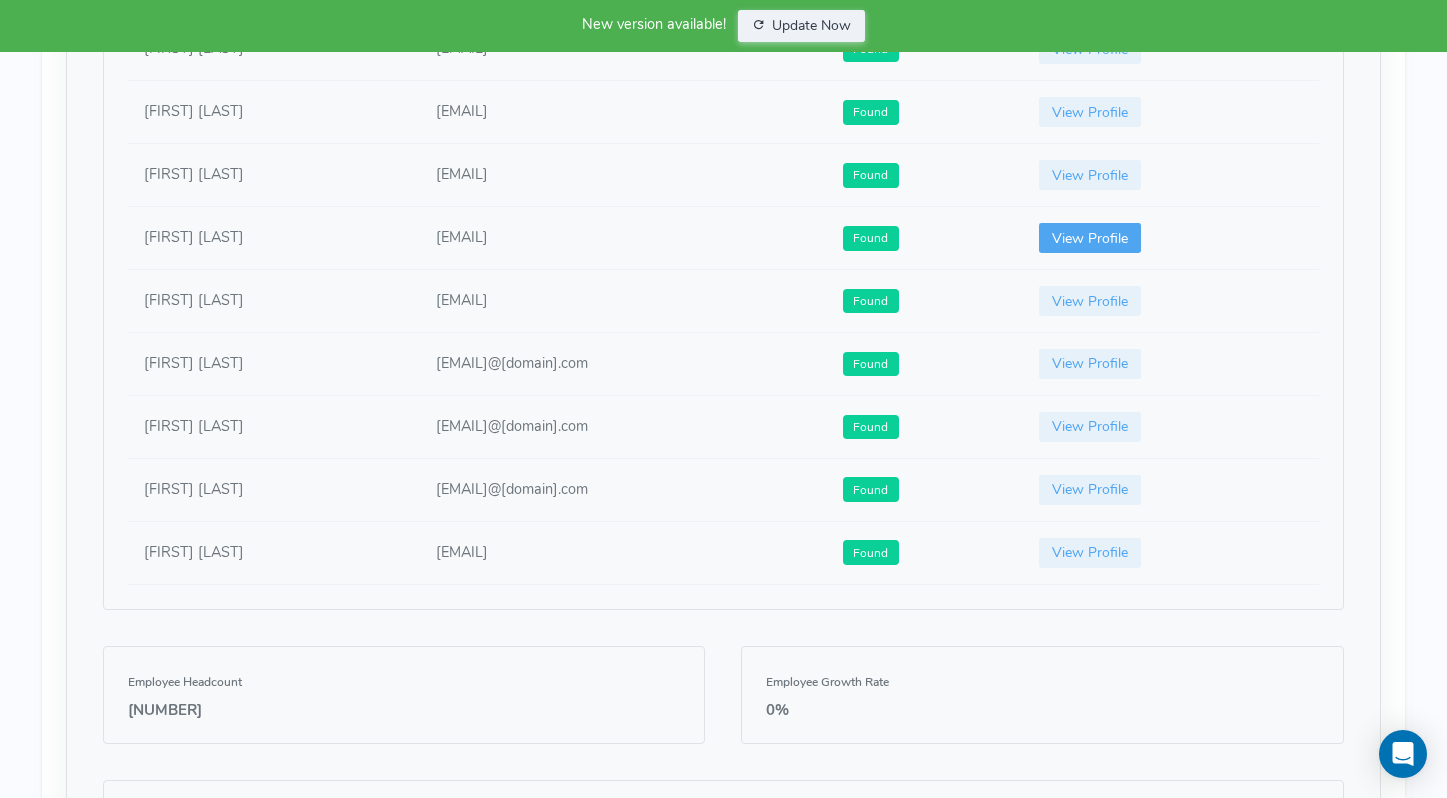 click on "View Profile" at bounding box center (1090, 238) 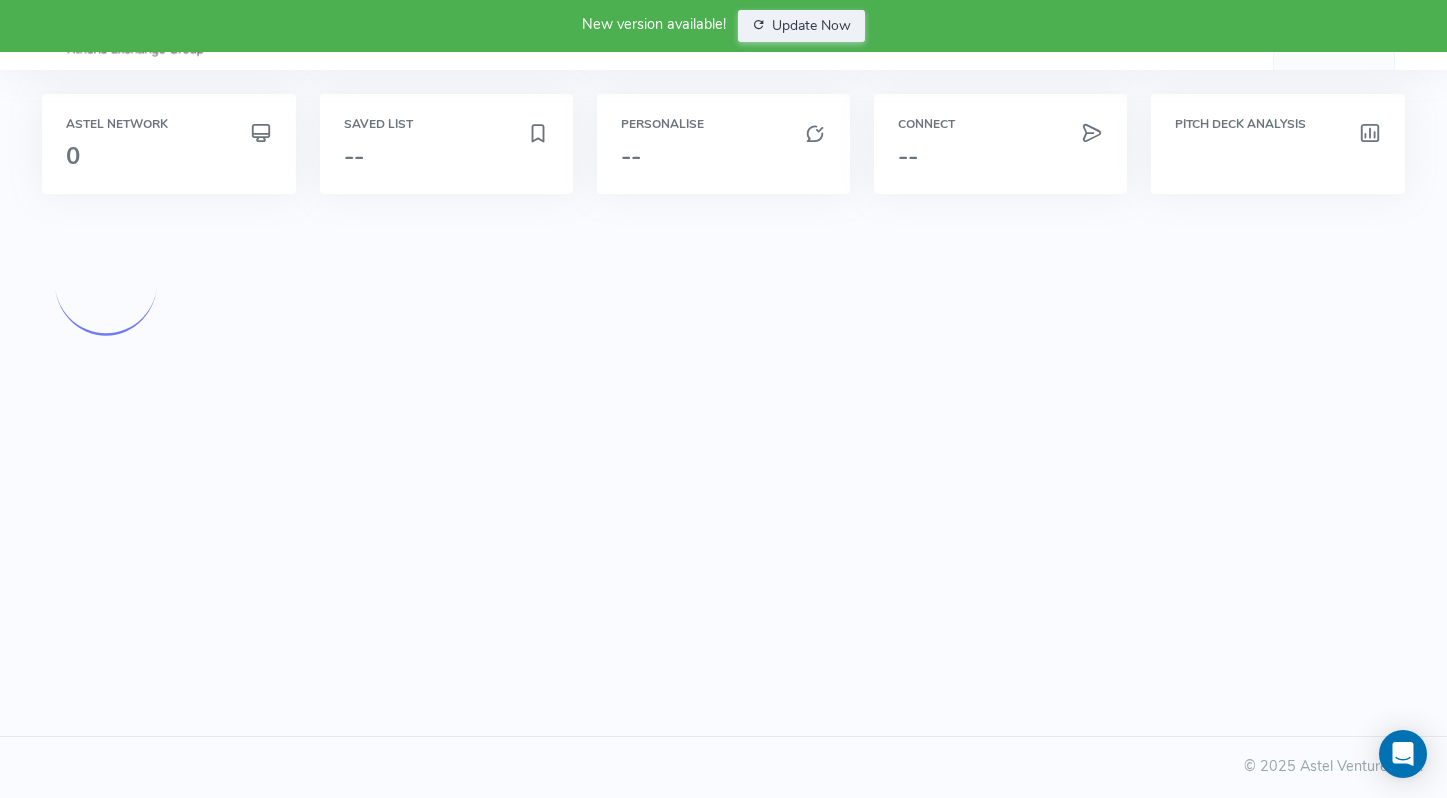 scroll, scrollTop: 0, scrollLeft: 0, axis: both 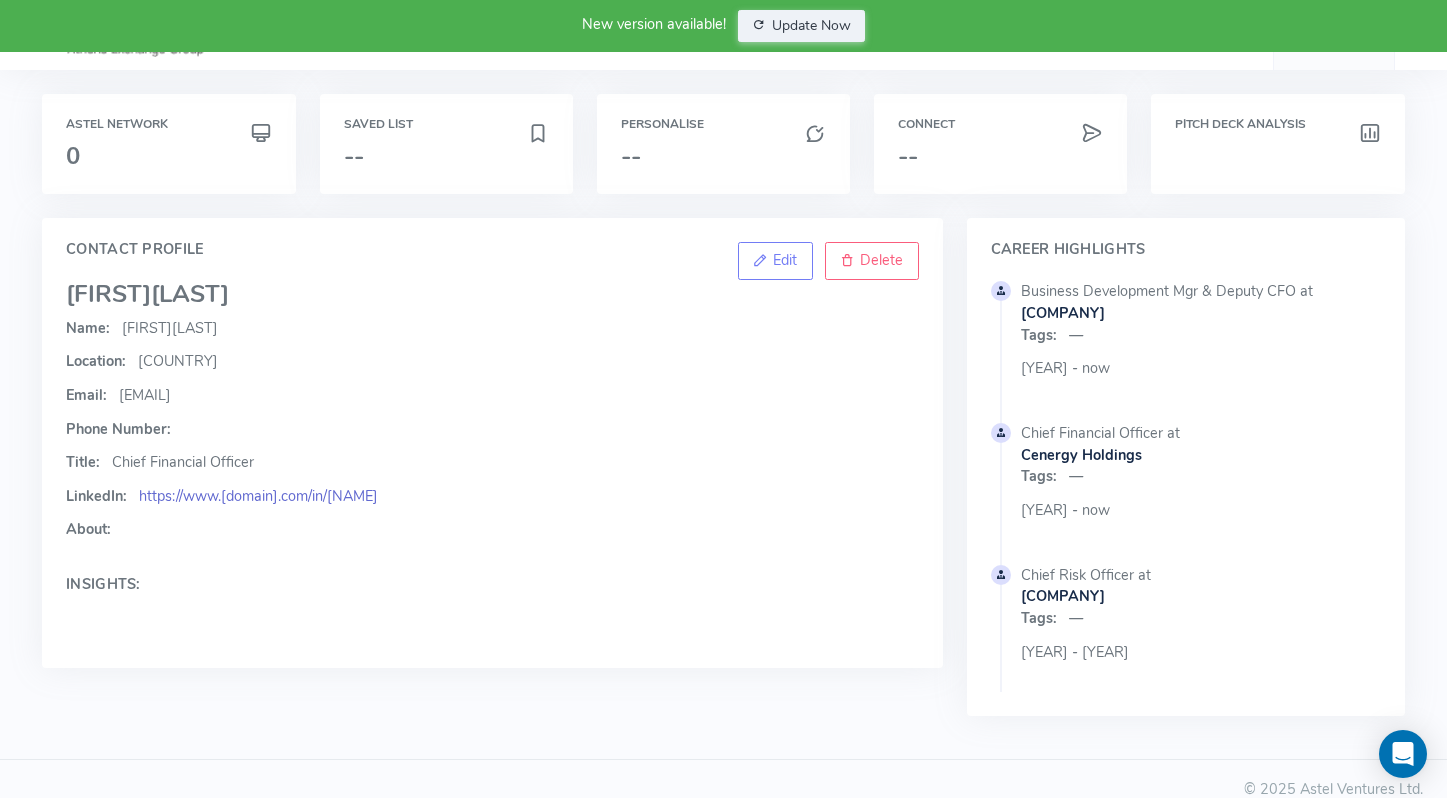 click on "https://www.[domain].com/in/[NAME]" 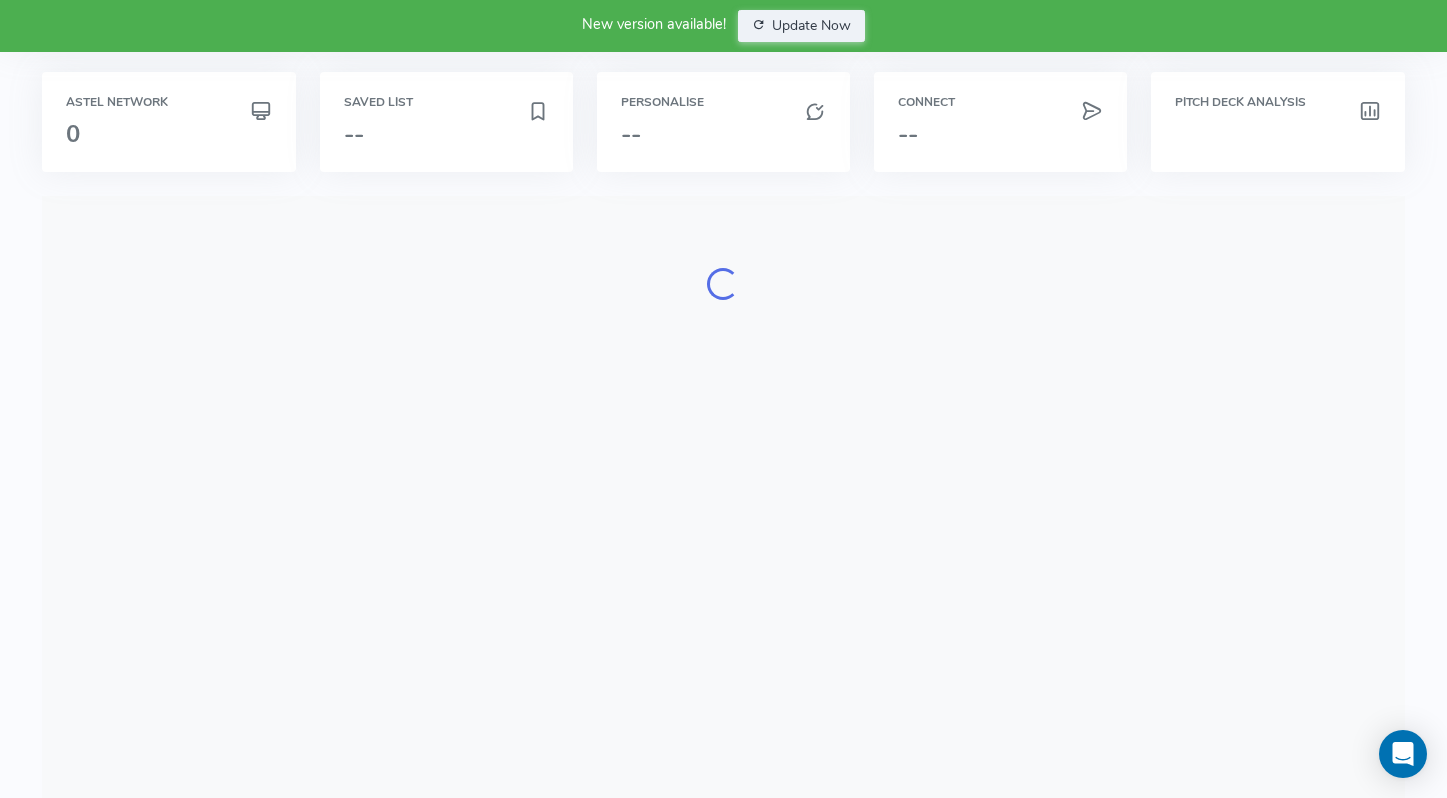 scroll, scrollTop: 0, scrollLeft: 0, axis: both 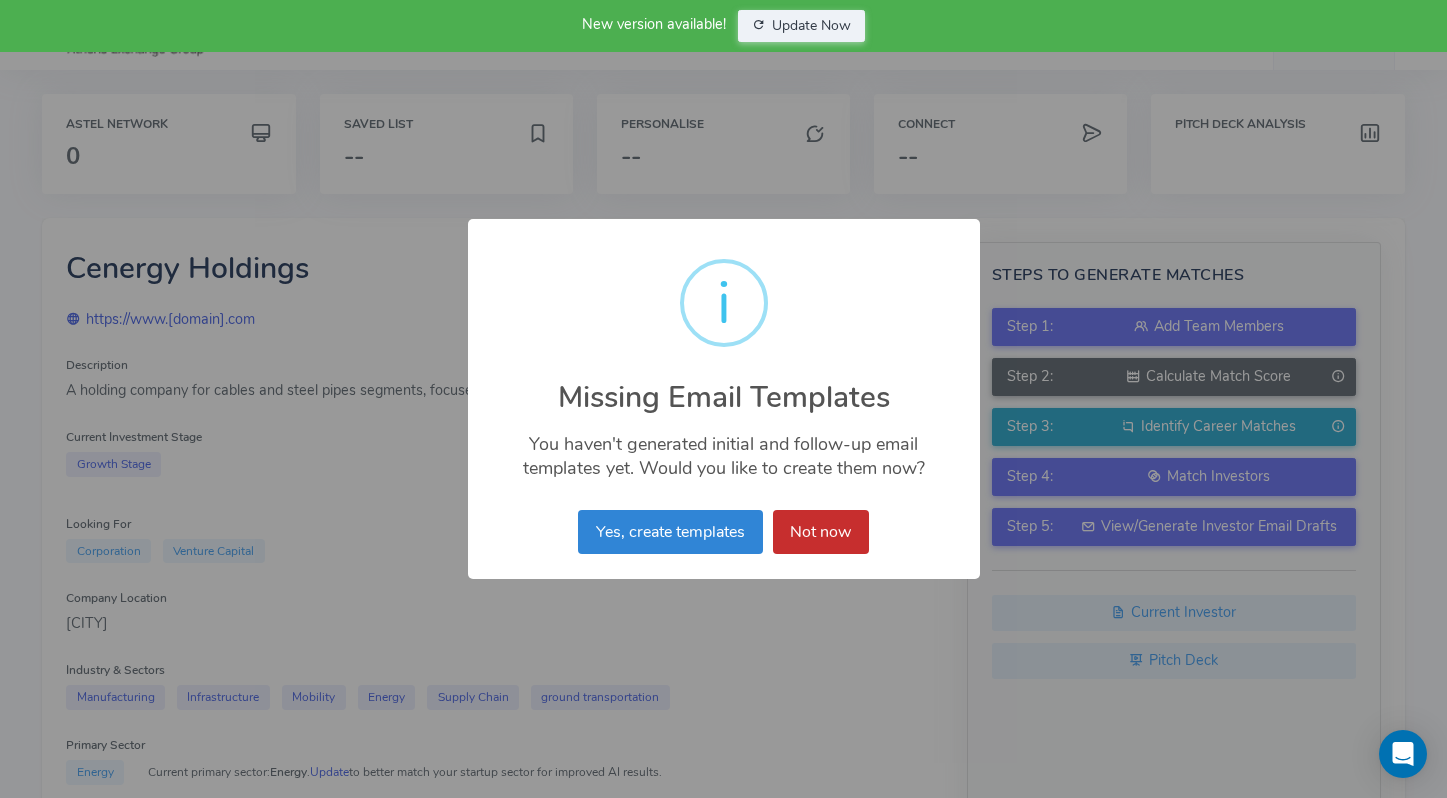 click on "Not now" at bounding box center [821, 532] 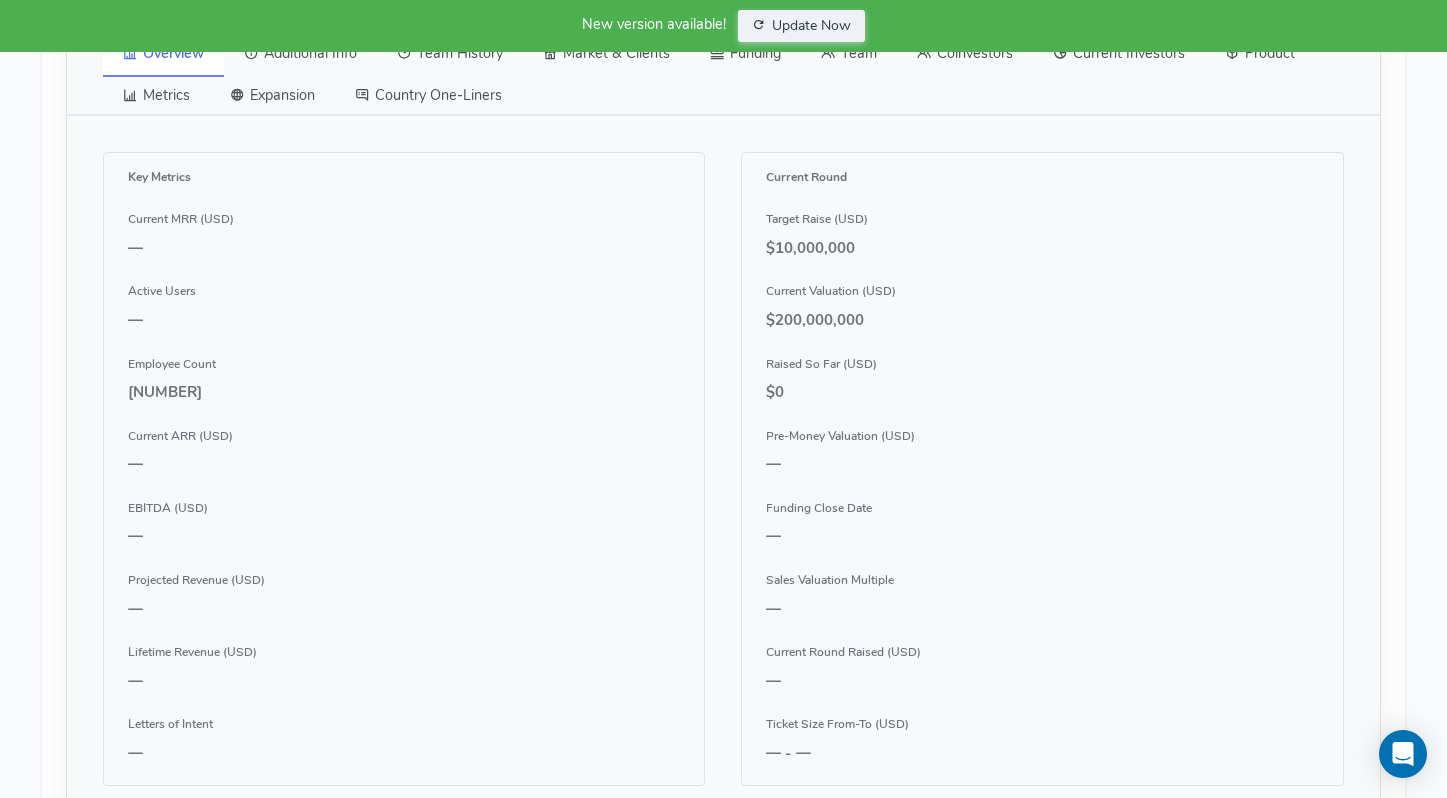 scroll, scrollTop: 797, scrollLeft: 0, axis: vertical 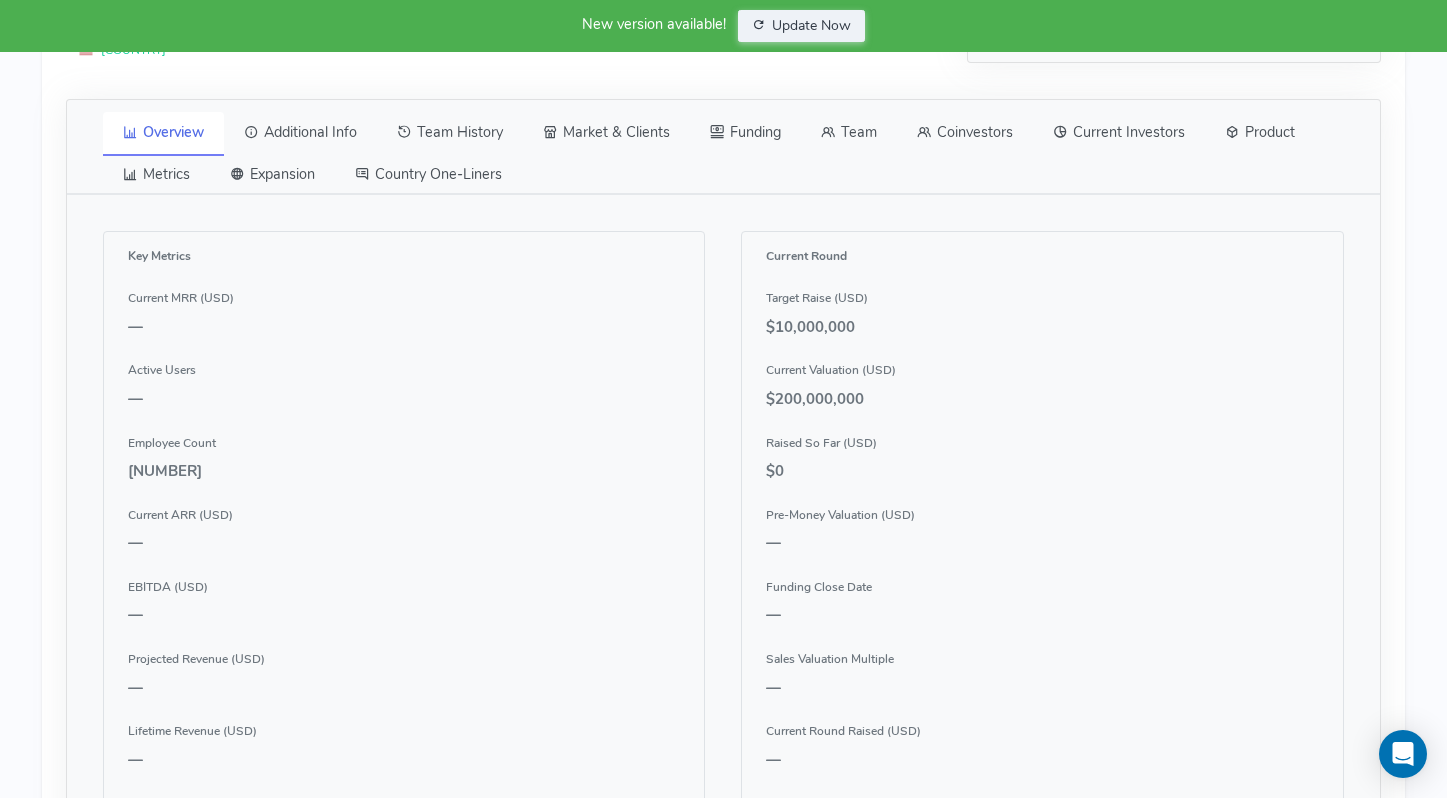click on "Team" at bounding box center (849, 133) 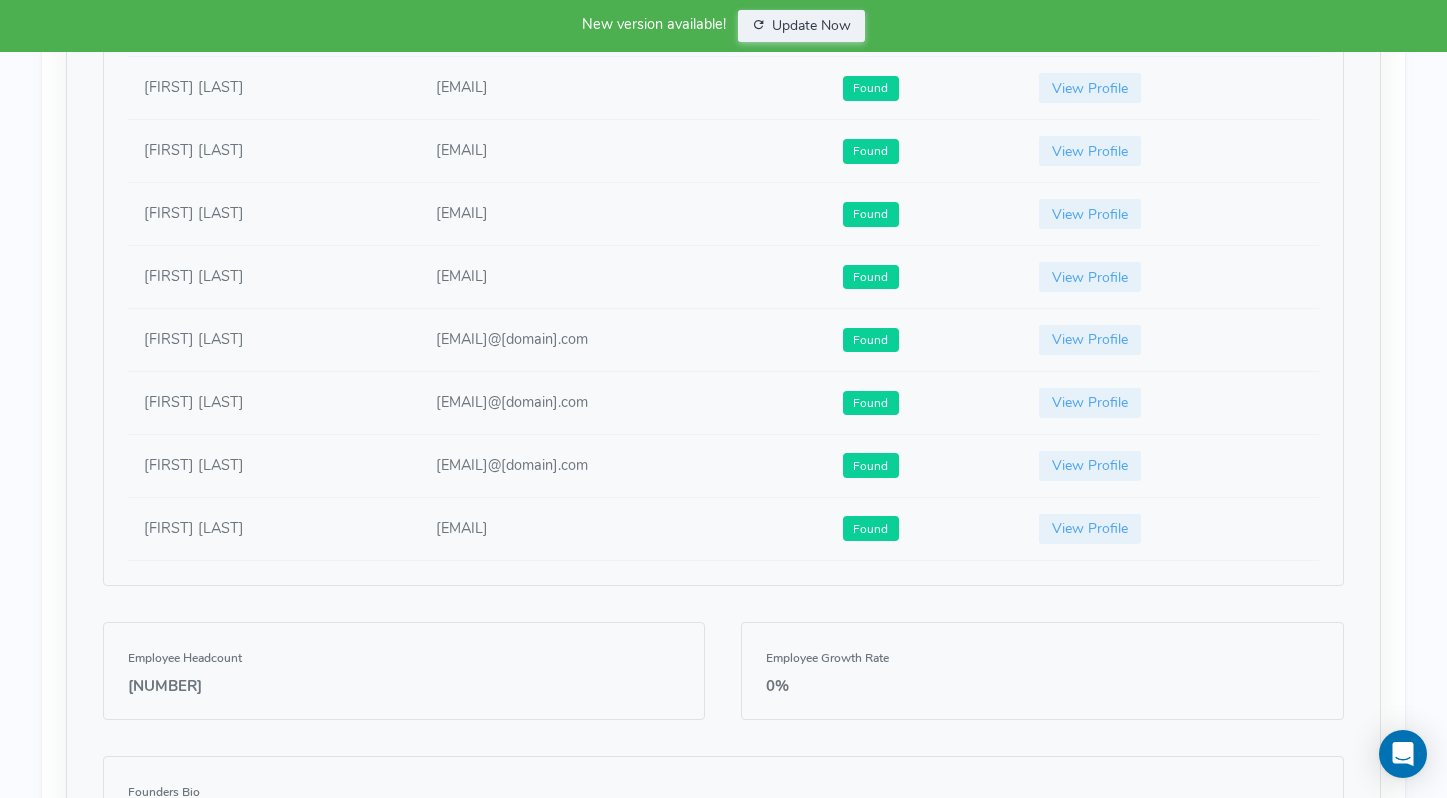 scroll, scrollTop: 1562, scrollLeft: 0, axis: vertical 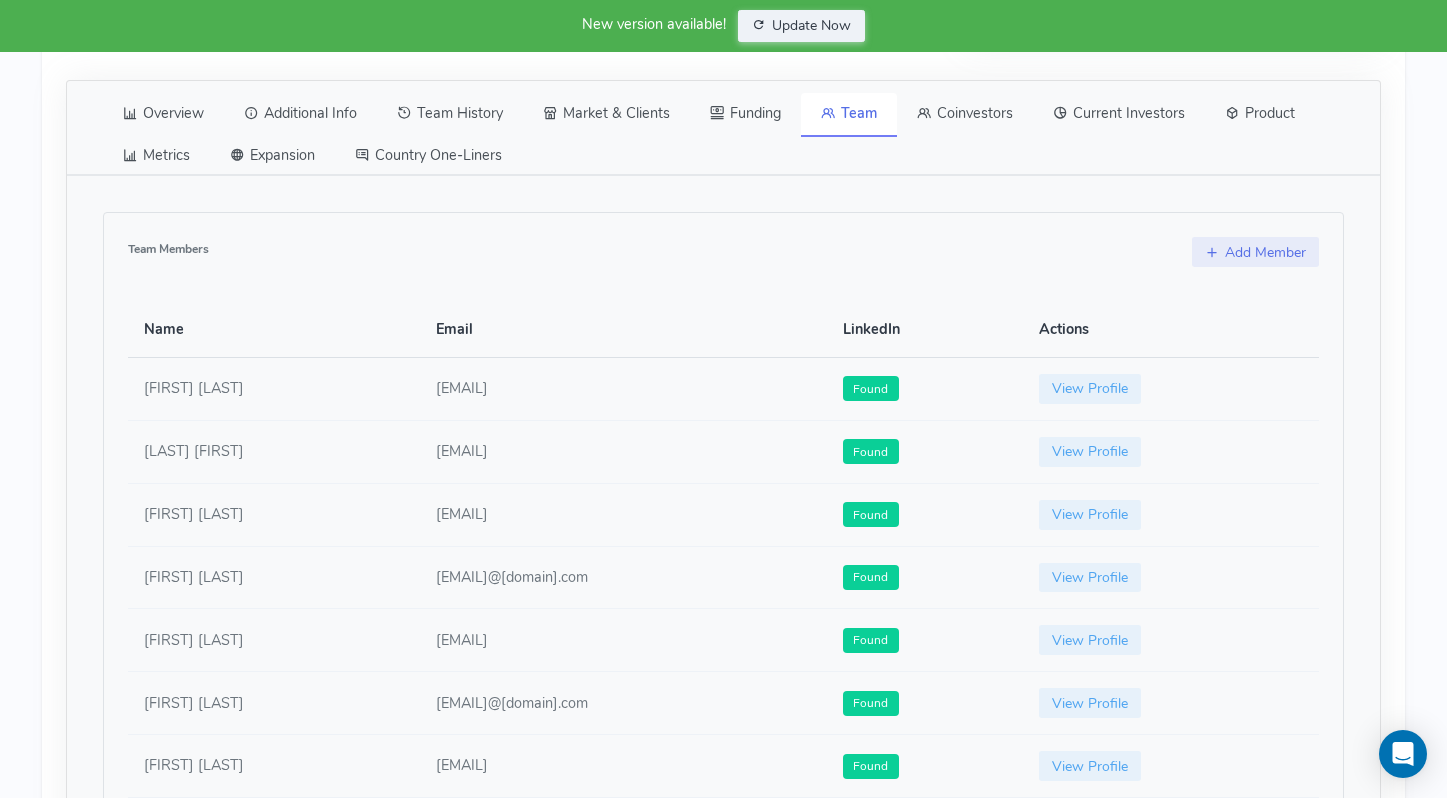 drag, startPoint x: 294, startPoint y: 553, endPoint x: 138, endPoint y: 385, distance: 229.25967 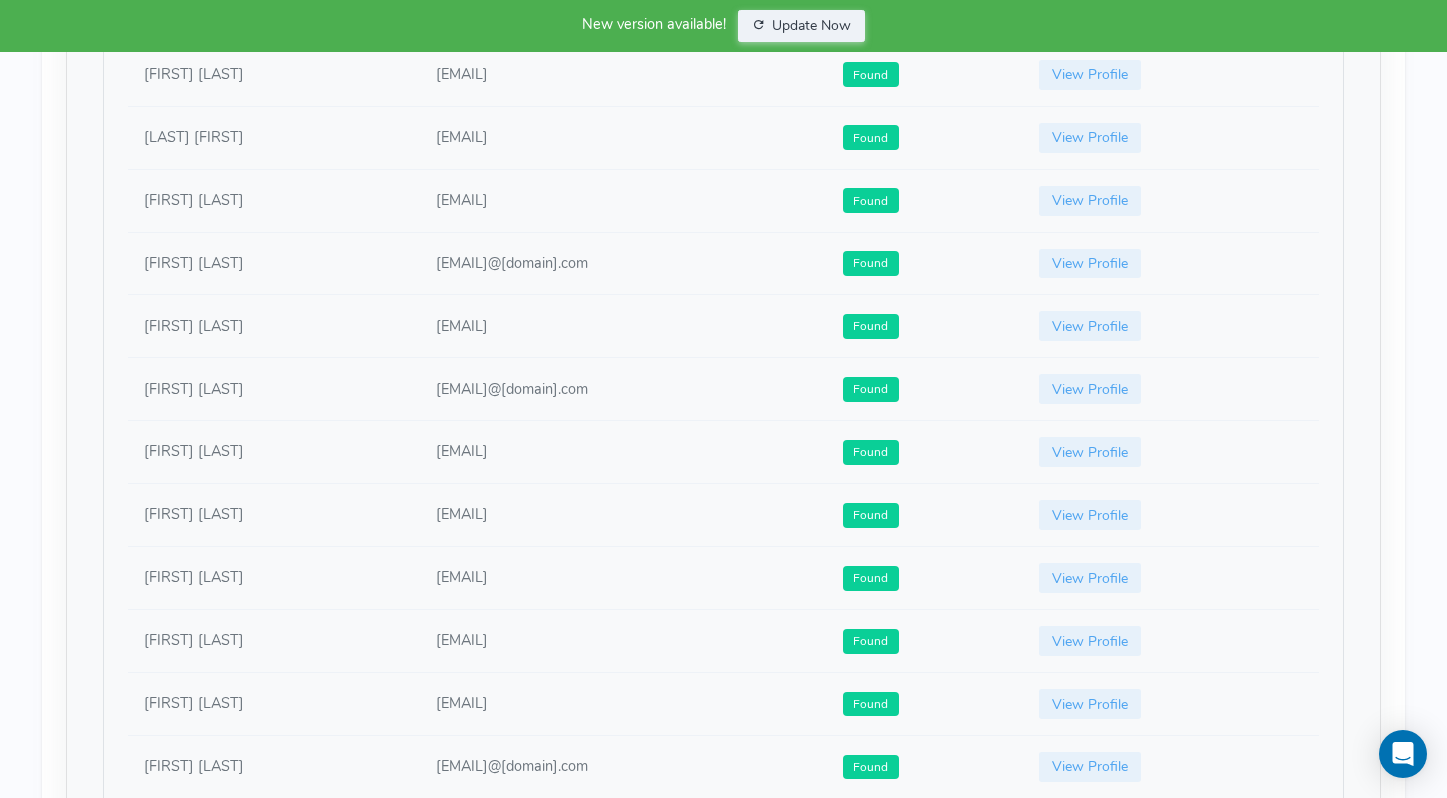 scroll, scrollTop: 1135, scrollLeft: 0, axis: vertical 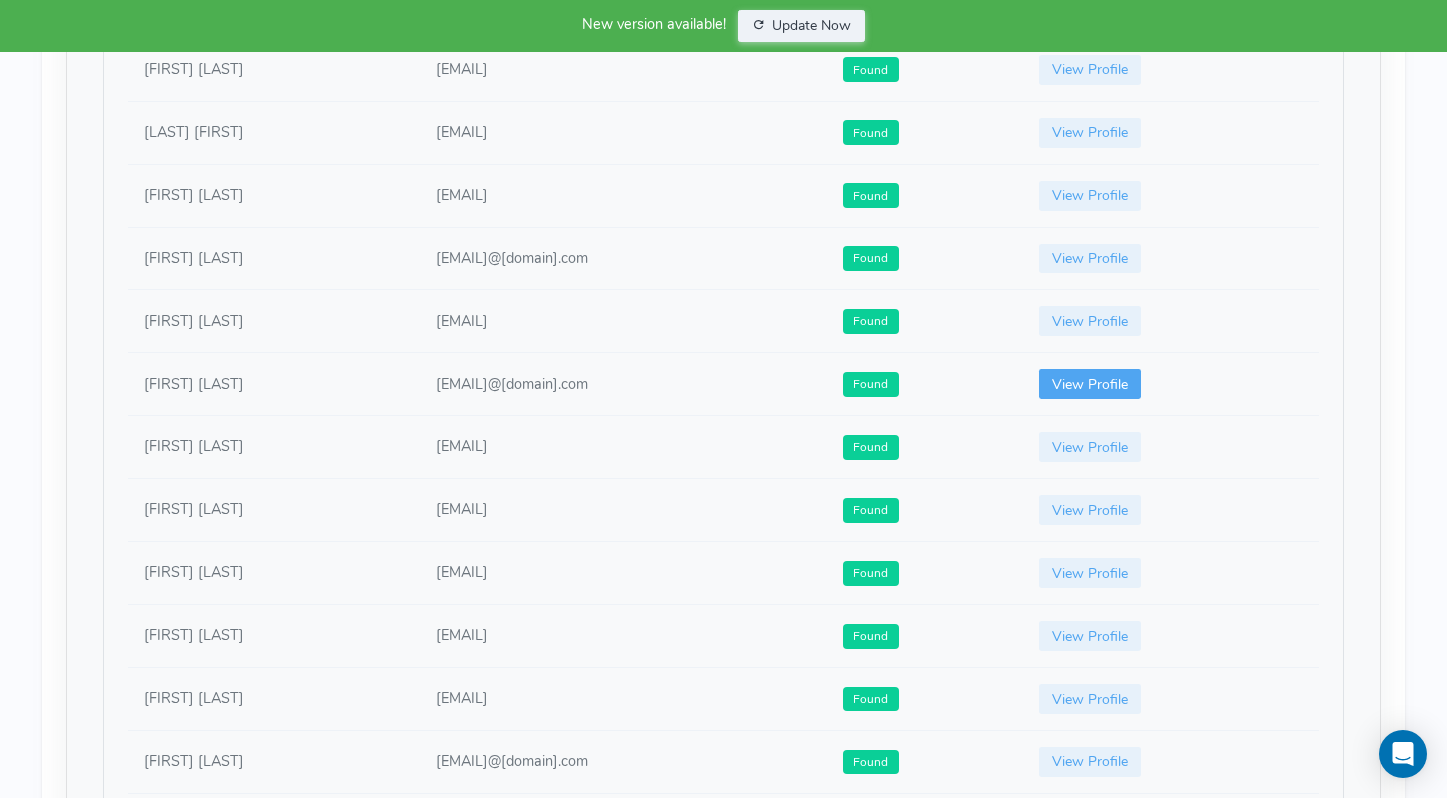 click on "View Profile" at bounding box center [1090, 384] 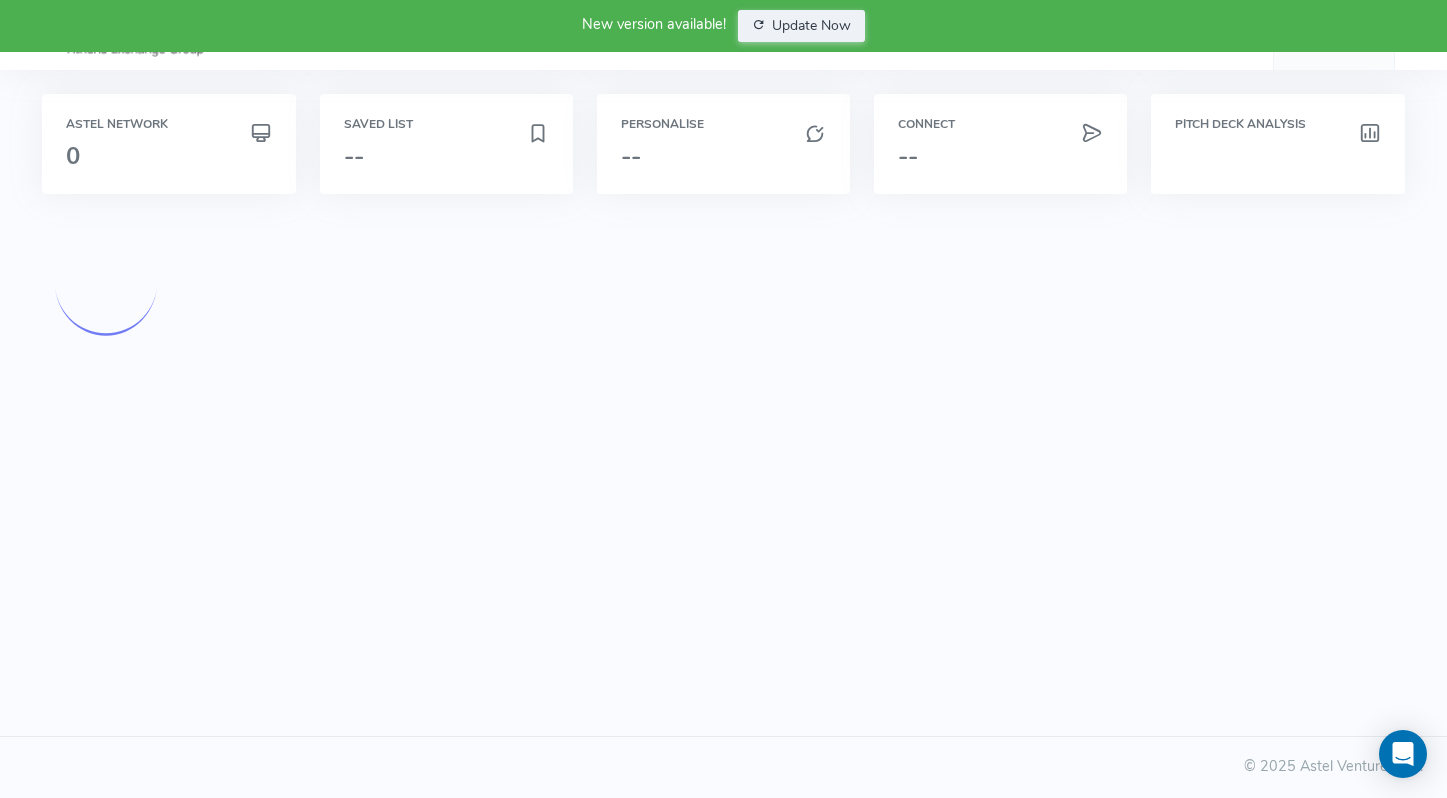 scroll, scrollTop: 0, scrollLeft: 0, axis: both 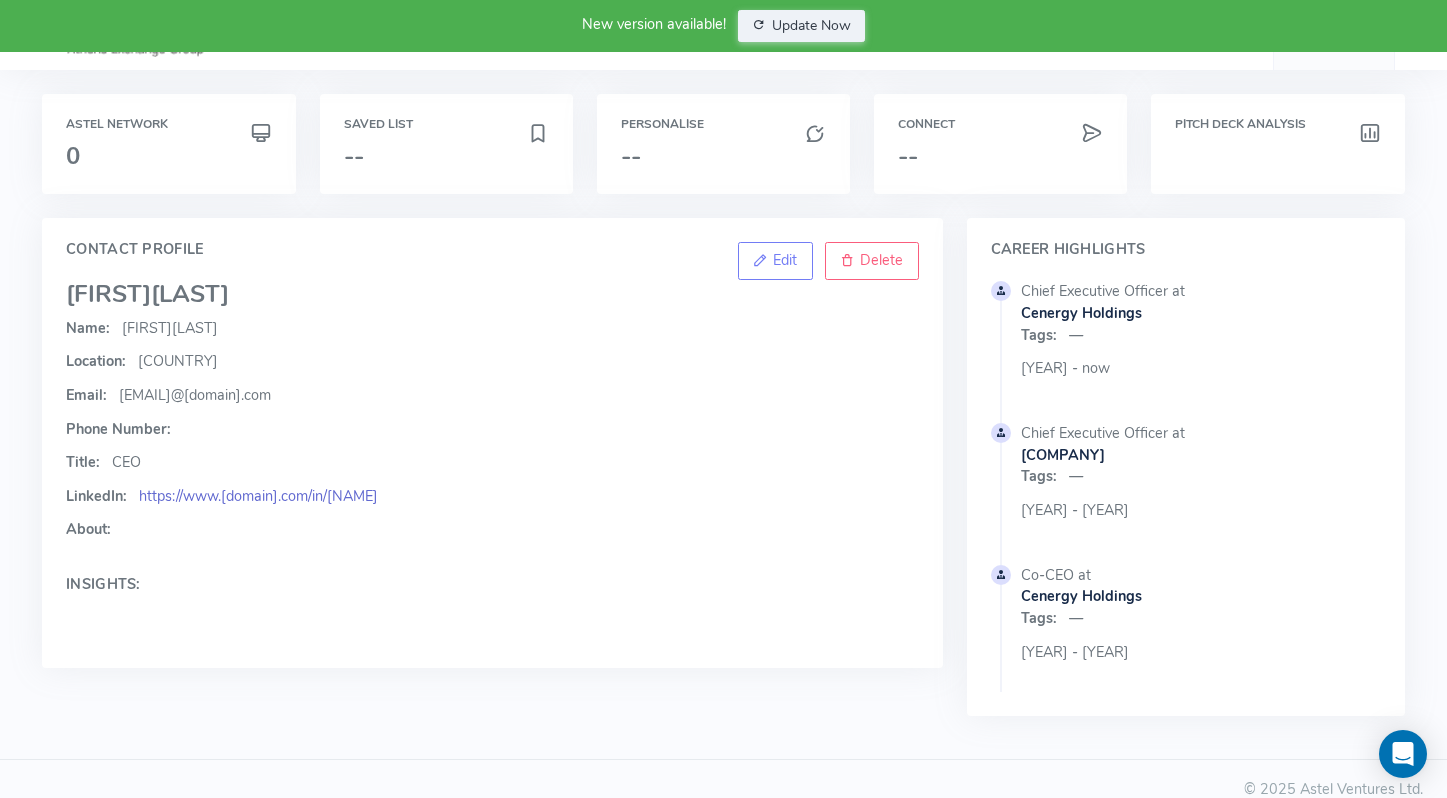 click on "https://www.[domain].com/in/[NAME]" 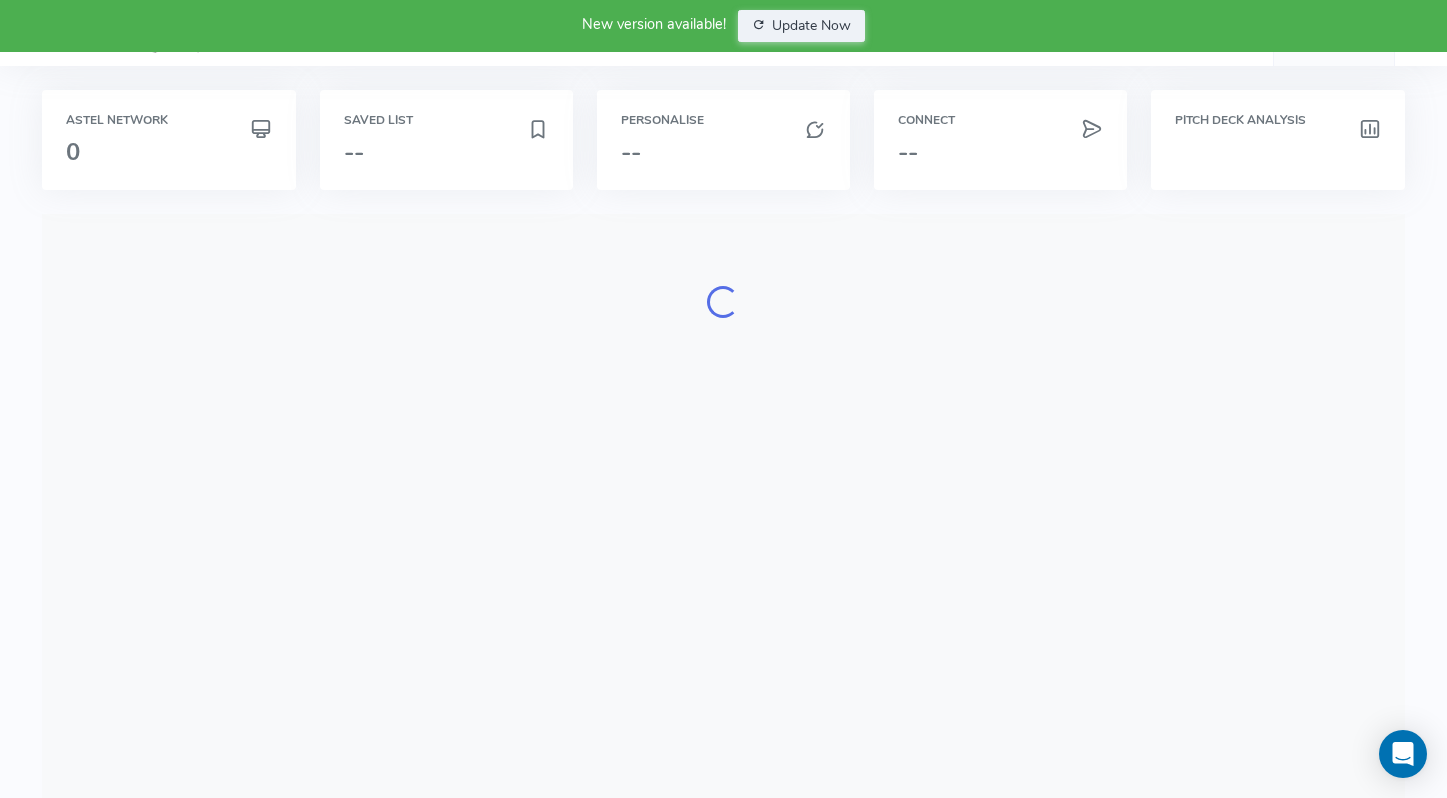 scroll, scrollTop: 0, scrollLeft: 0, axis: both 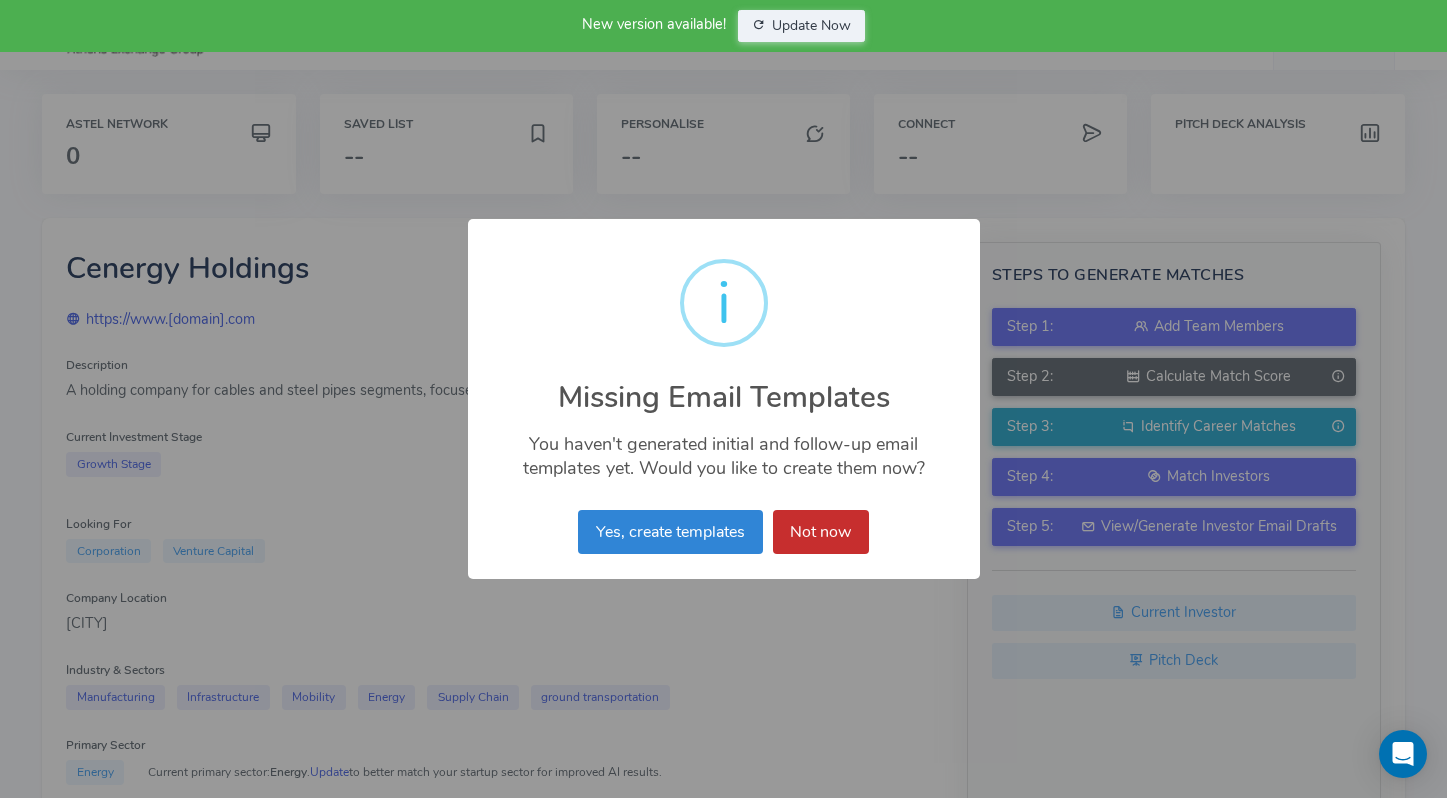 click on "Not now" at bounding box center [821, 532] 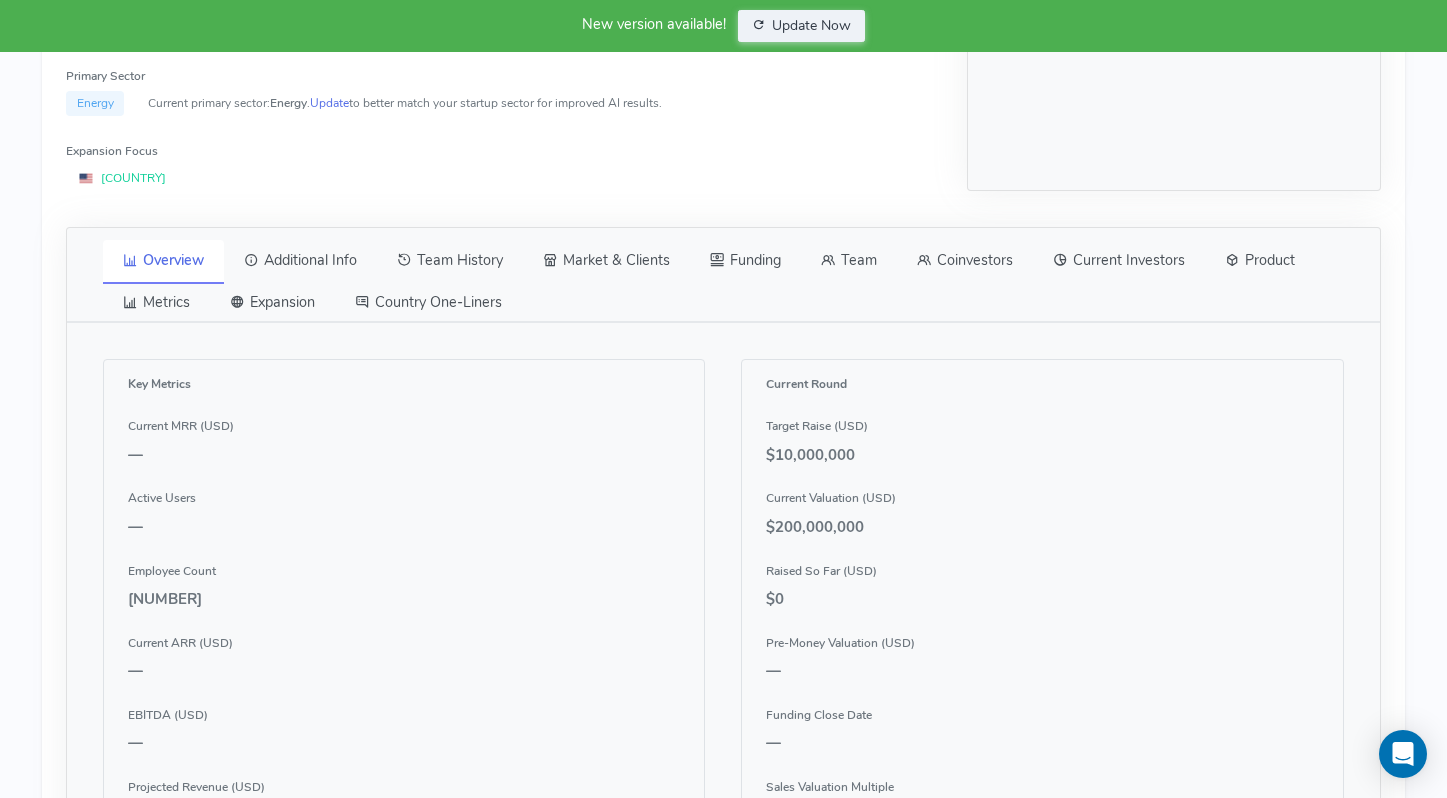 scroll, scrollTop: 649, scrollLeft: 0, axis: vertical 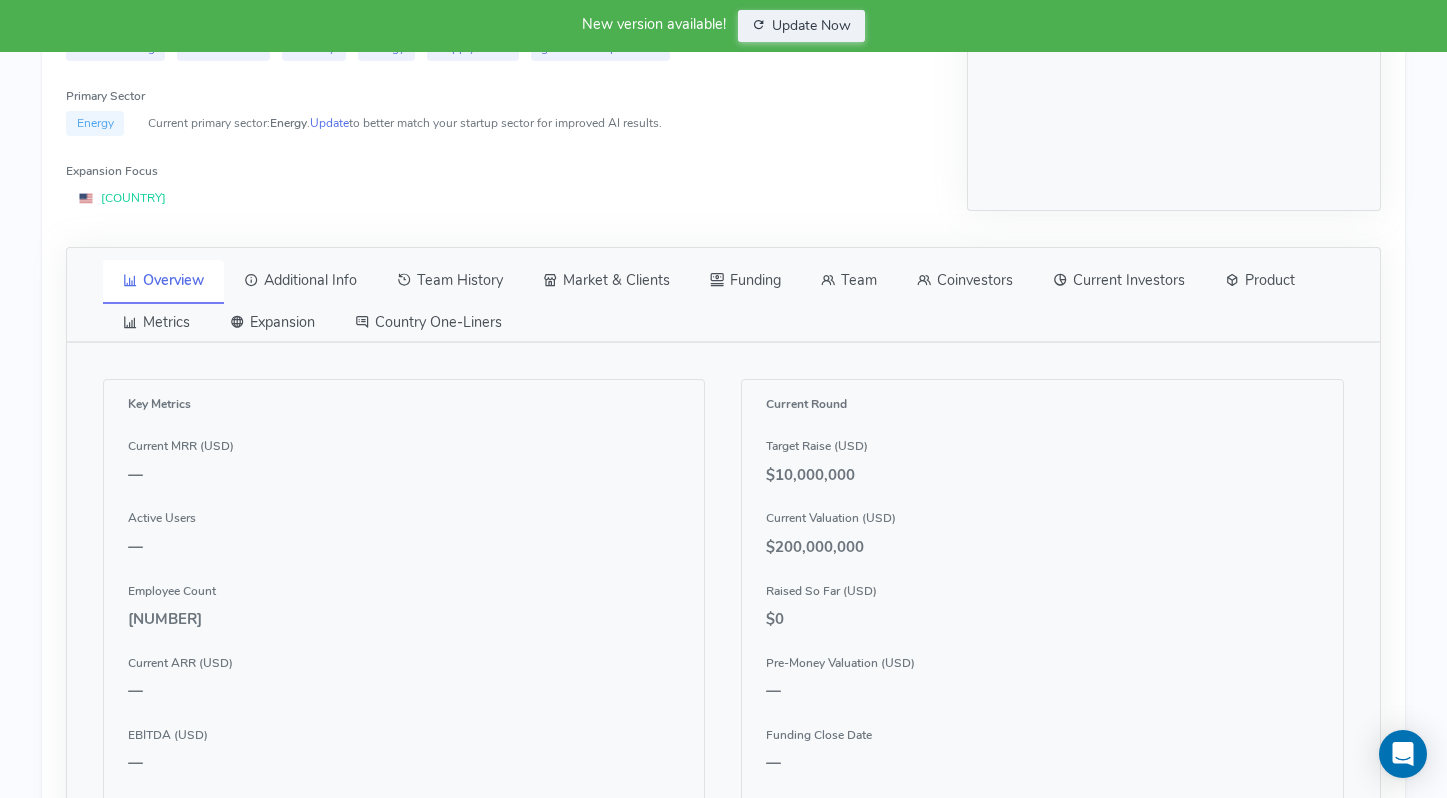 click on "Team" at bounding box center (849, 281) 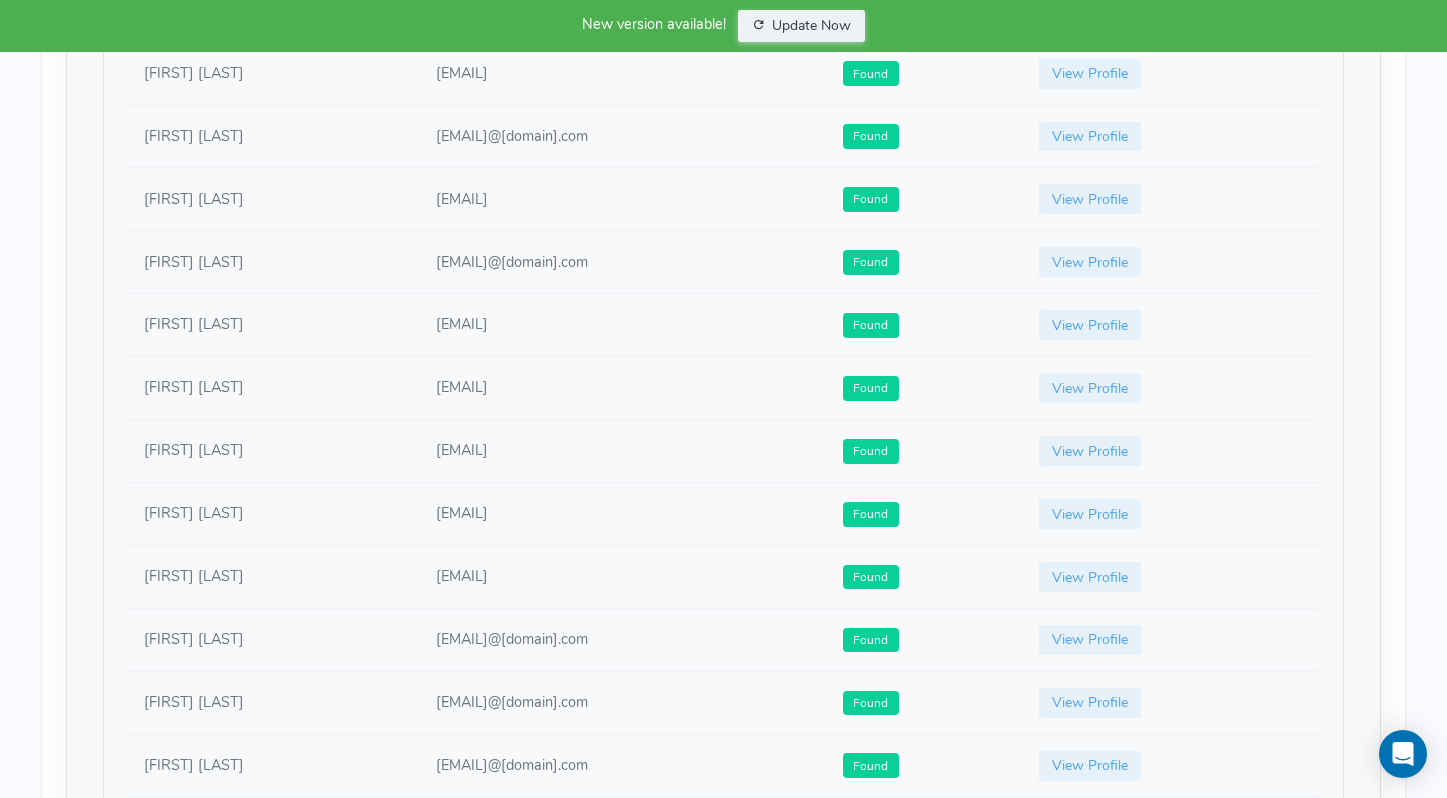 scroll, scrollTop: 1270, scrollLeft: 0, axis: vertical 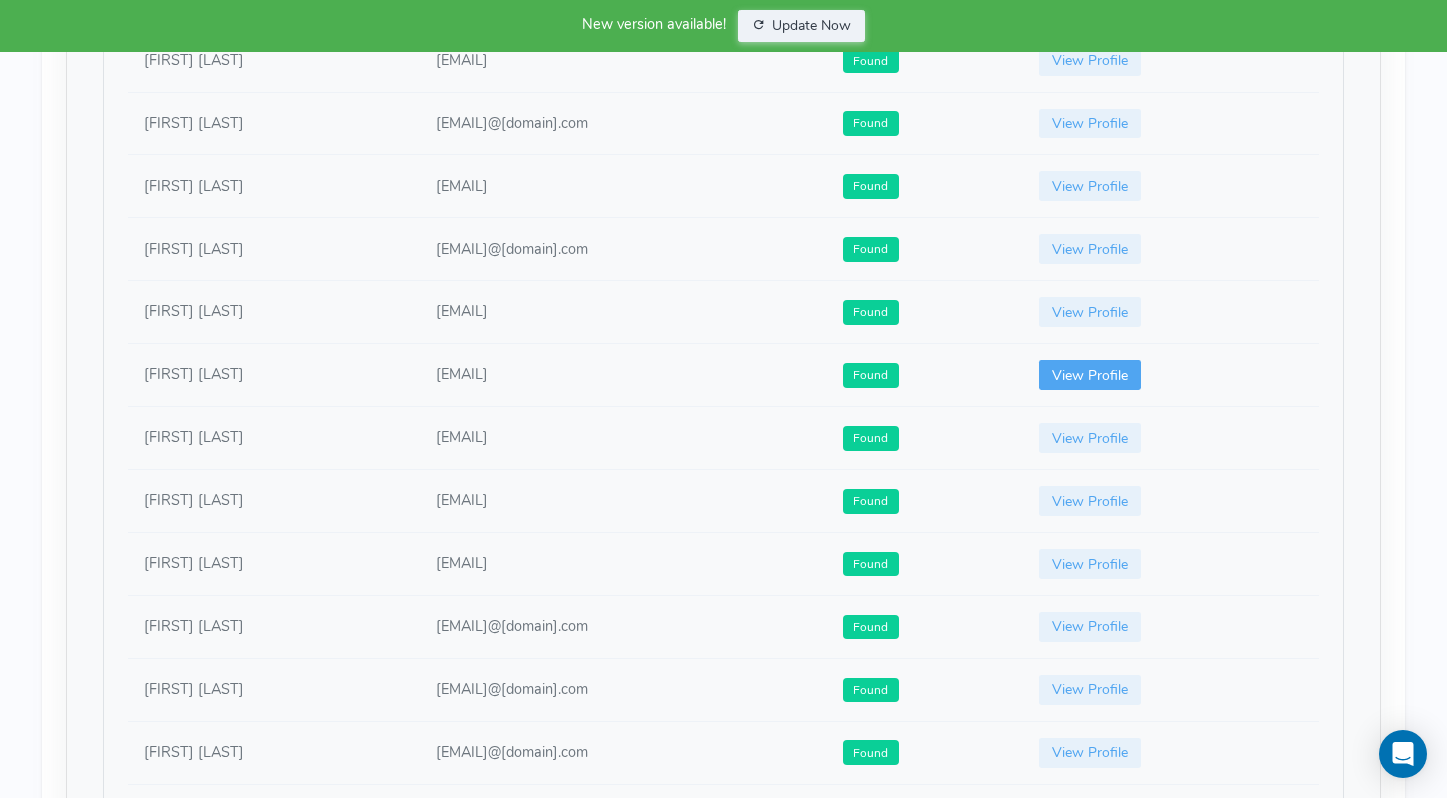 click on "View Profile" at bounding box center (1090, 375) 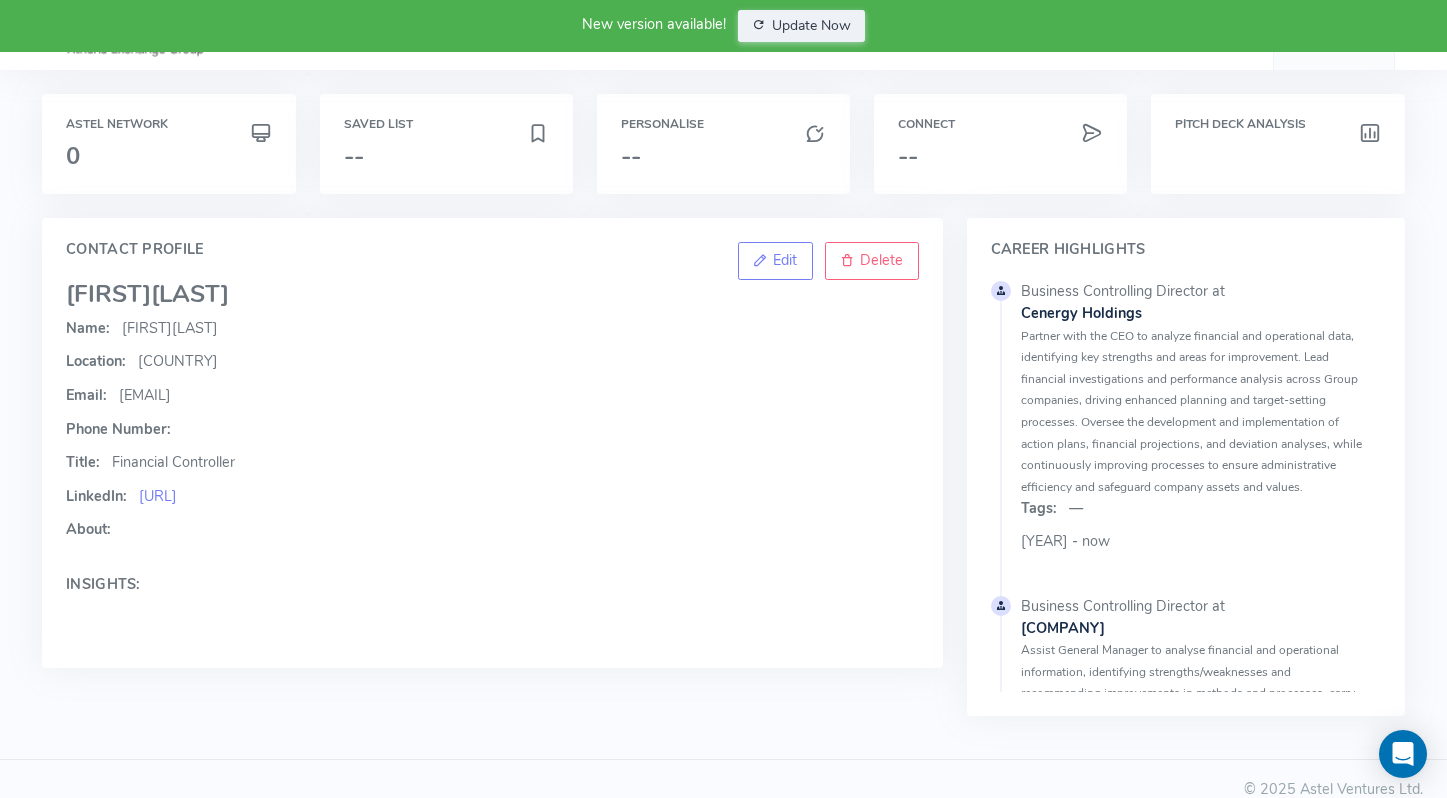 scroll, scrollTop: 22, scrollLeft: 0, axis: vertical 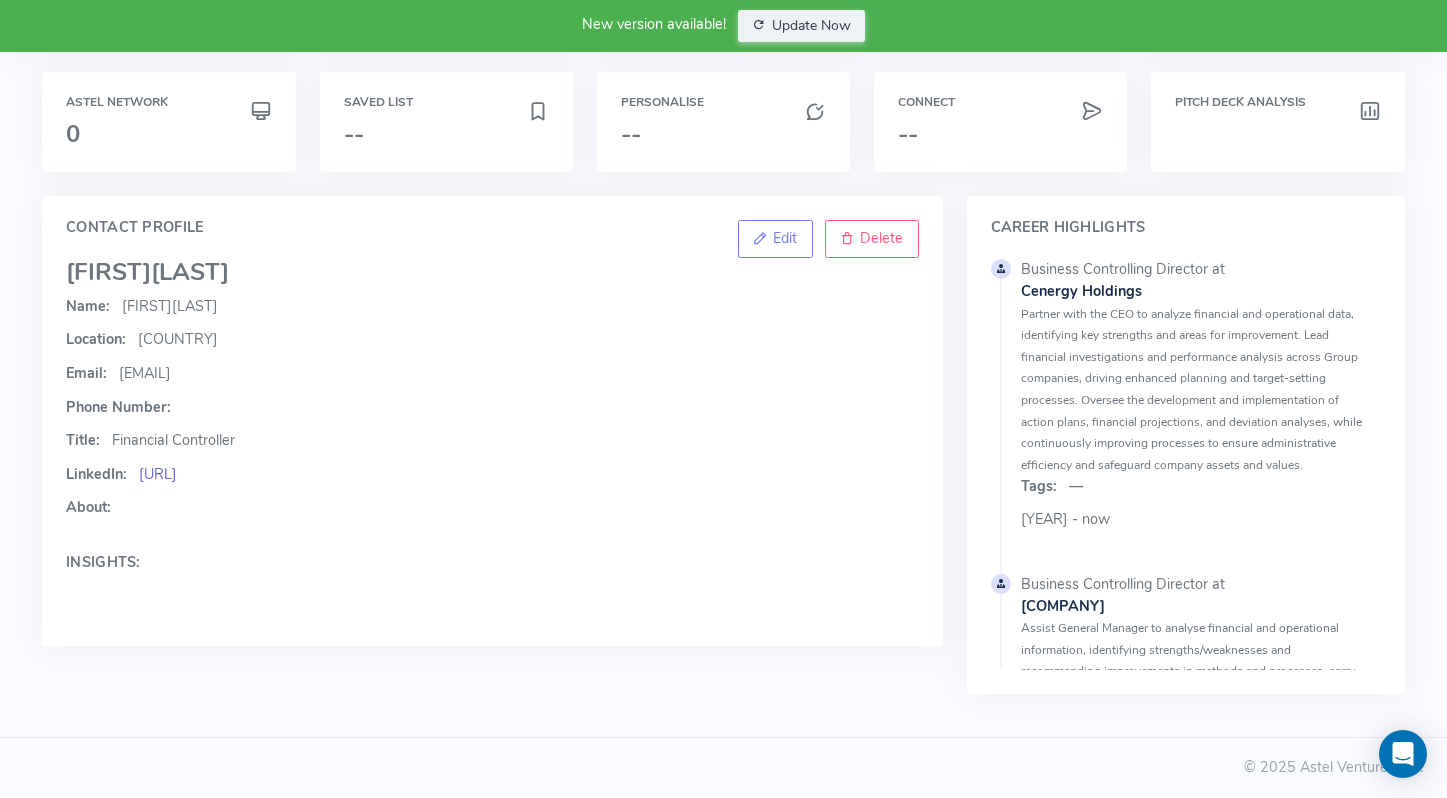click on "[URL]" 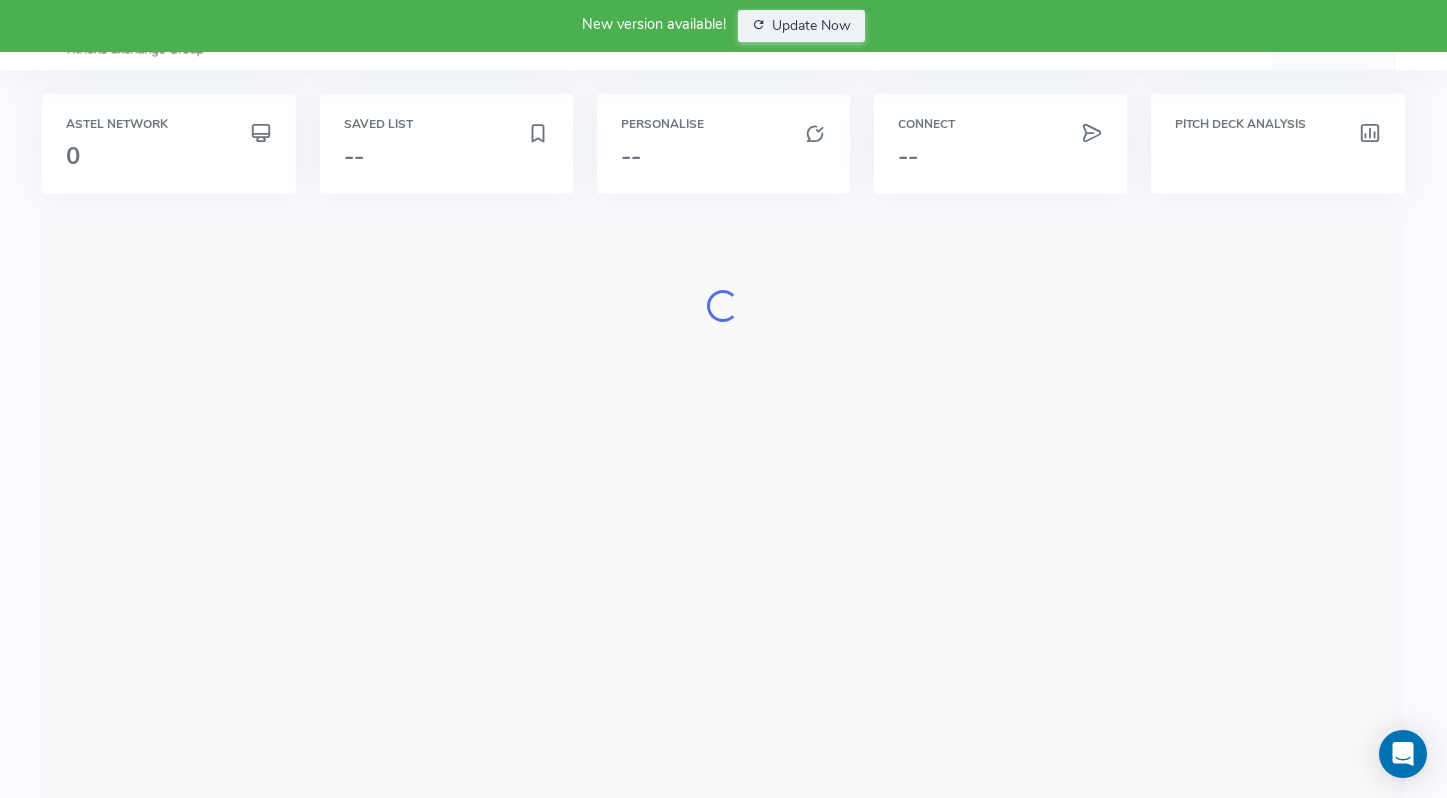 scroll, scrollTop: 0, scrollLeft: 0, axis: both 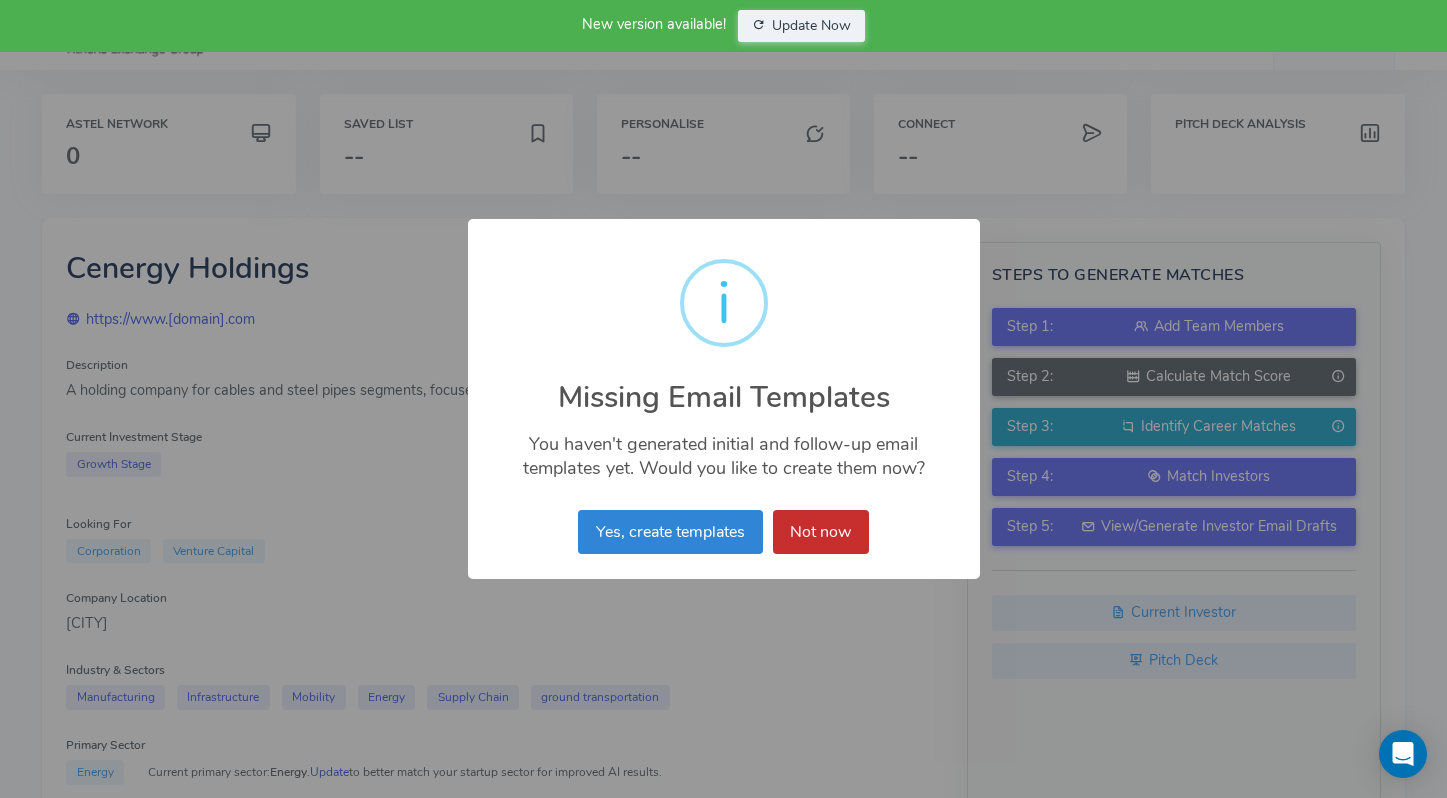 click on "Not now" at bounding box center [821, 532] 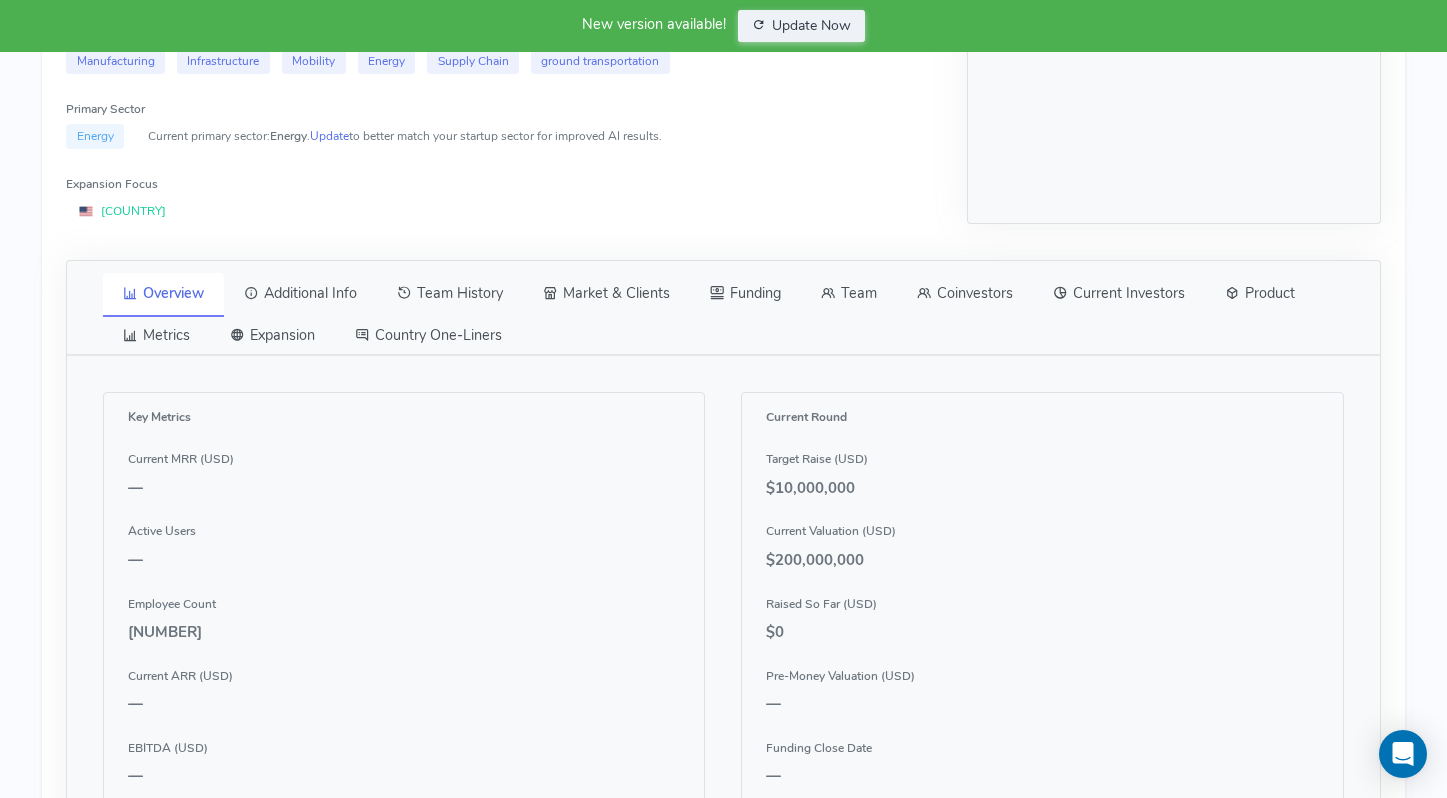 scroll, scrollTop: 631, scrollLeft: 0, axis: vertical 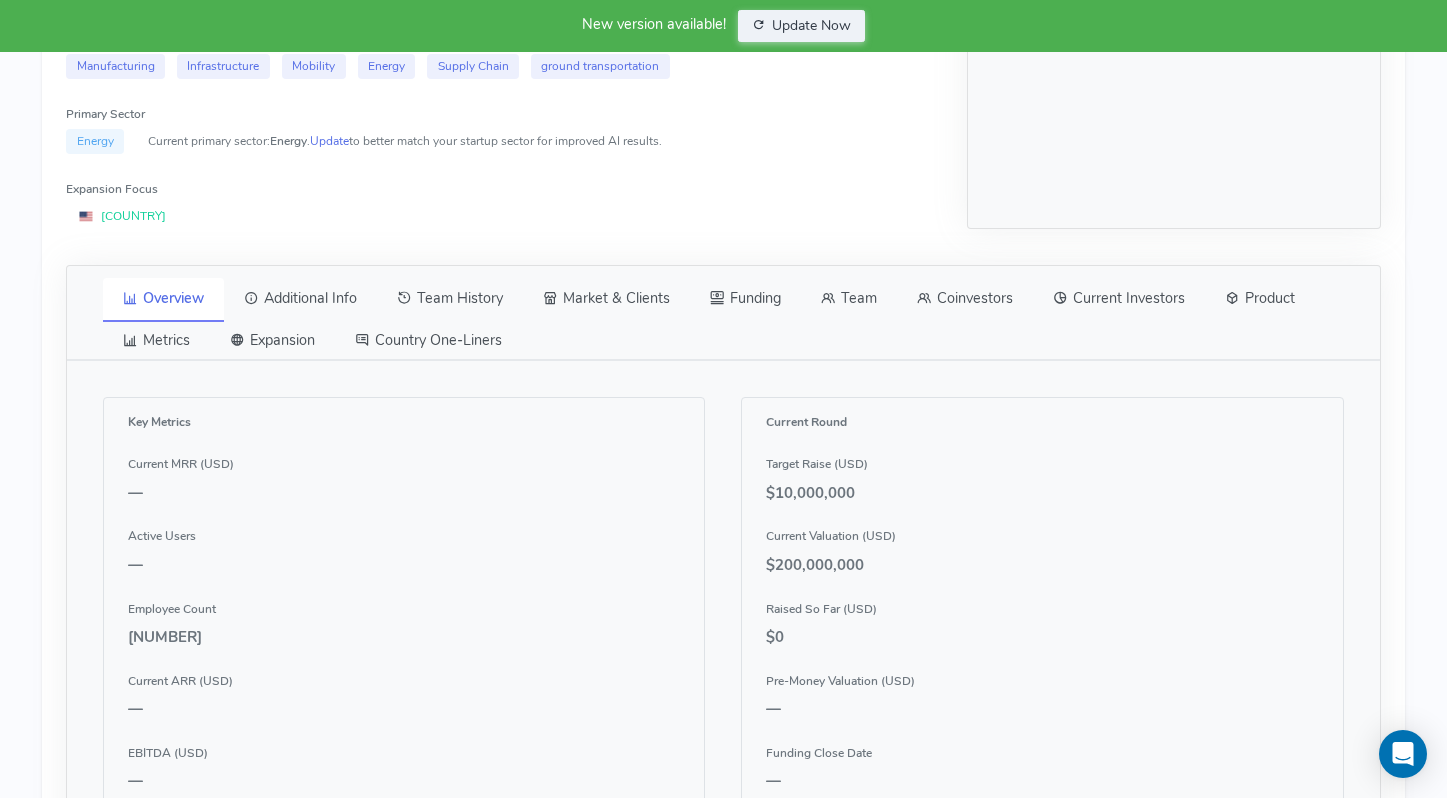 click on "Team" at bounding box center [849, 299] 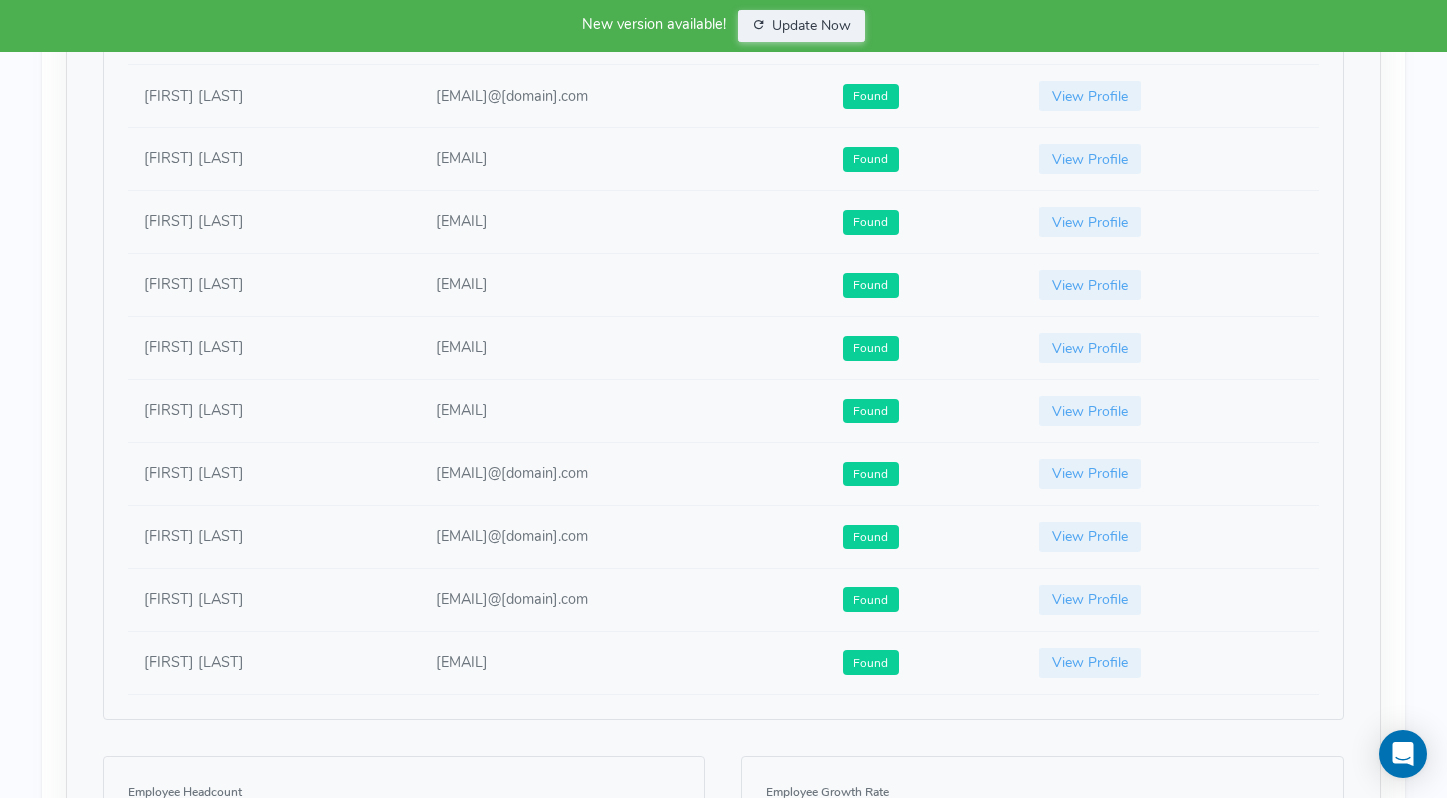 scroll, scrollTop: 1421, scrollLeft: 0, axis: vertical 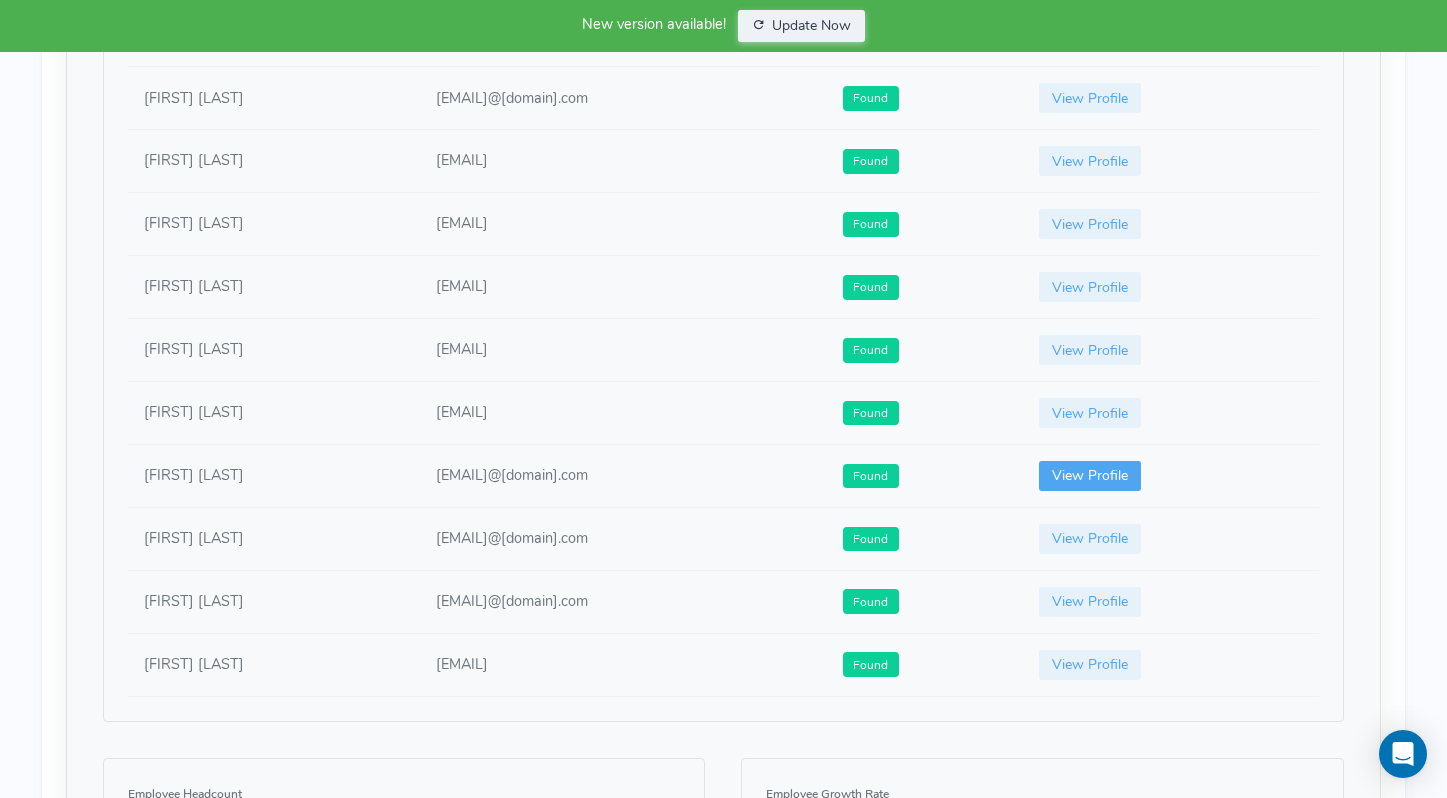 click on "View Profile" at bounding box center (1090, 476) 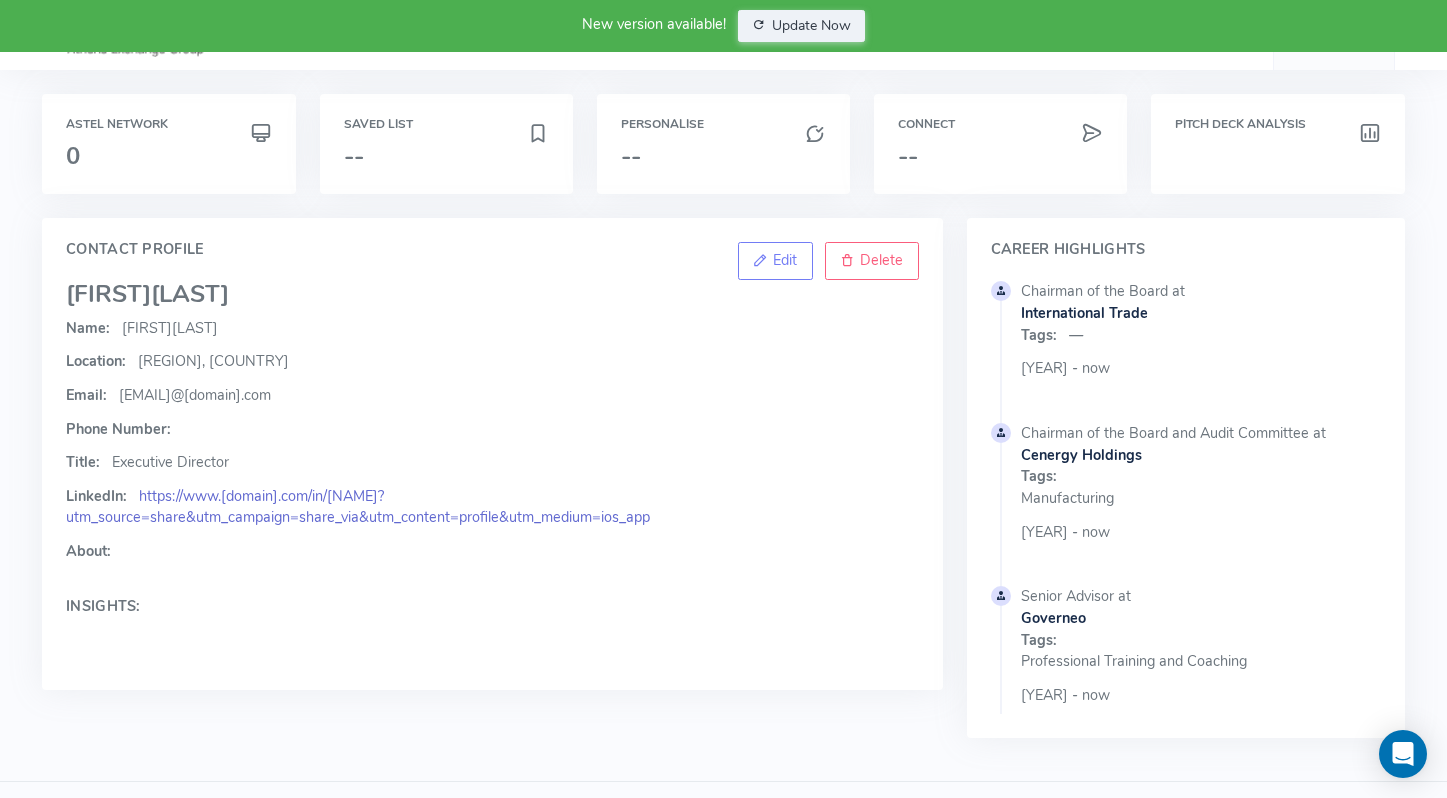 click on "https://www.[domain].com/in/[NAME]?utm_source=share&utm_campaign=share_via&utm_content=profile&utm_medium=ios_app" 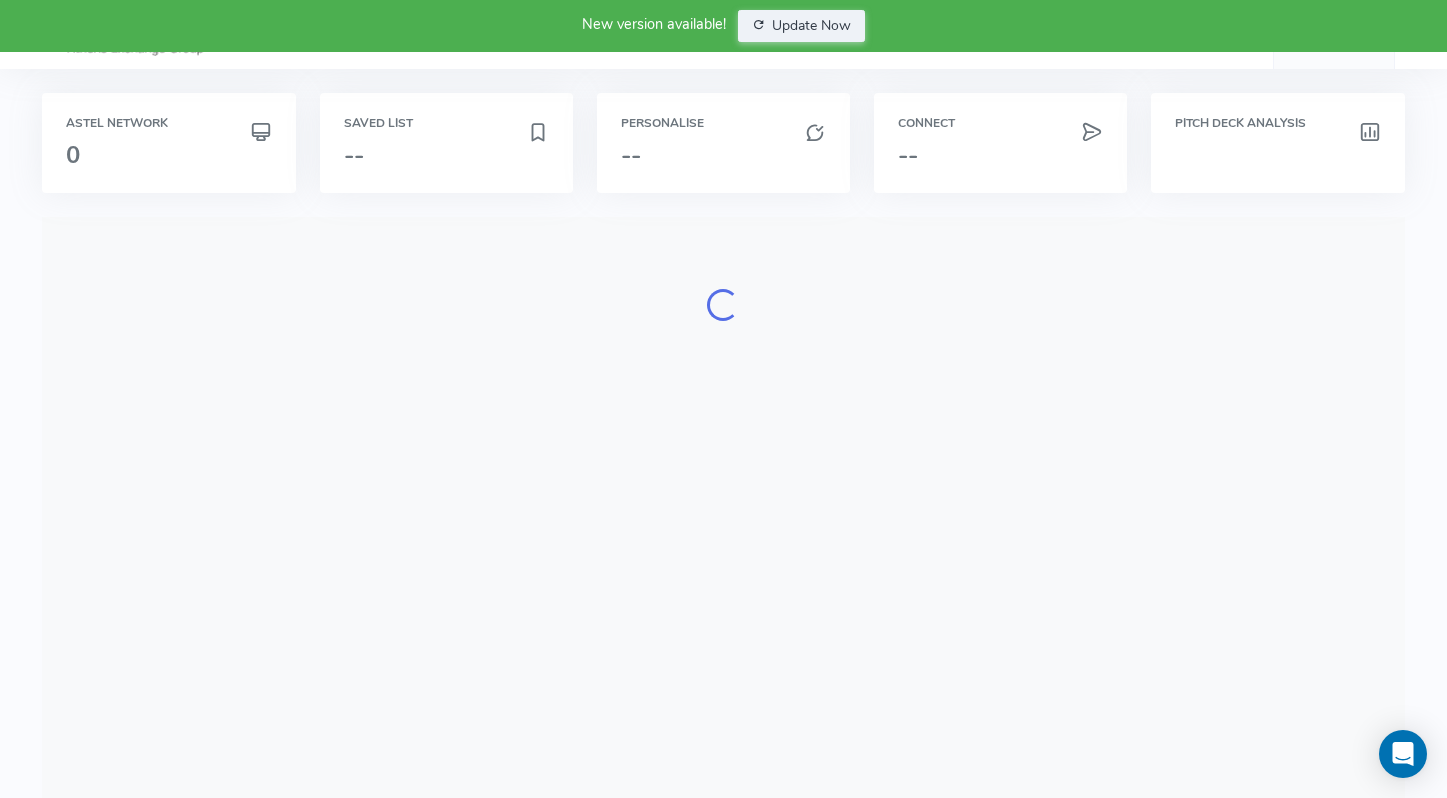 scroll, scrollTop: 0, scrollLeft: 0, axis: both 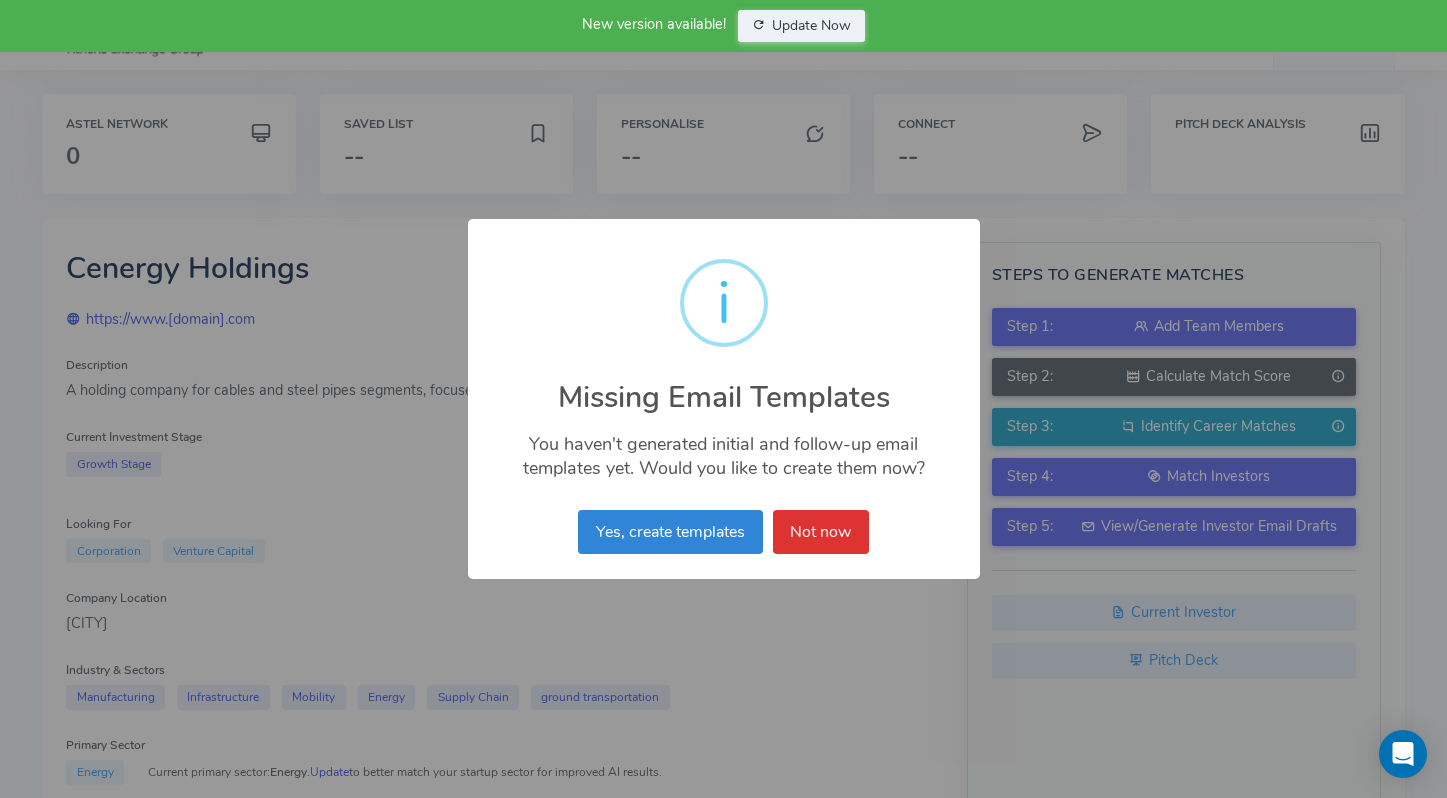 click on "Yes, create templates No Not now" at bounding box center [723, 532] 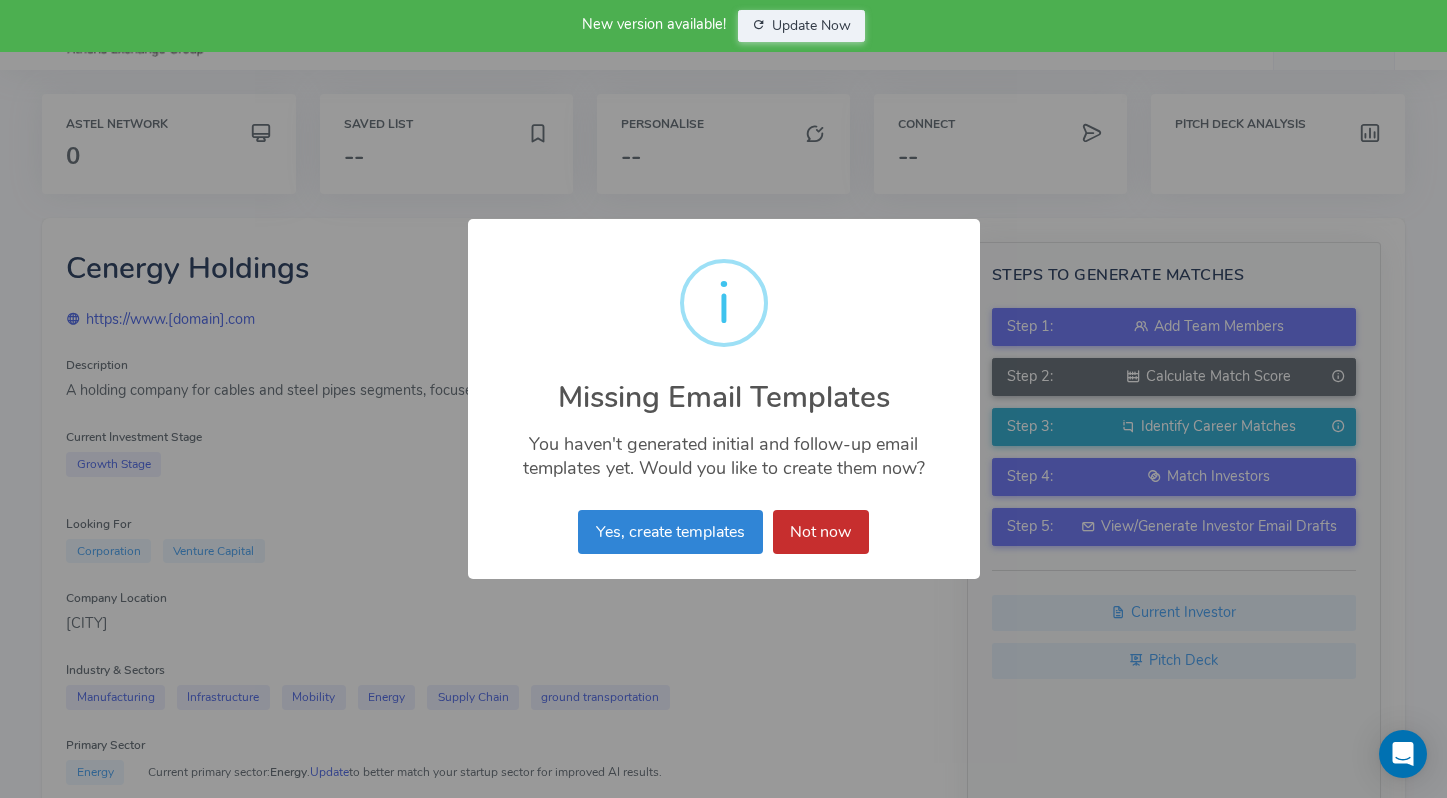 click on "Not now" at bounding box center [821, 532] 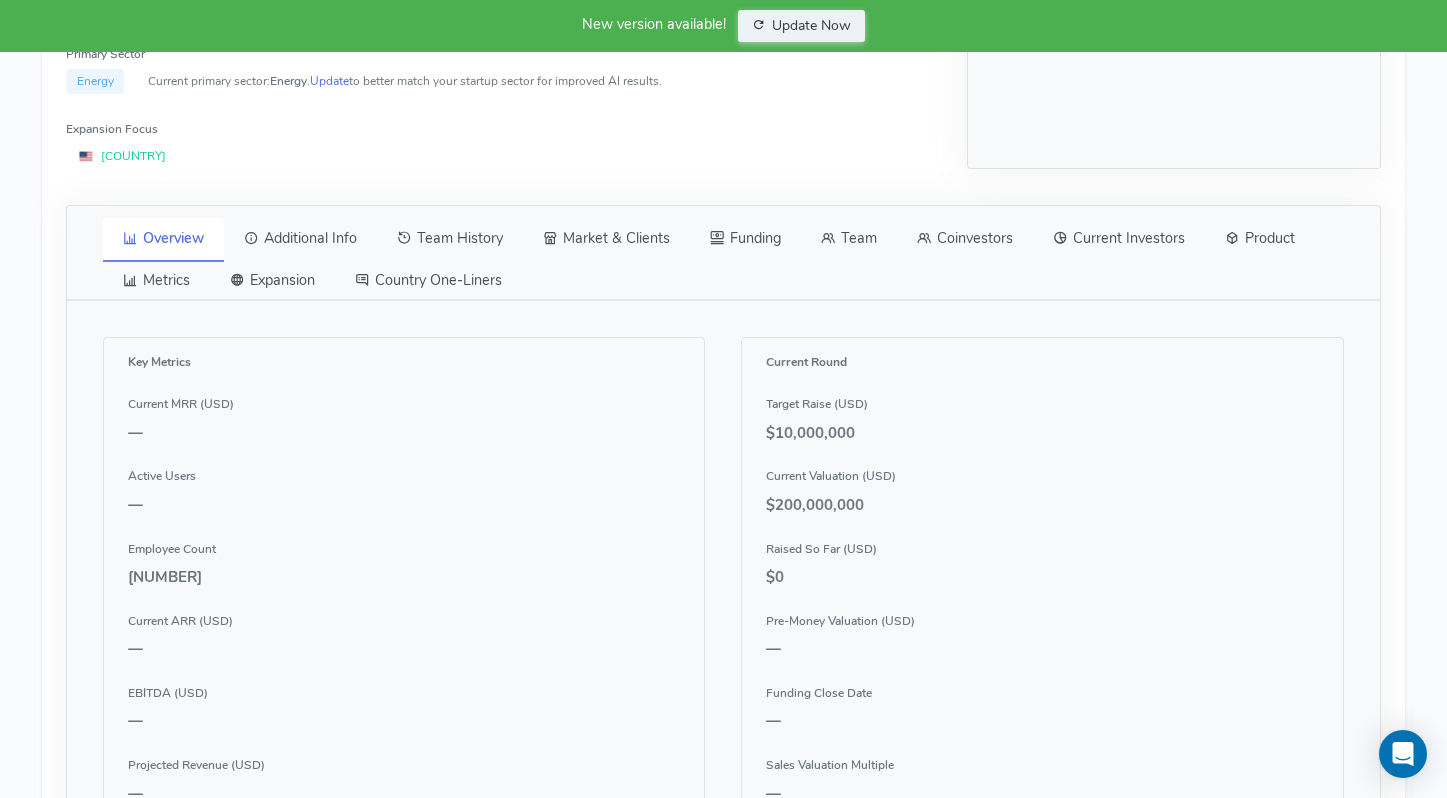 scroll, scrollTop: 690, scrollLeft: 0, axis: vertical 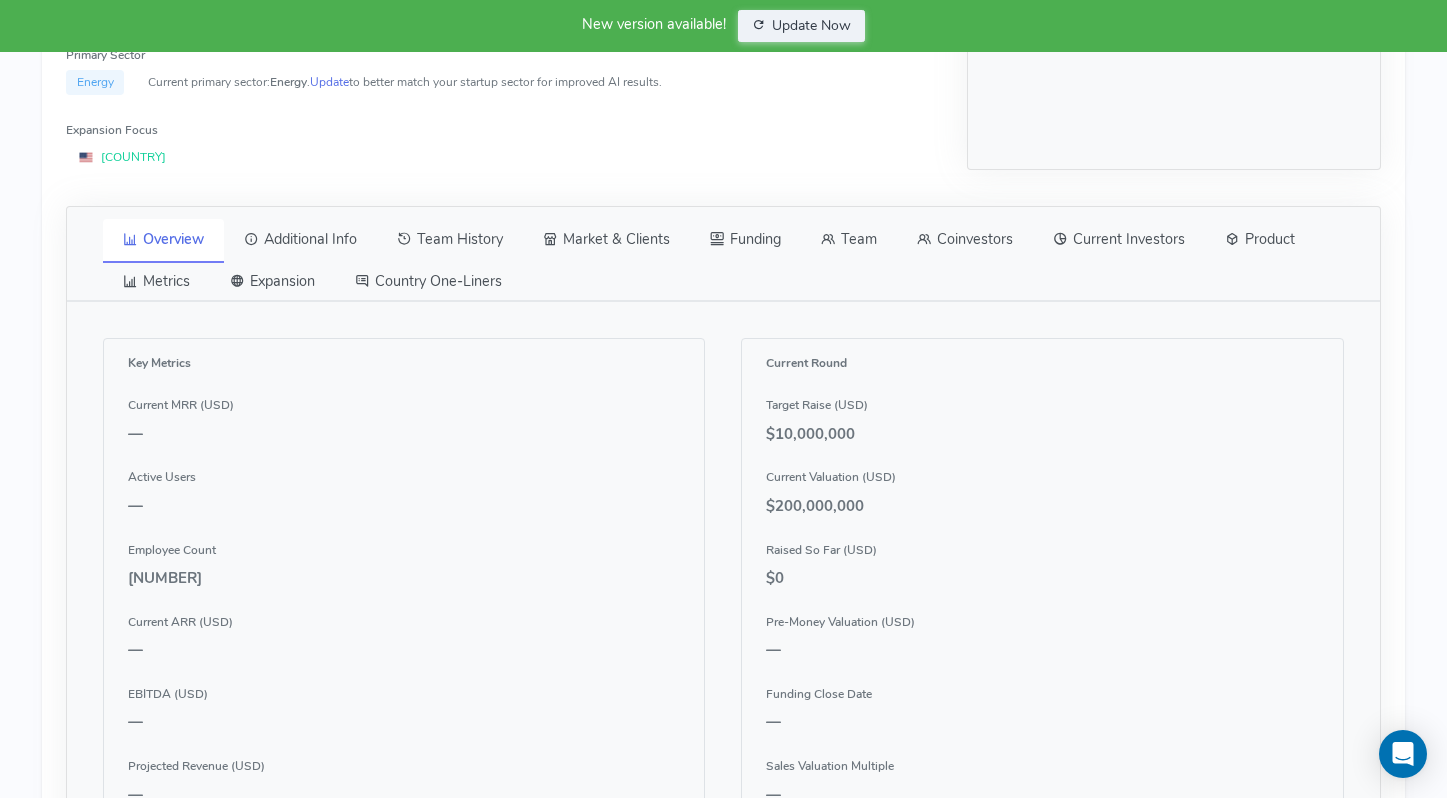 click on "Team" at bounding box center [849, 240] 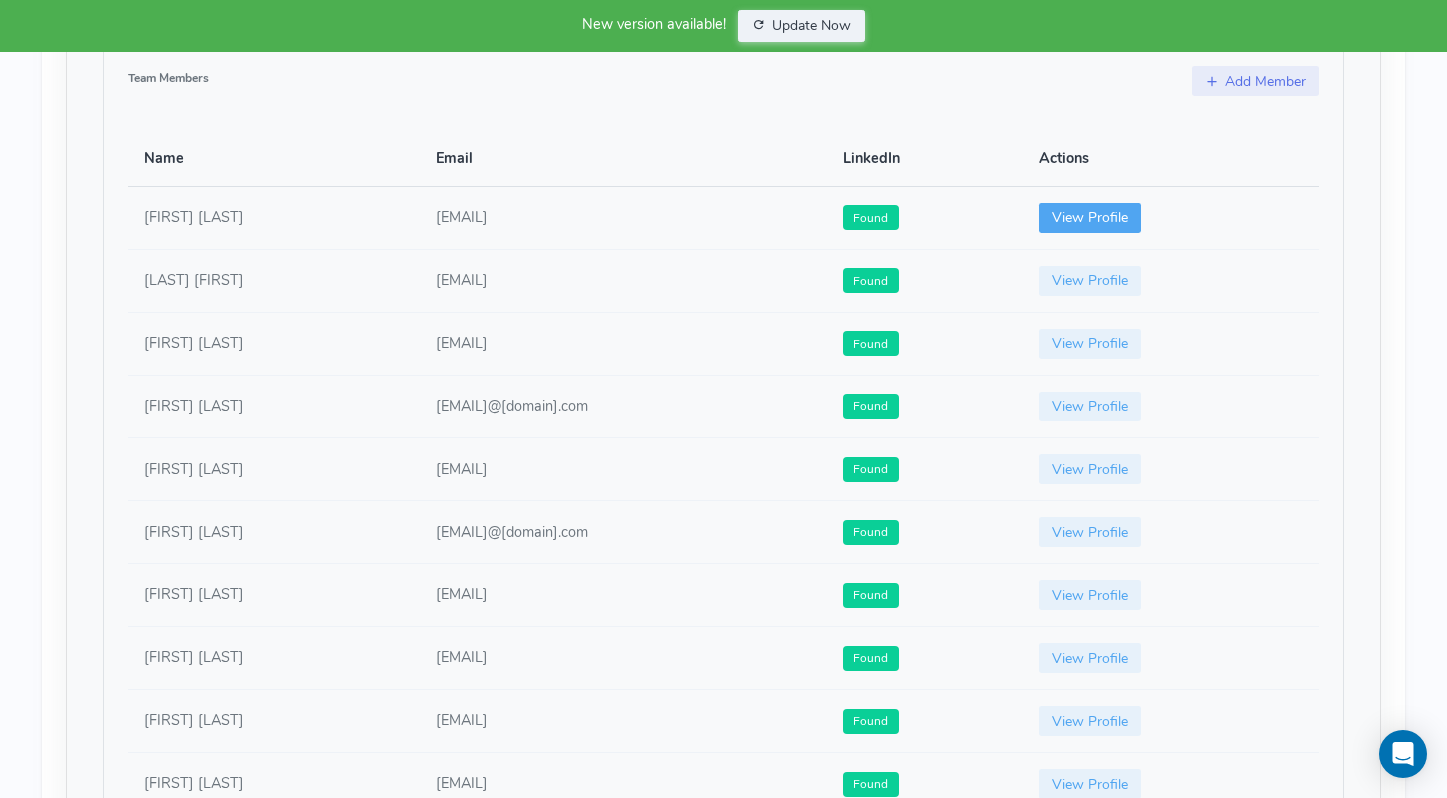 scroll, scrollTop: 997, scrollLeft: 0, axis: vertical 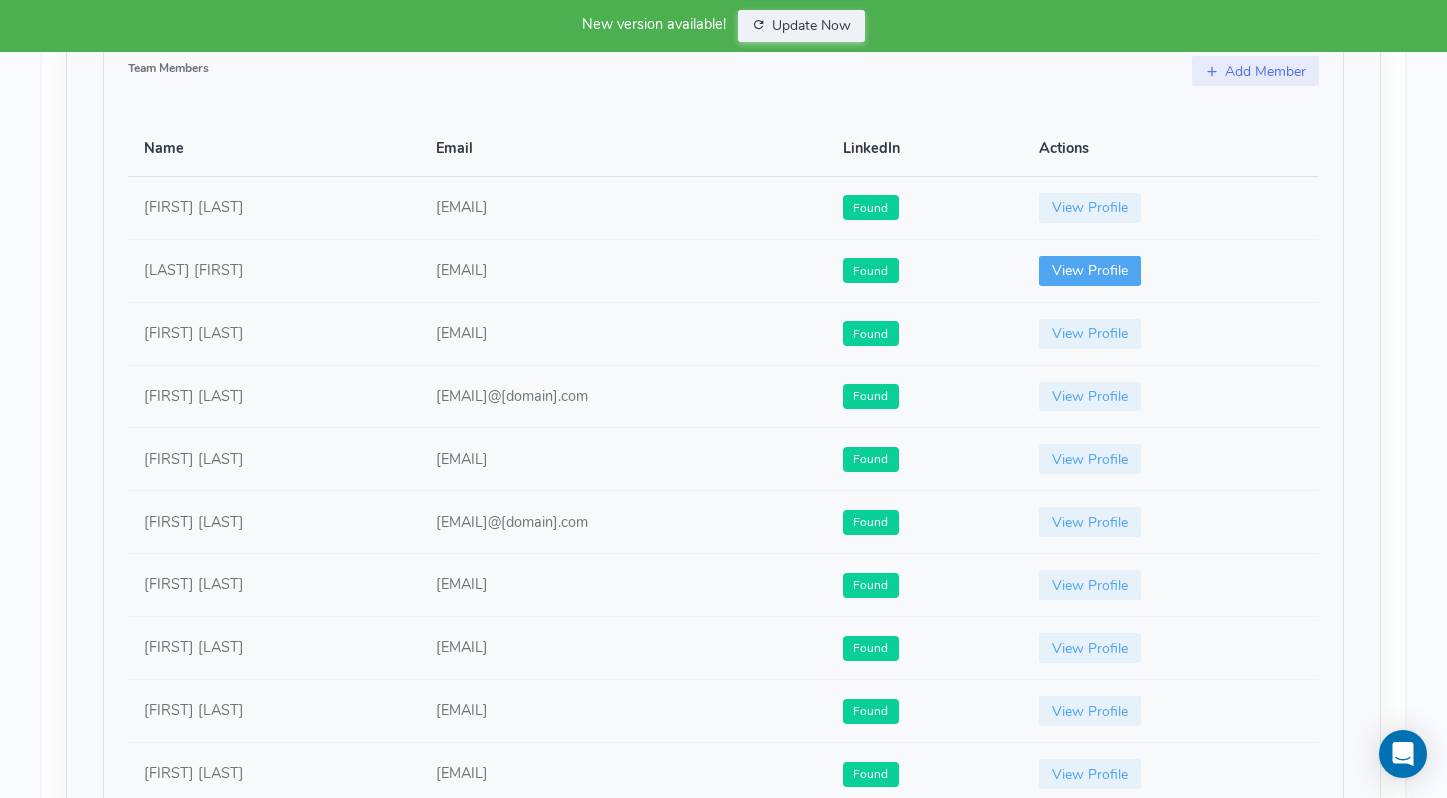 click on "View Profile" at bounding box center [1090, 271] 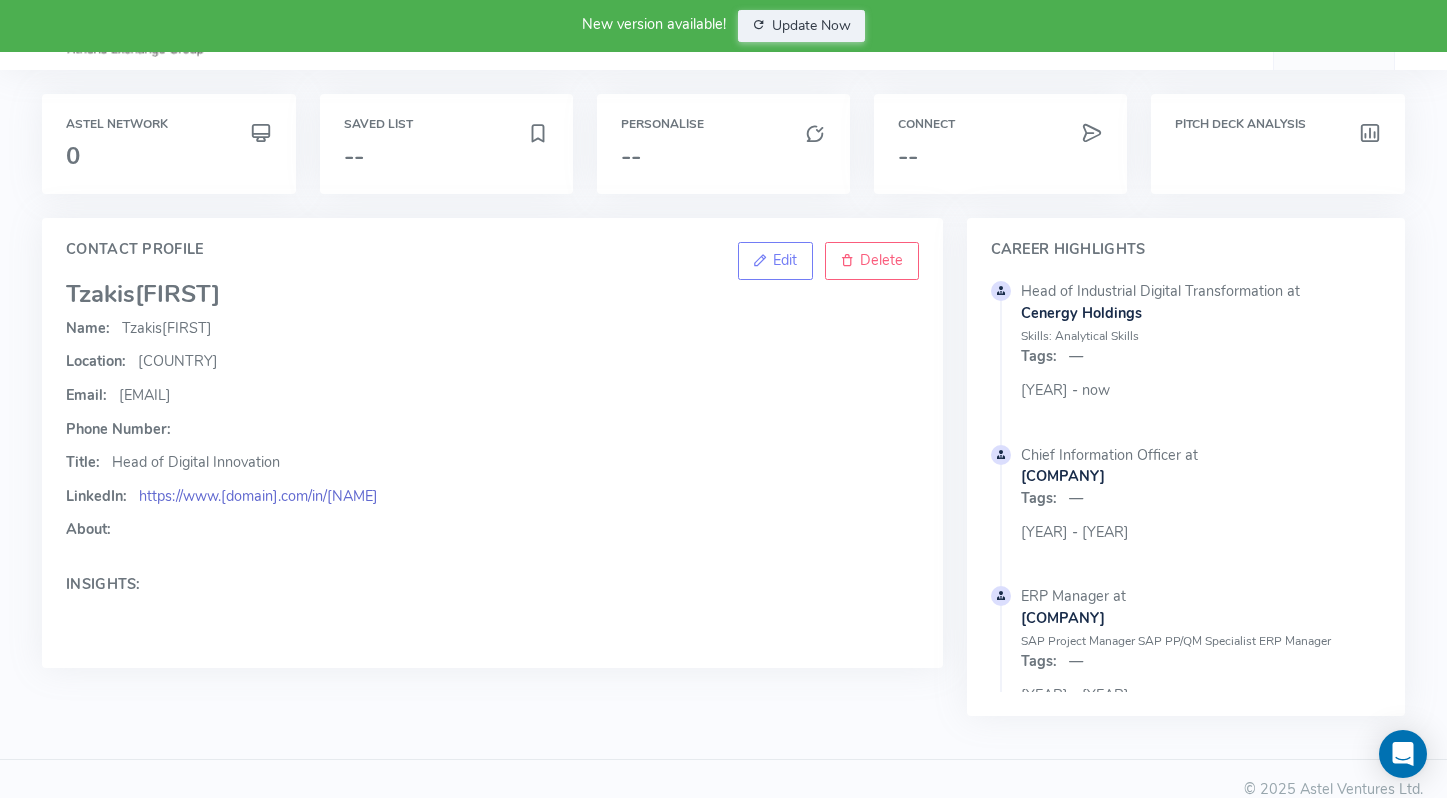 click on "https://www.[domain].com/in/[NAME]" 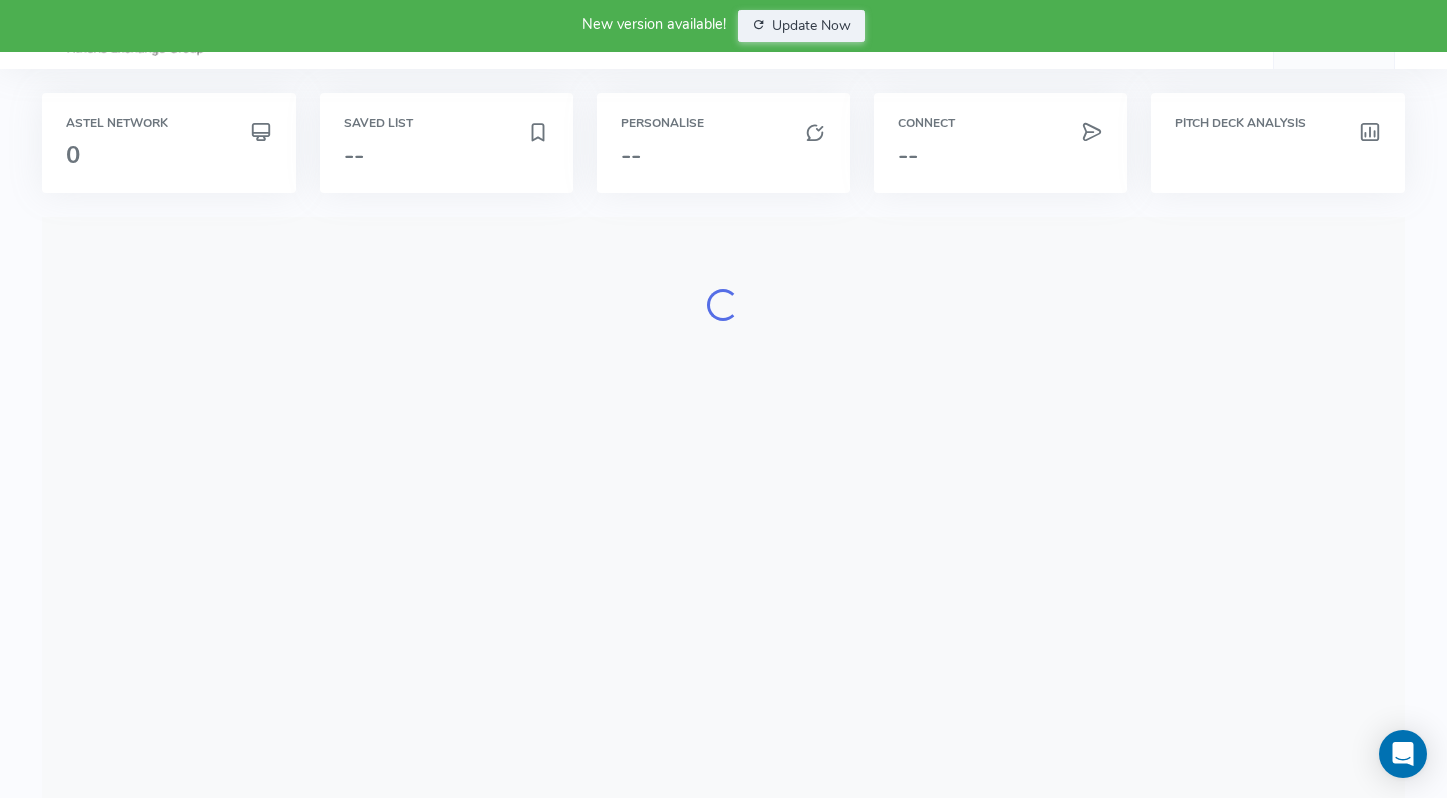 scroll, scrollTop: 0, scrollLeft: 0, axis: both 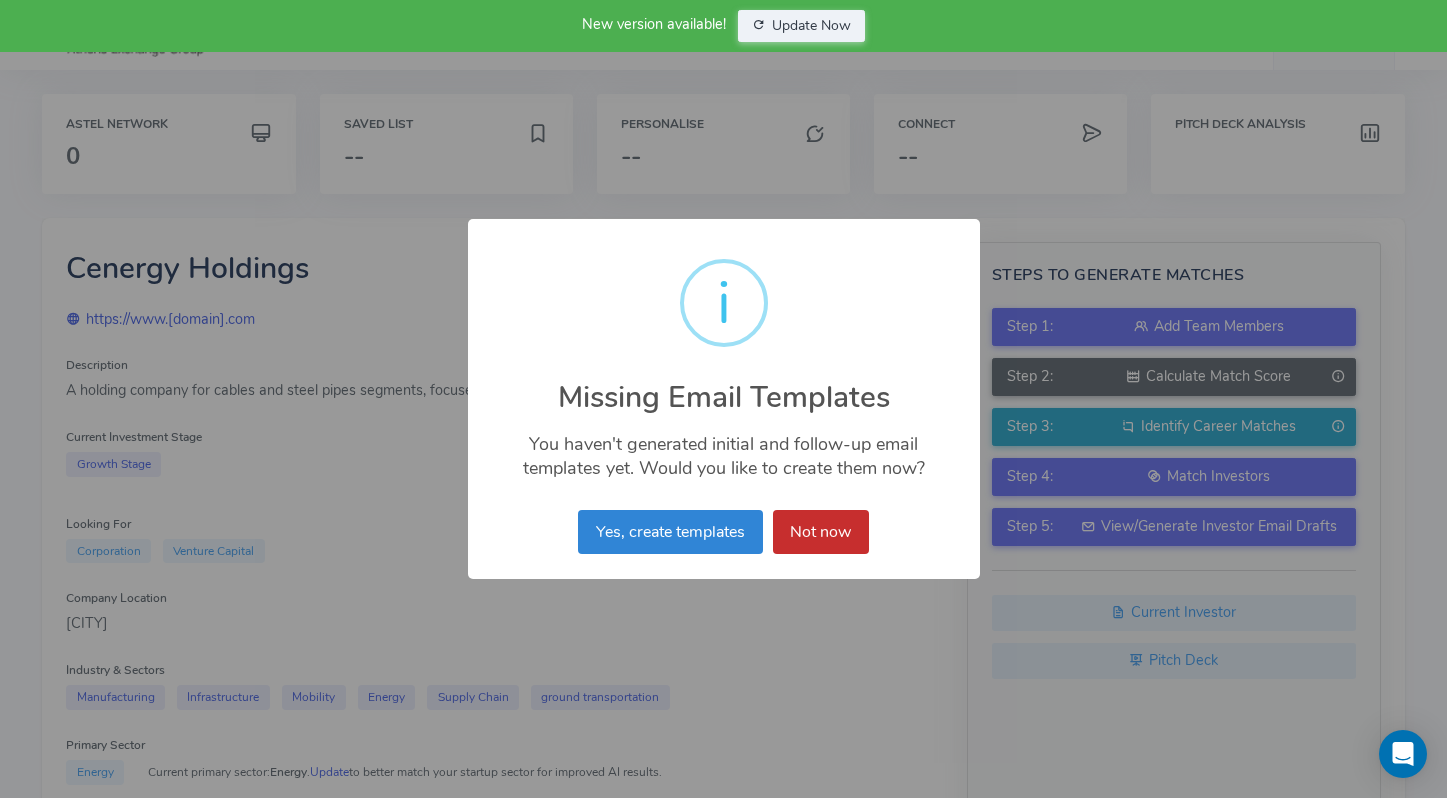 click on "Not now" at bounding box center (821, 532) 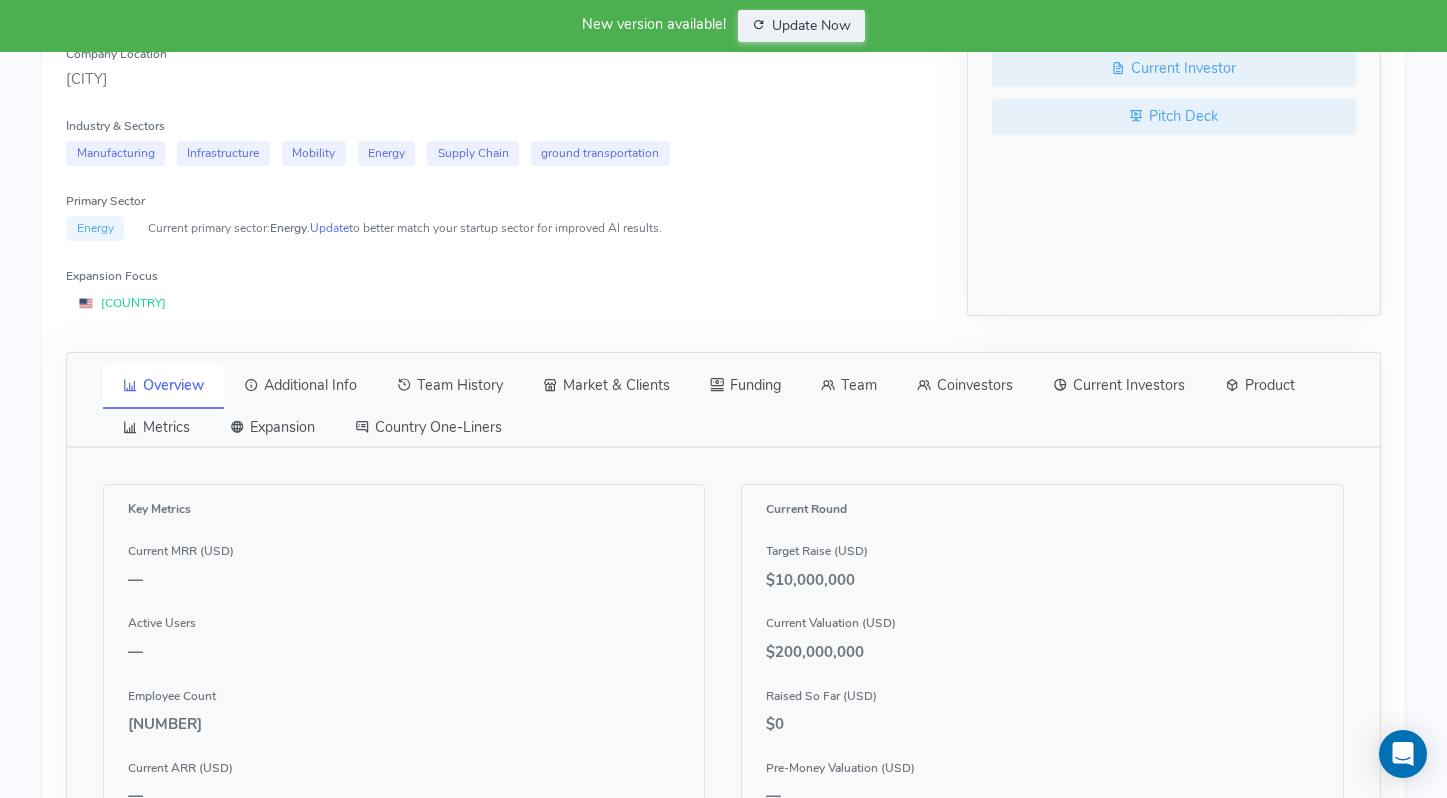 scroll, scrollTop: 542, scrollLeft: 0, axis: vertical 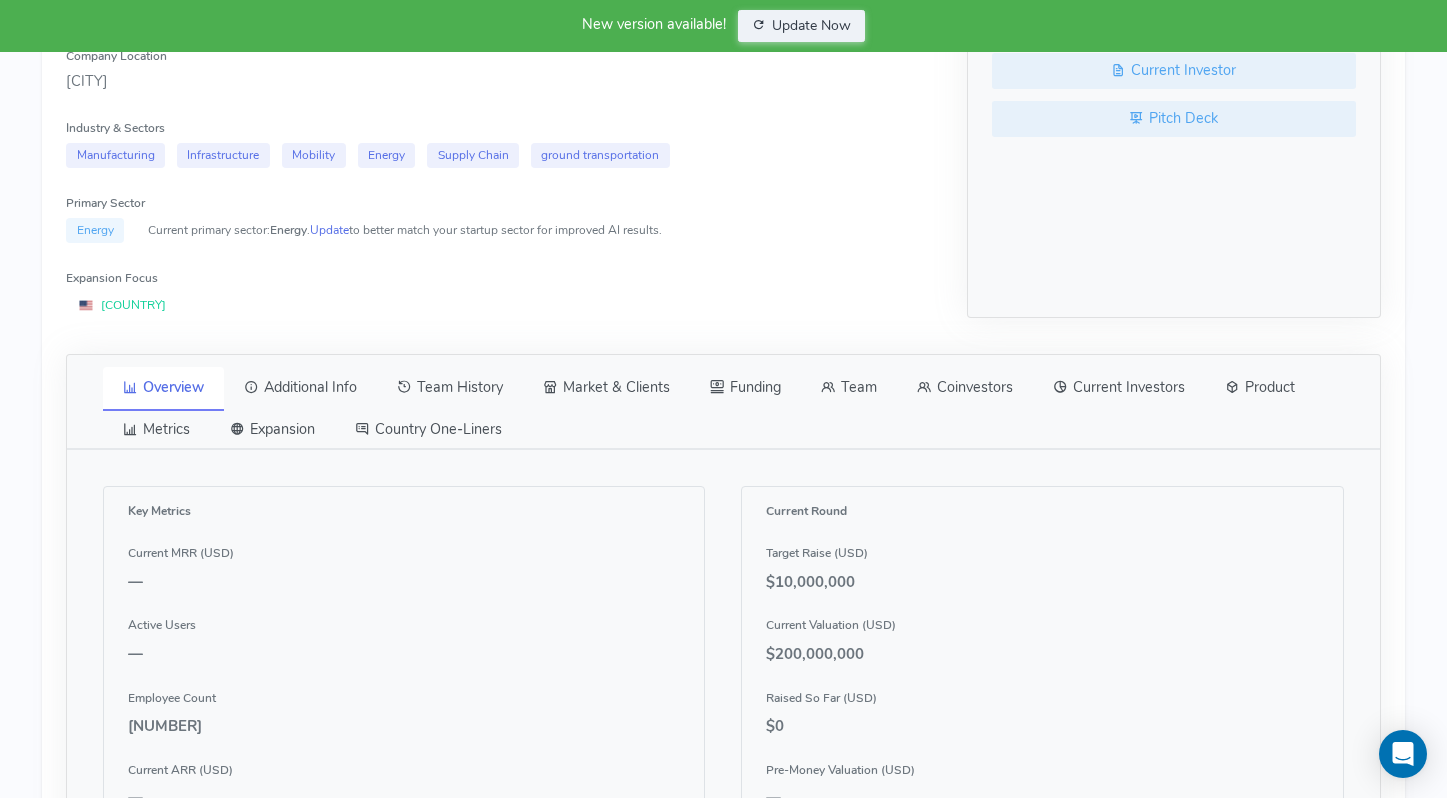 click on "Team" at bounding box center [849, 388] 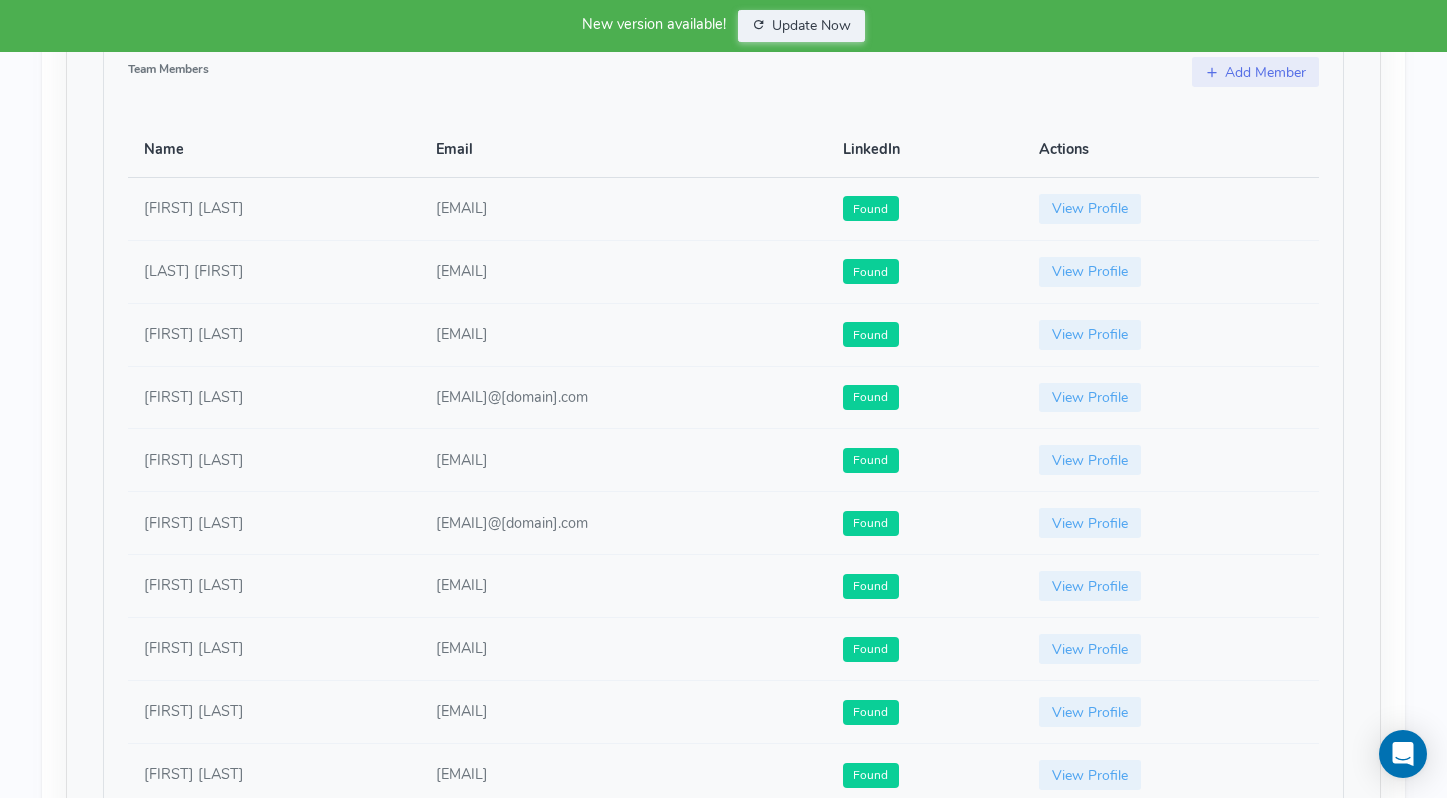 scroll, scrollTop: 1001, scrollLeft: 0, axis: vertical 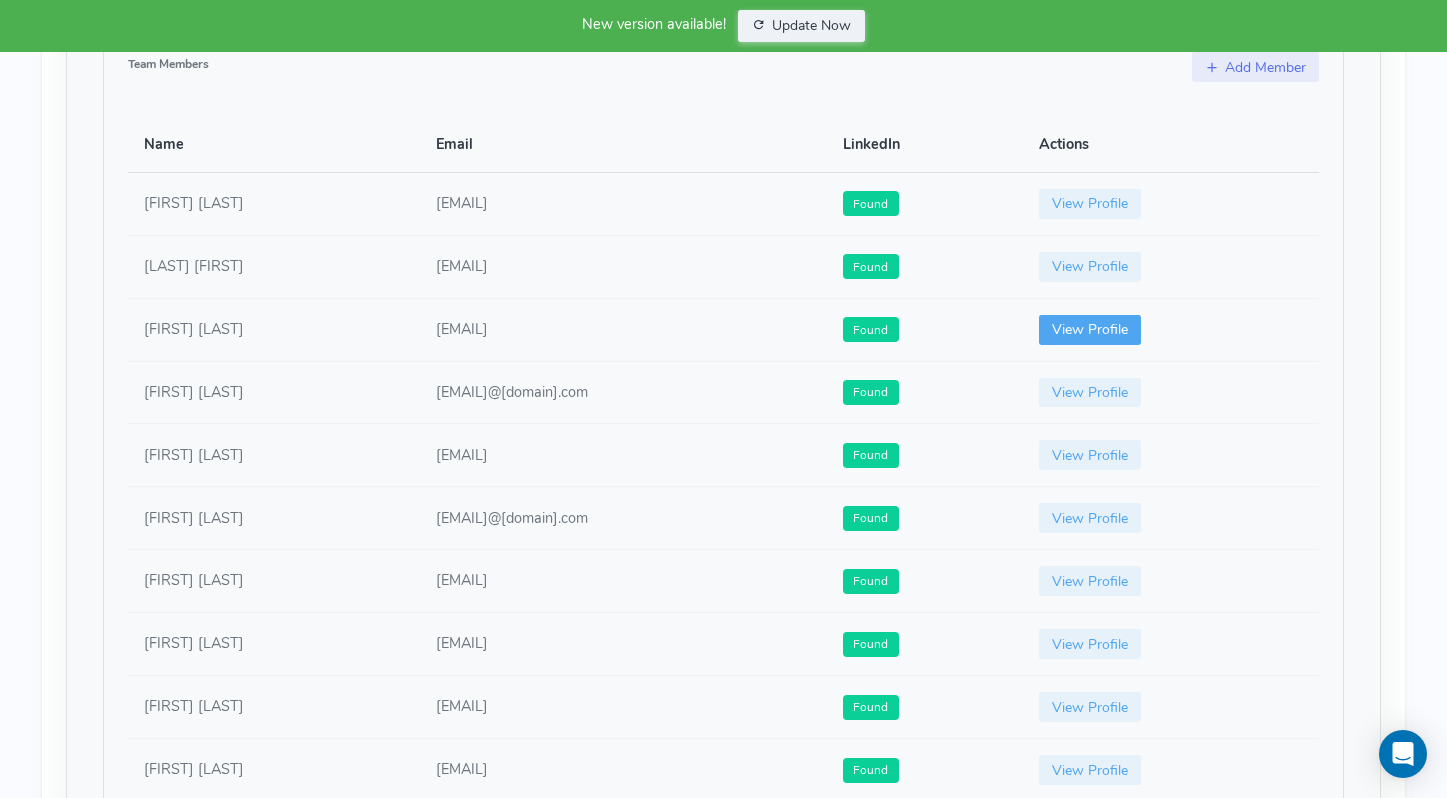 click on "View Profile" at bounding box center [1090, 330] 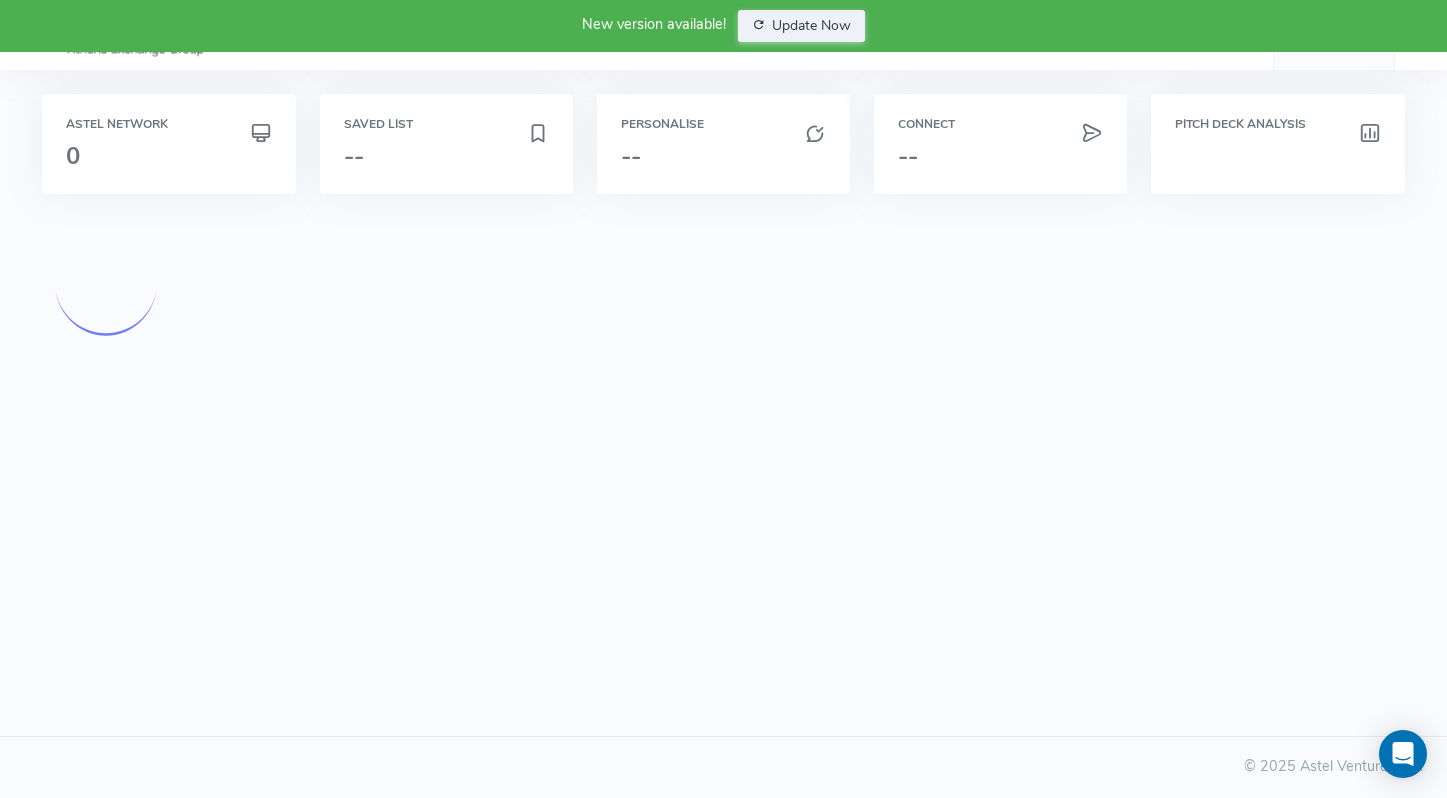 scroll, scrollTop: 0, scrollLeft: 0, axis: both 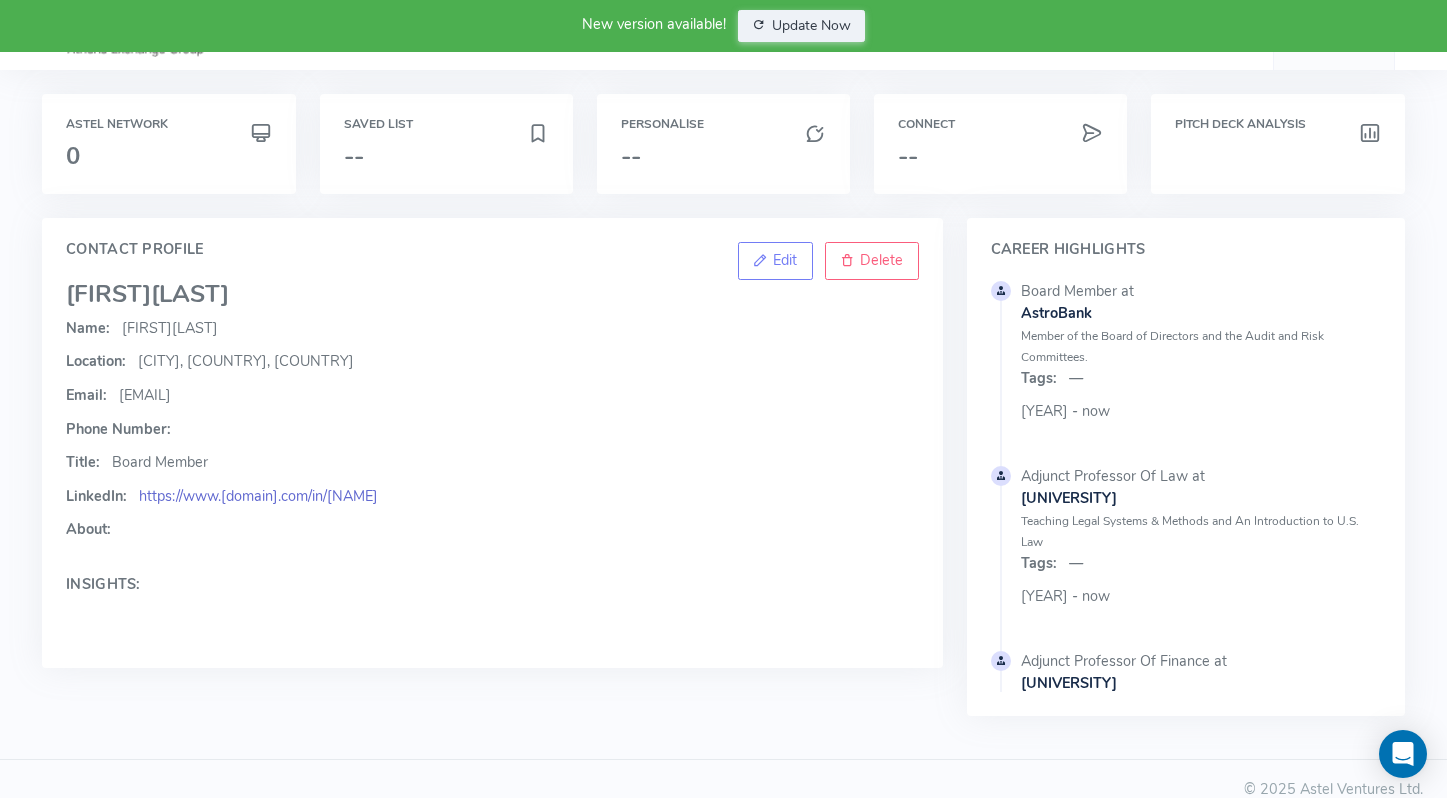 click on "https://www.[domain].com/in/[NAME]" 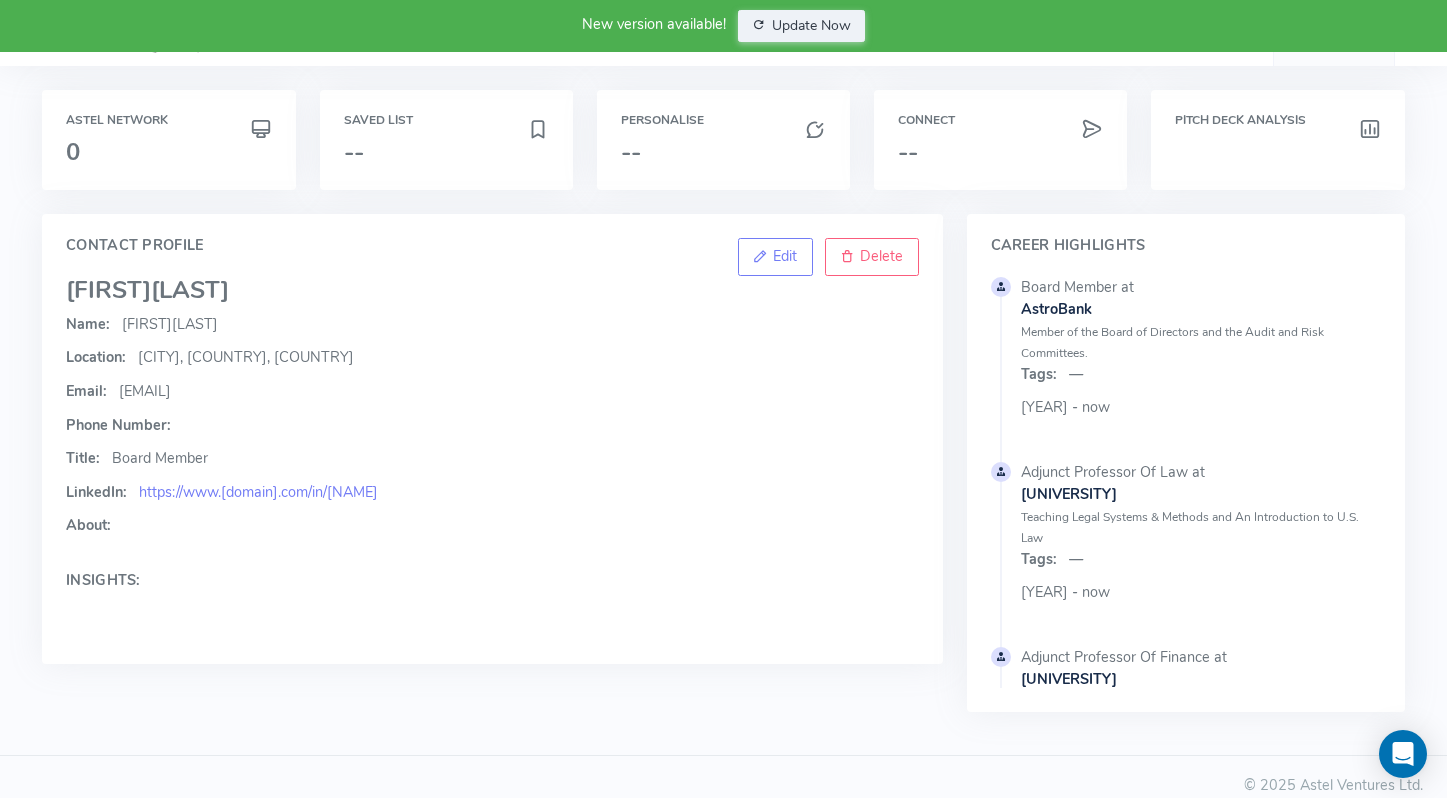 scroll, scrollTop: 0, scrollLeft: 0, axis: both 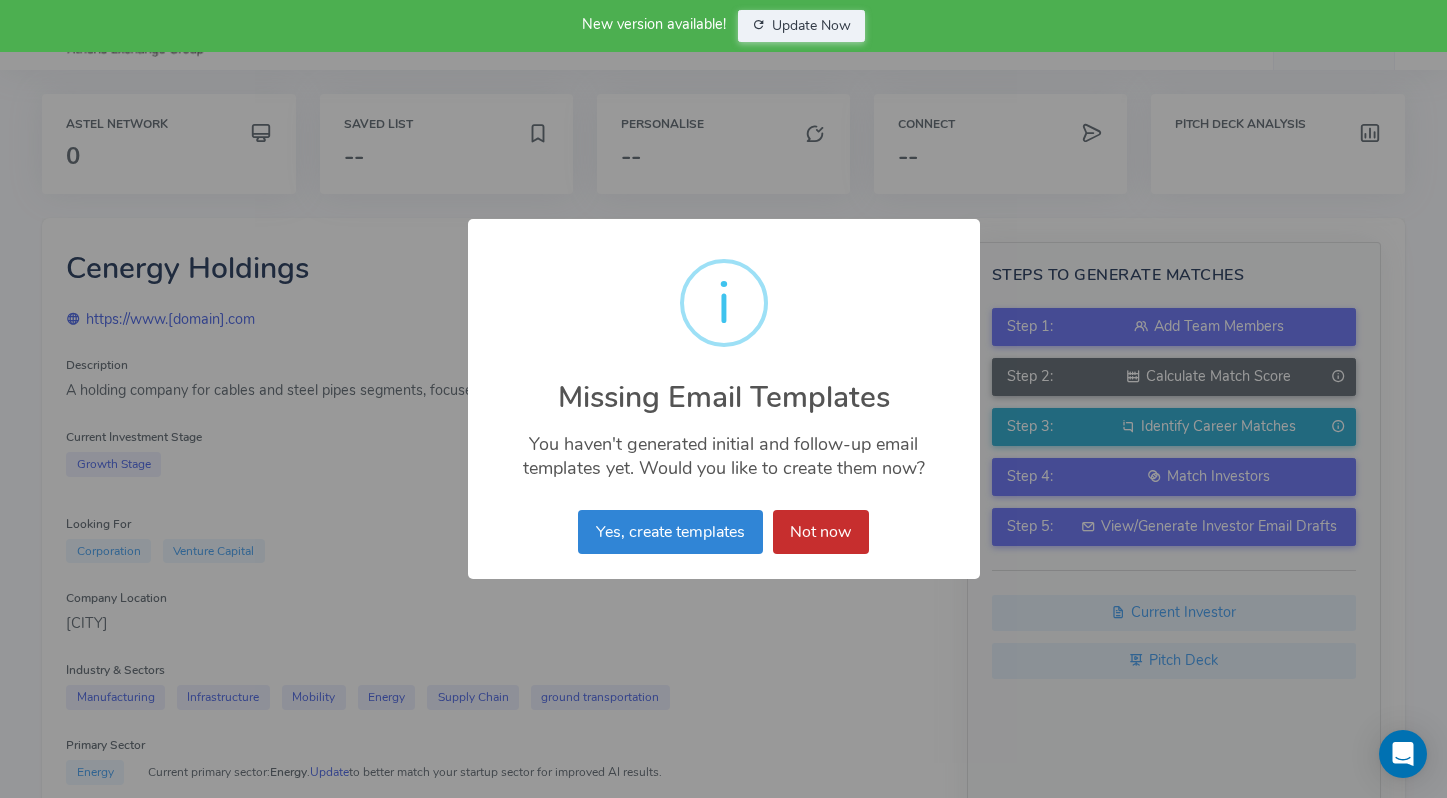 click on "Not now" at bounding box center (821, 532) 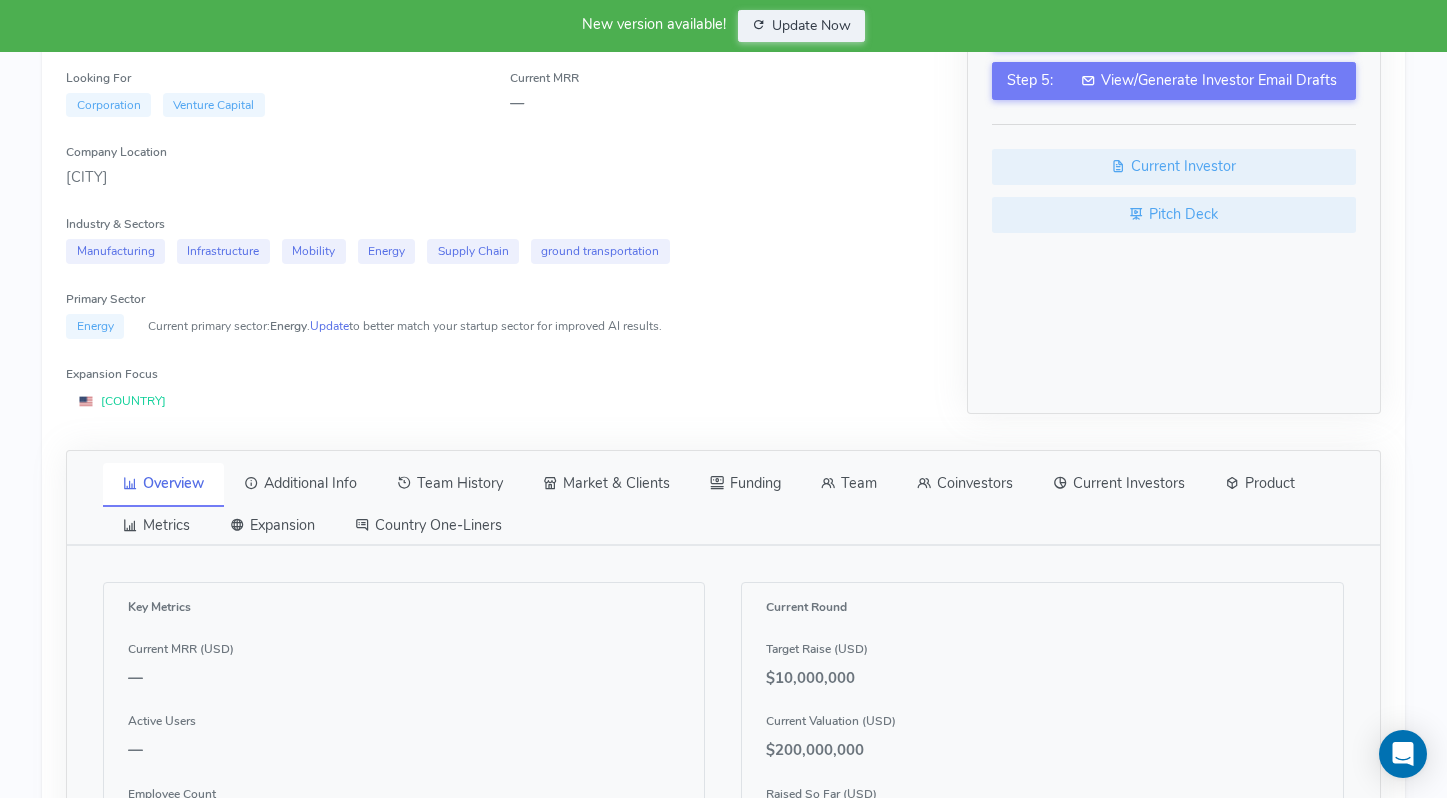 scroll, scrollTop: 470, scrollLeft: 0, axis: vertical 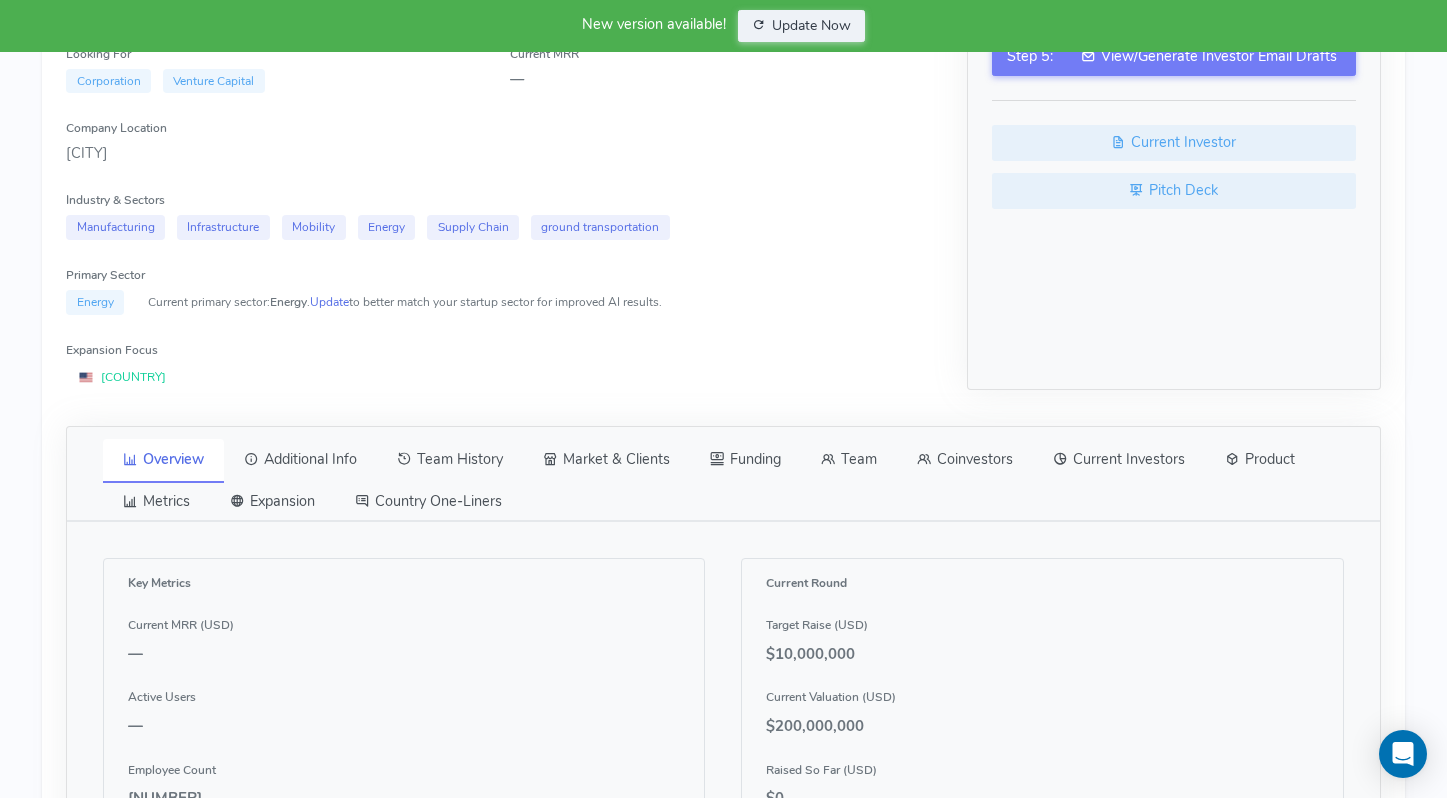 click on "Team" at bounding box center [849, 460] 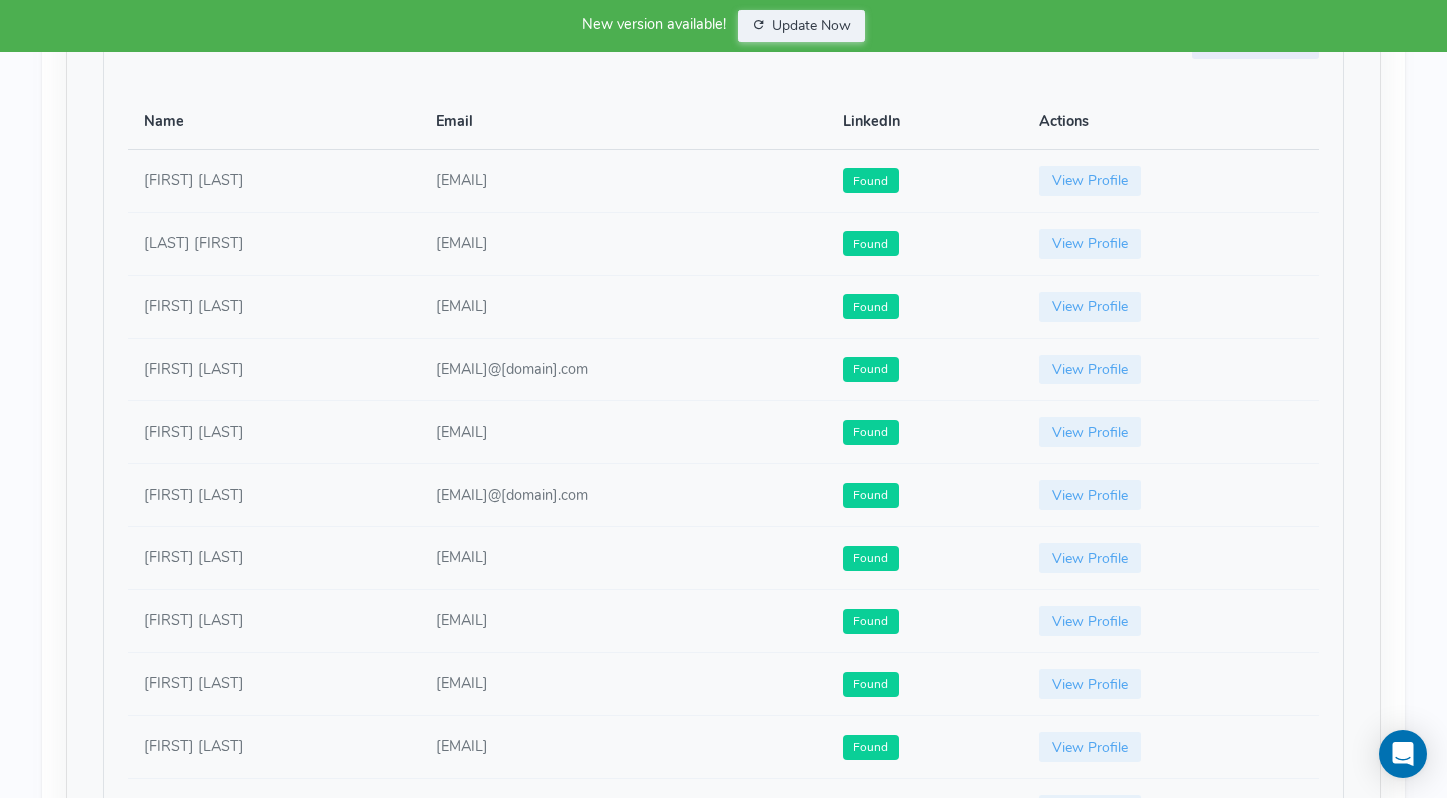 scroll, scrollTop: 1026, scrollLeft: 0, axis: vertical 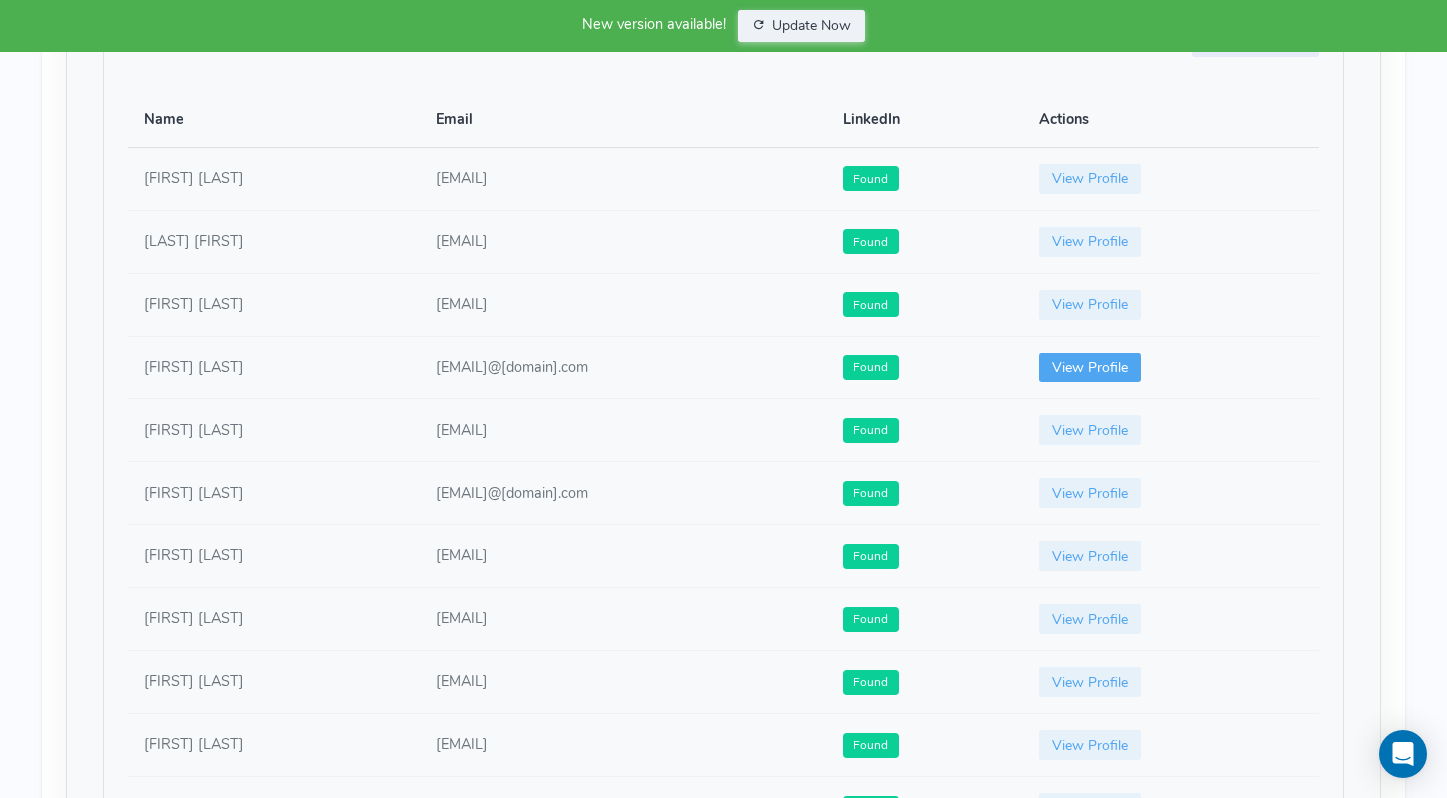 click on "View Profile" at bounding box center (1090, 368) 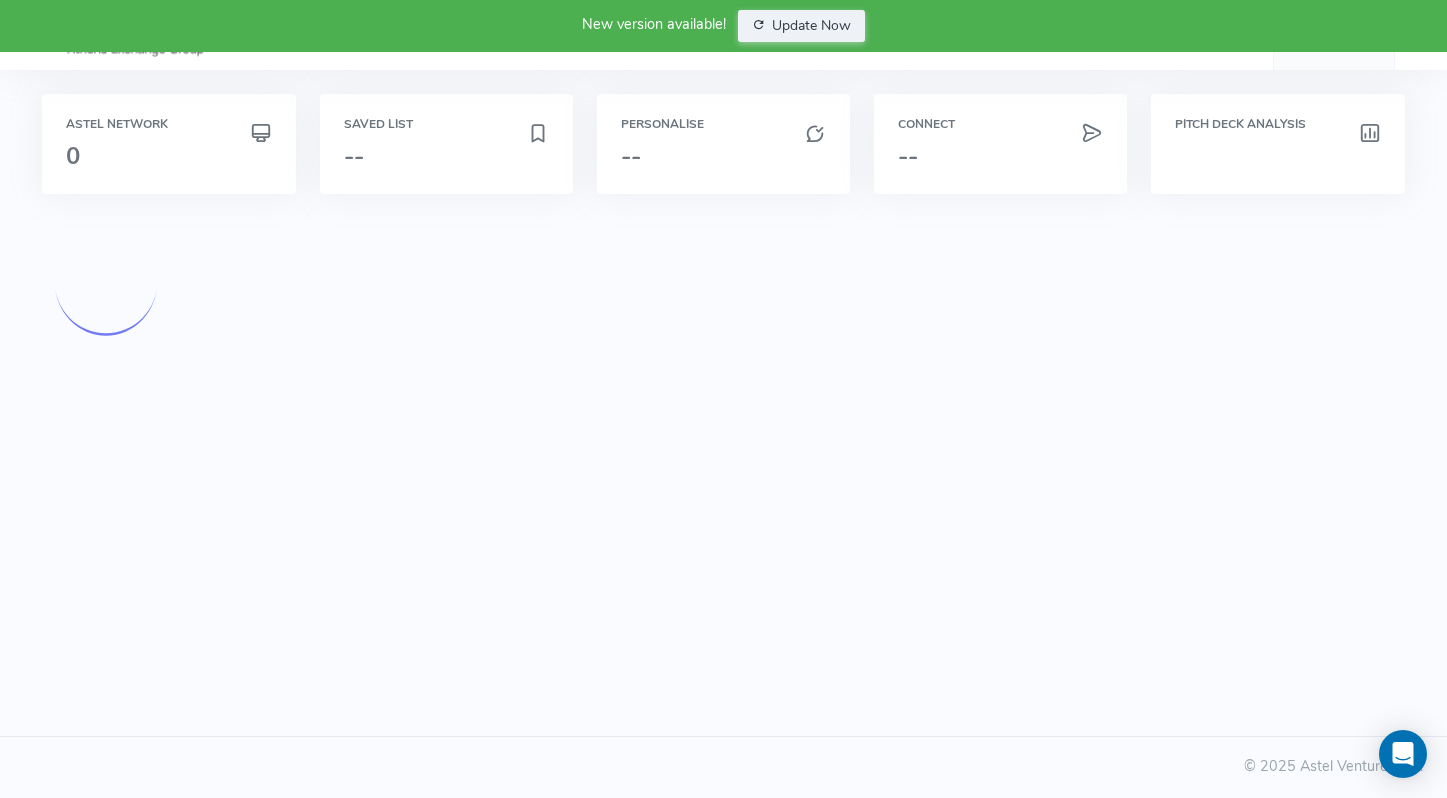 scroll, scrollTop: 0, scrollLeft: 0, axis: both 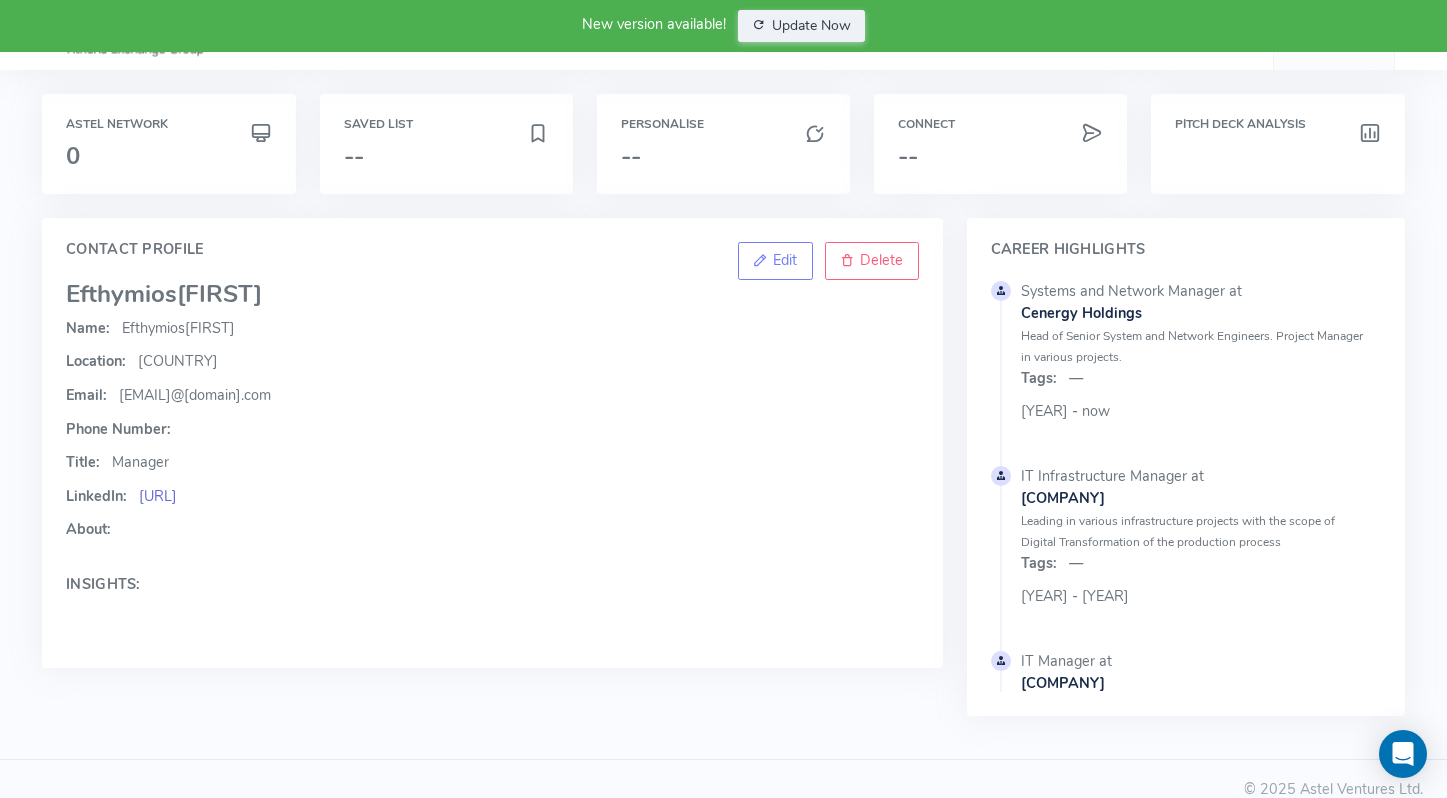 click on "[URL]" 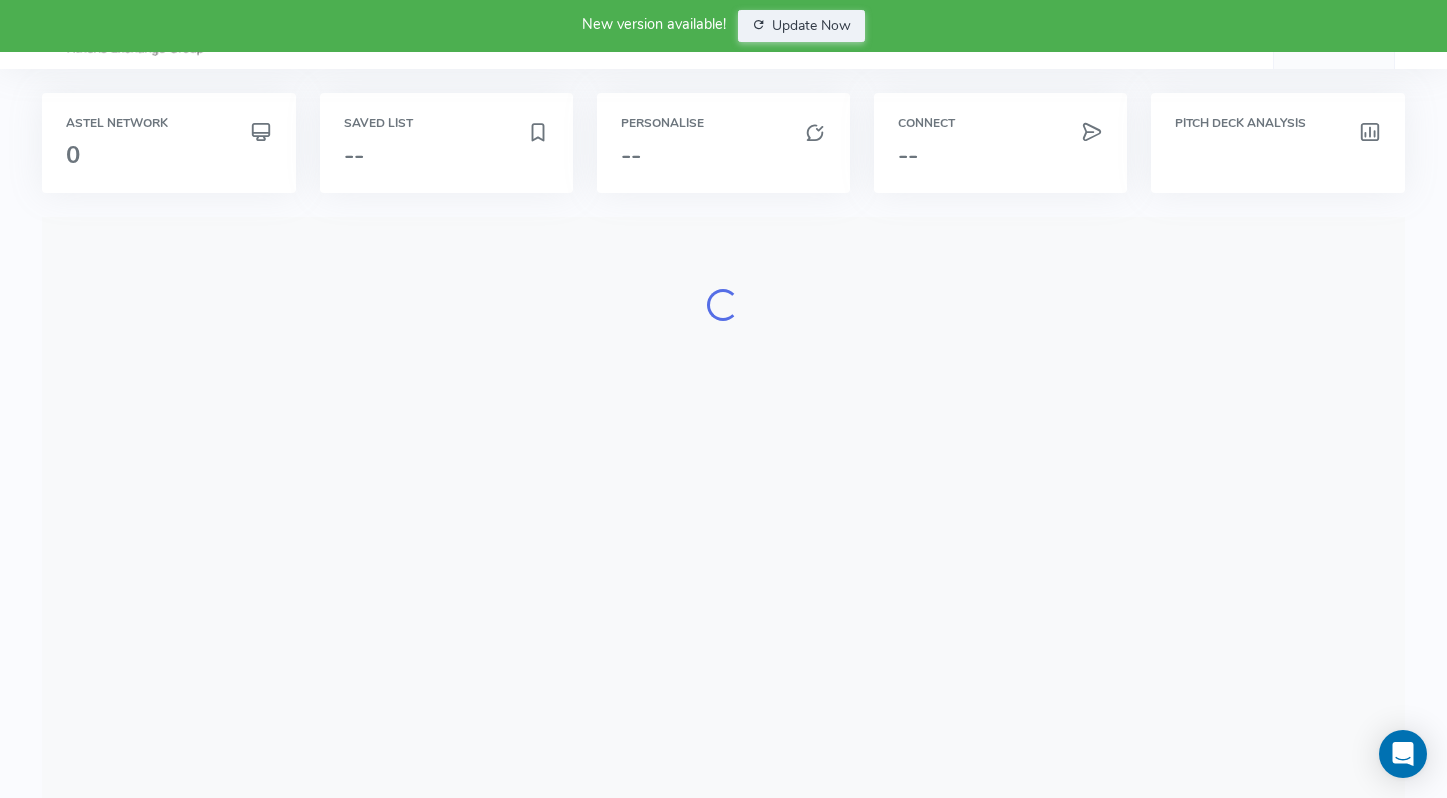 scroll, scrollTop: 0, scrollLeft: 0, axis: both 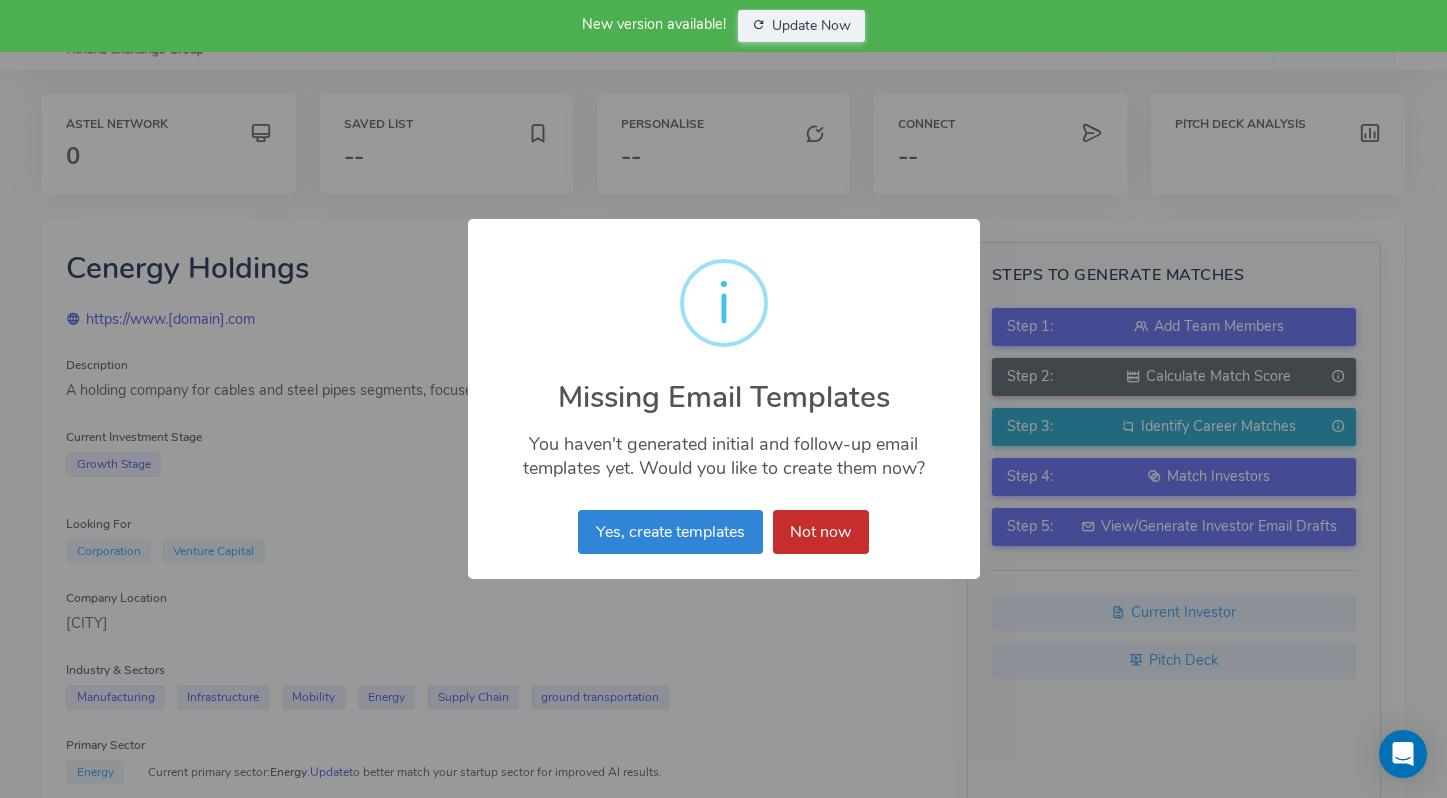 click on "Not now" at bounding box center (821, 532) 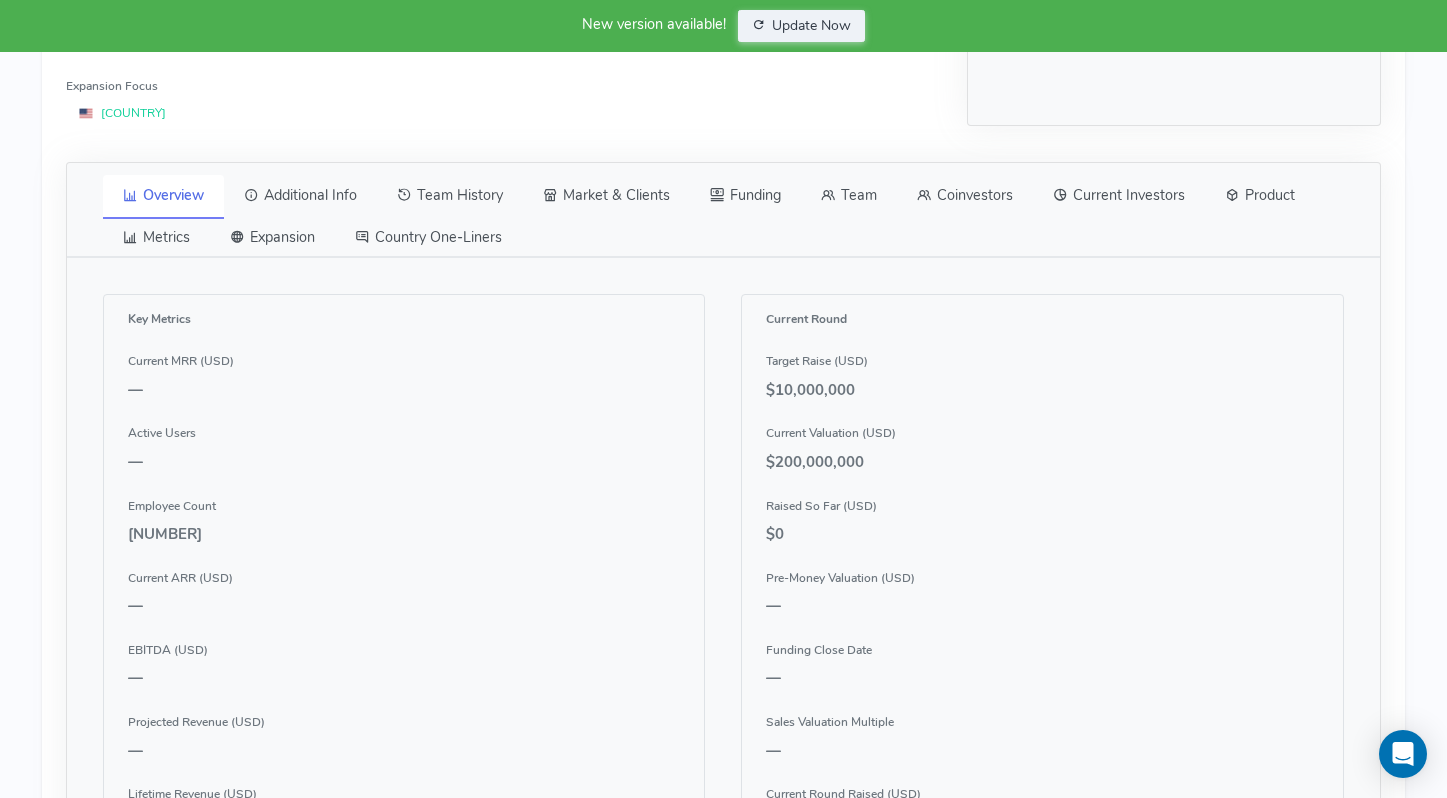 scroll, scrollTop: 744, scrollLeft: 0, axis: vertical 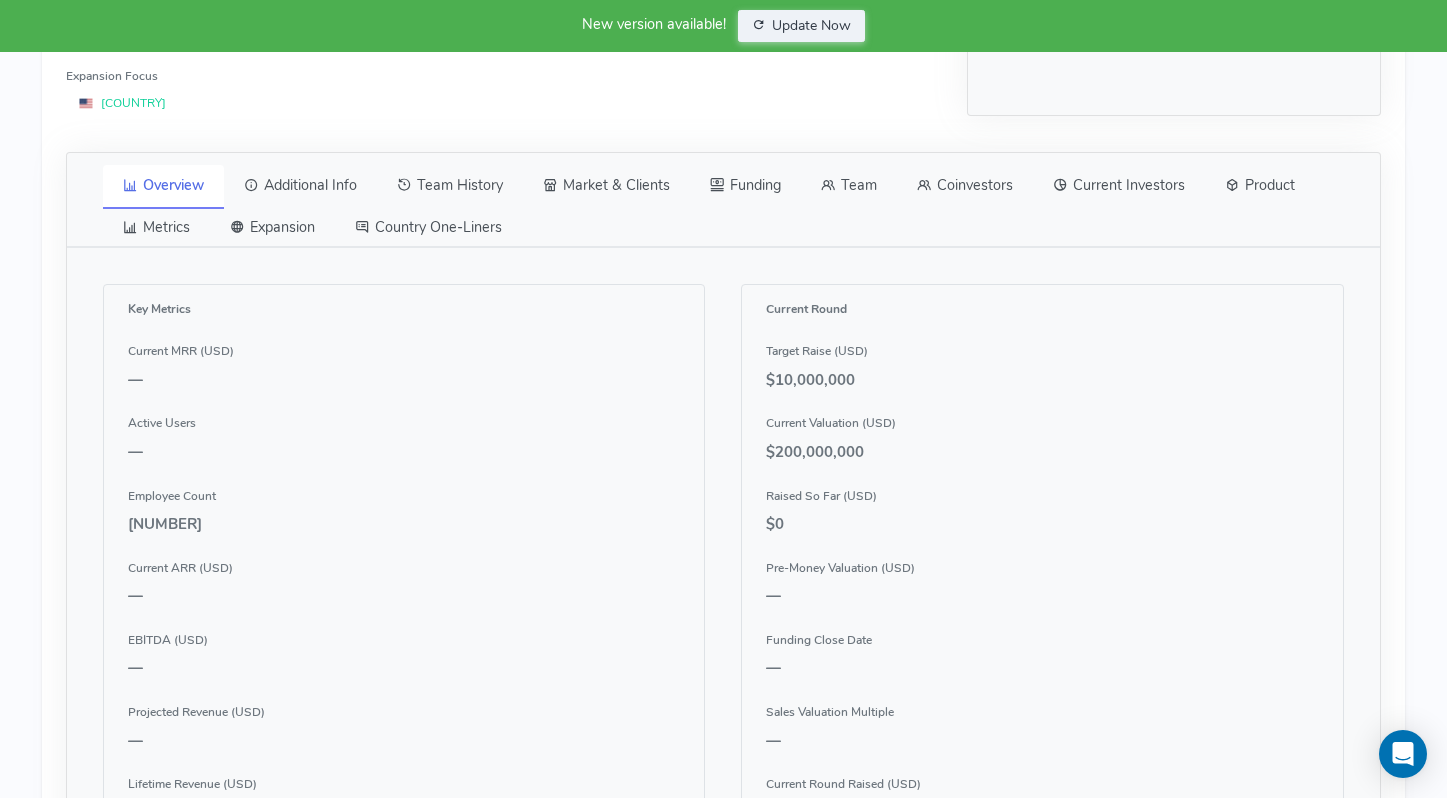 click at bounding box center [828, 185] 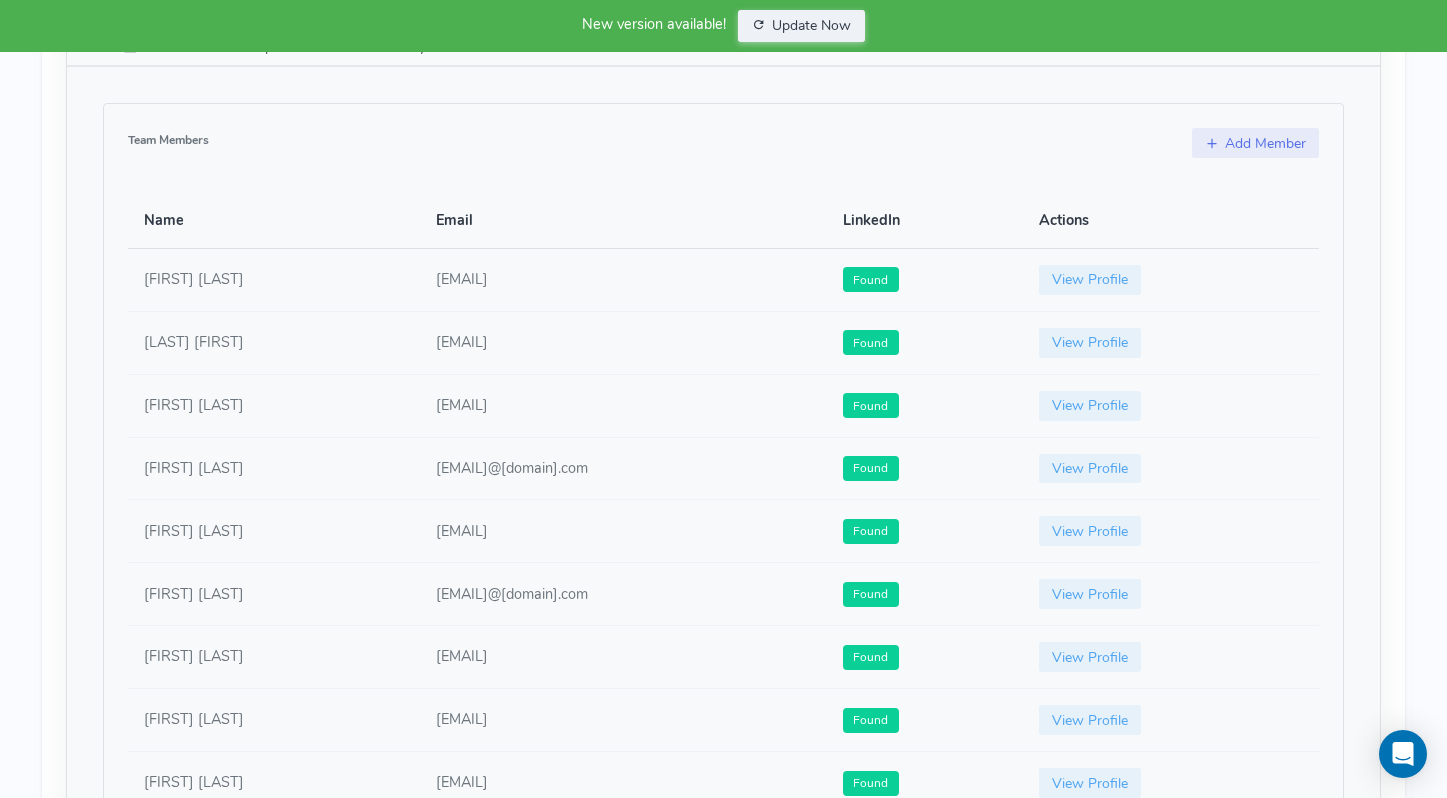 scroll, scrollTop: 926, scrollLeft: 0, axis: vertical 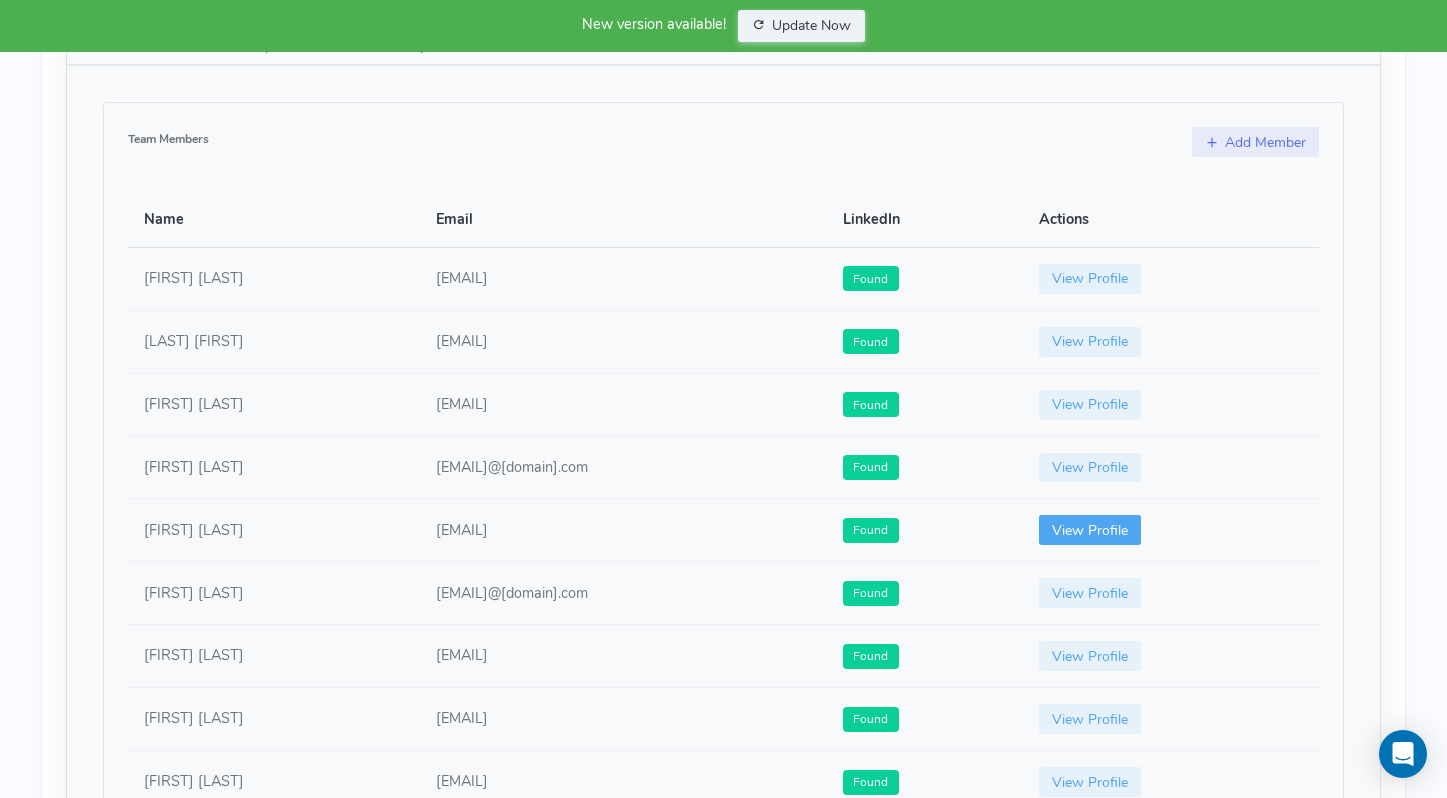 click on "View Profile" at bounding box center [1090, 530] 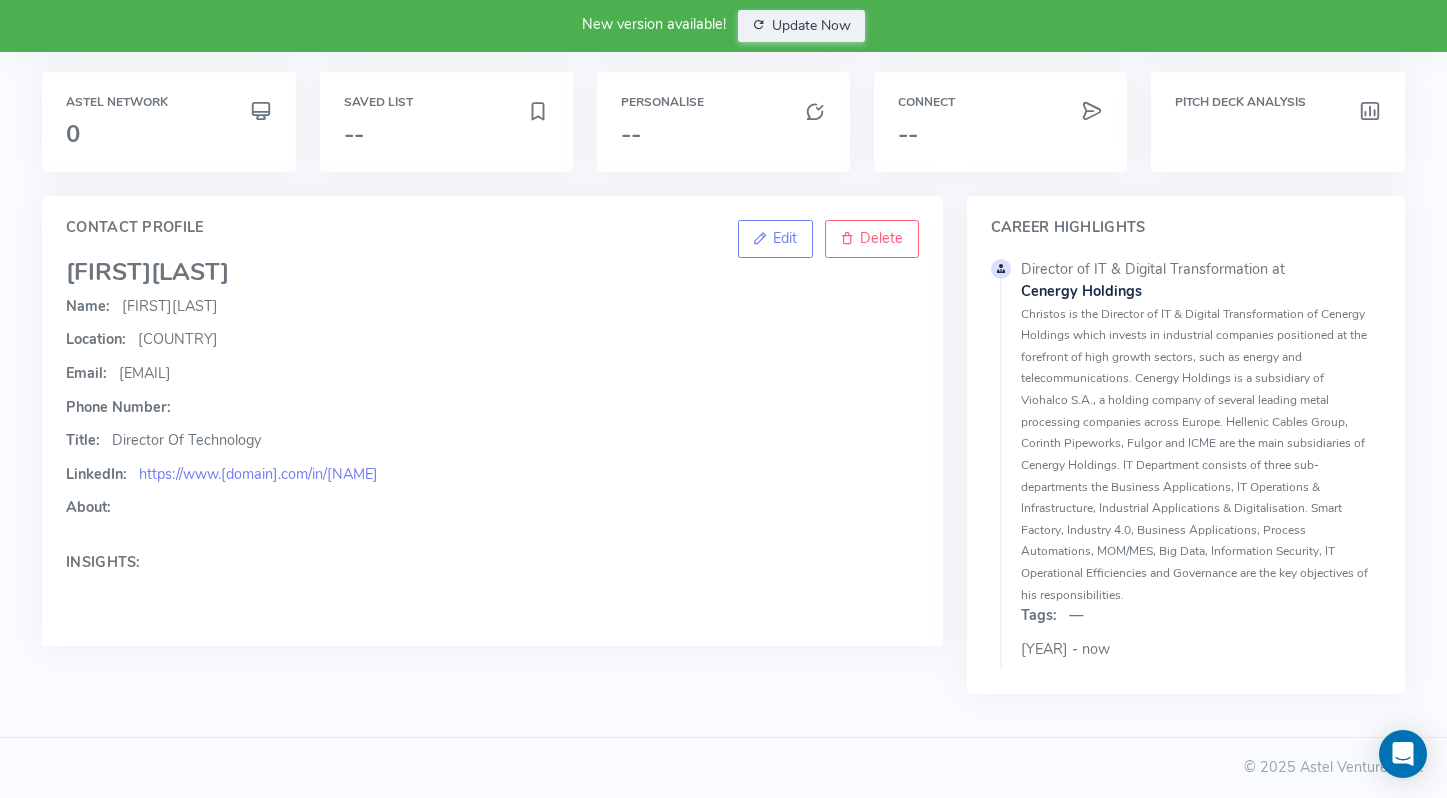scroll, scrollTop: 22, scrollLeft: 0, axis: vertical 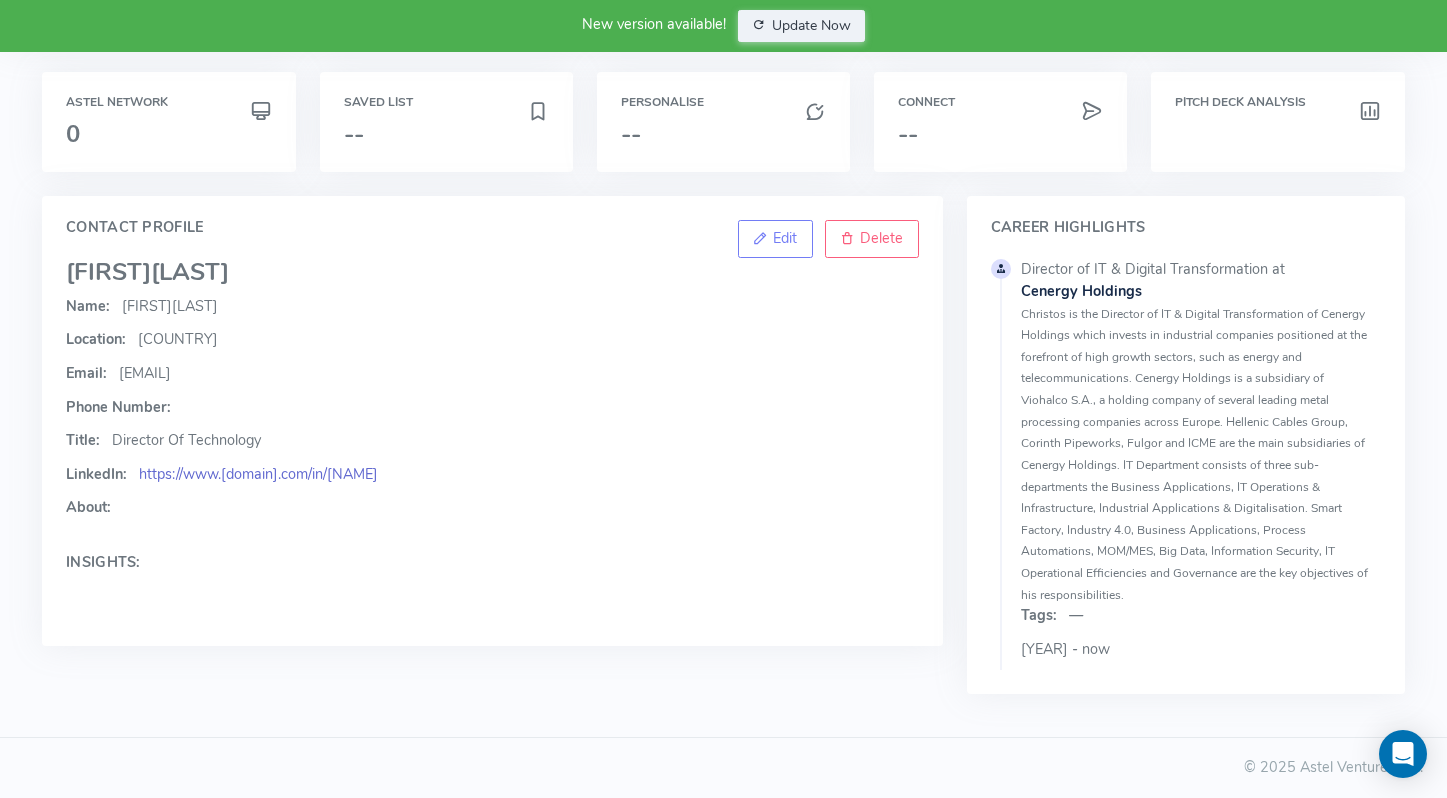 click on "https://www.[domain].com/in/[NAME]" 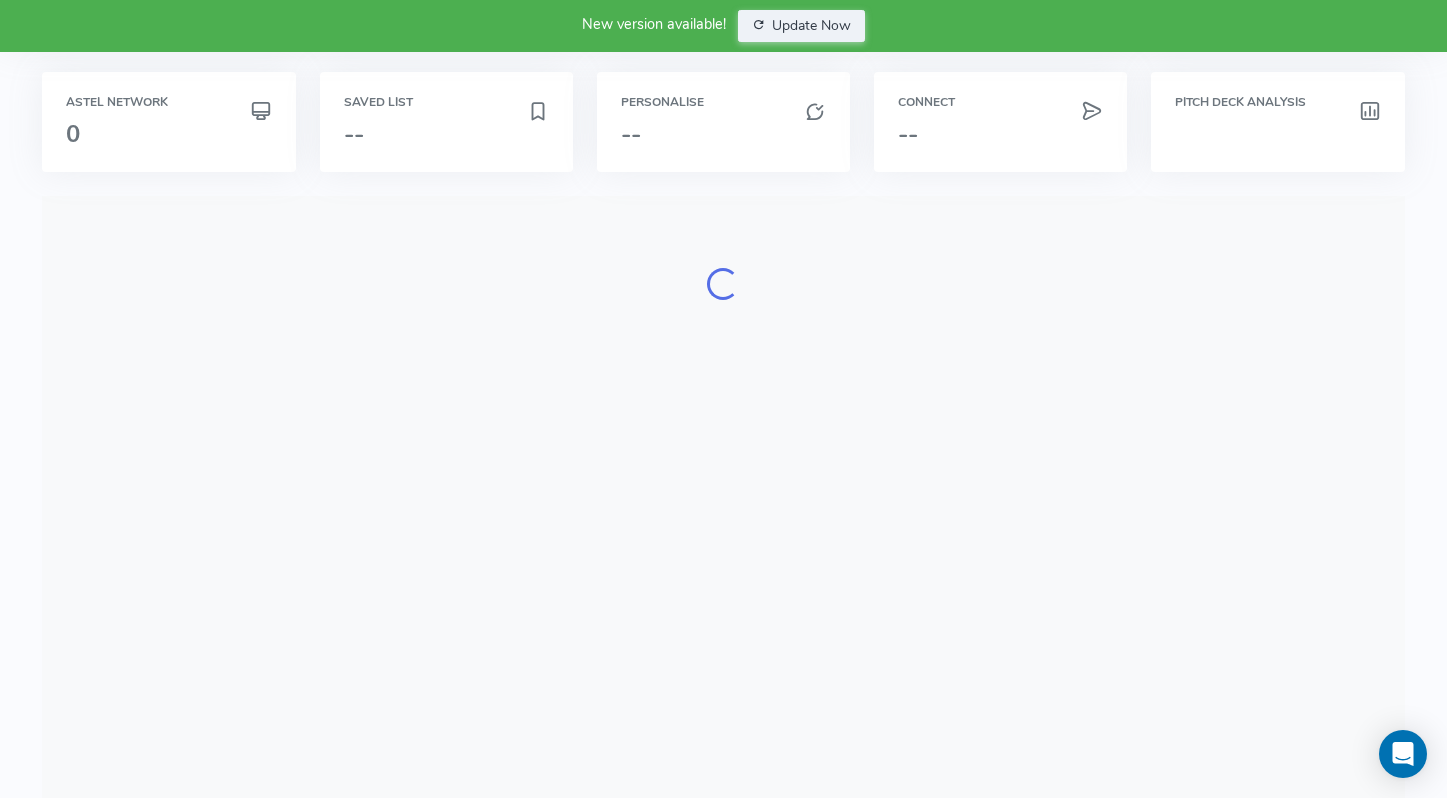 scroll, scrollTop: 0, scrollLeft: 0, axis: both 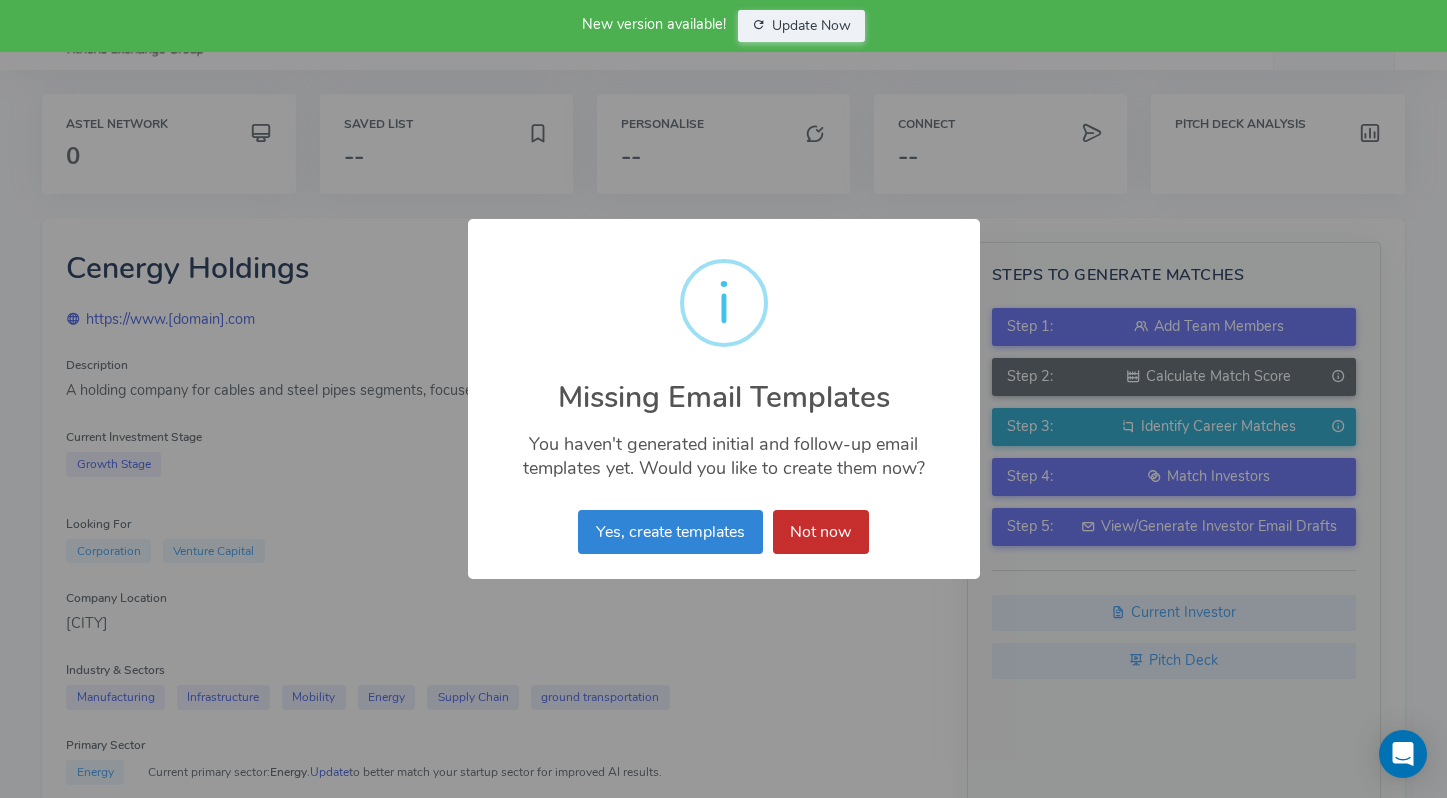 click on "Not now" at bounding box center (821, 532) 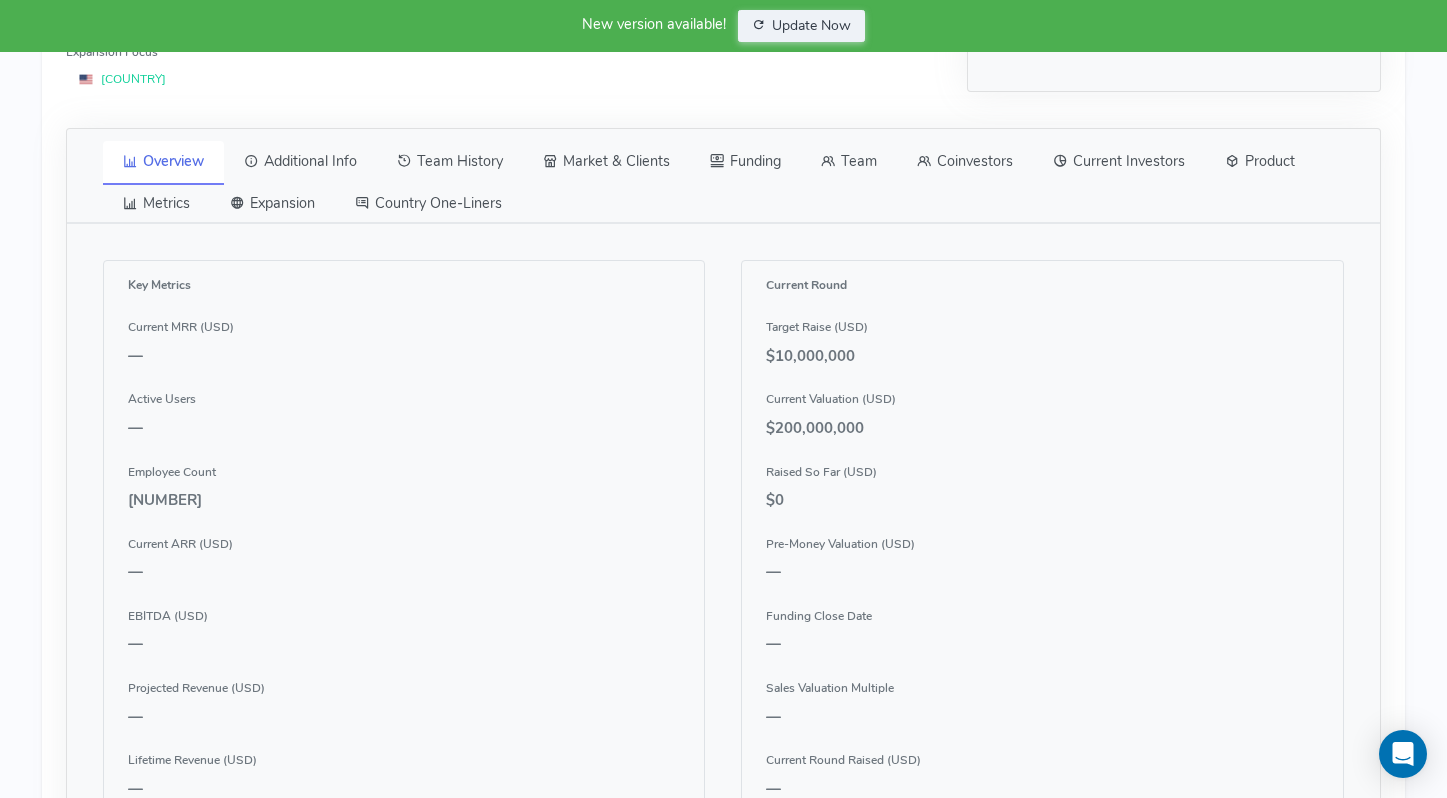 scroll, scrollTop: 765, scrollLeft: 0, axis: vertical 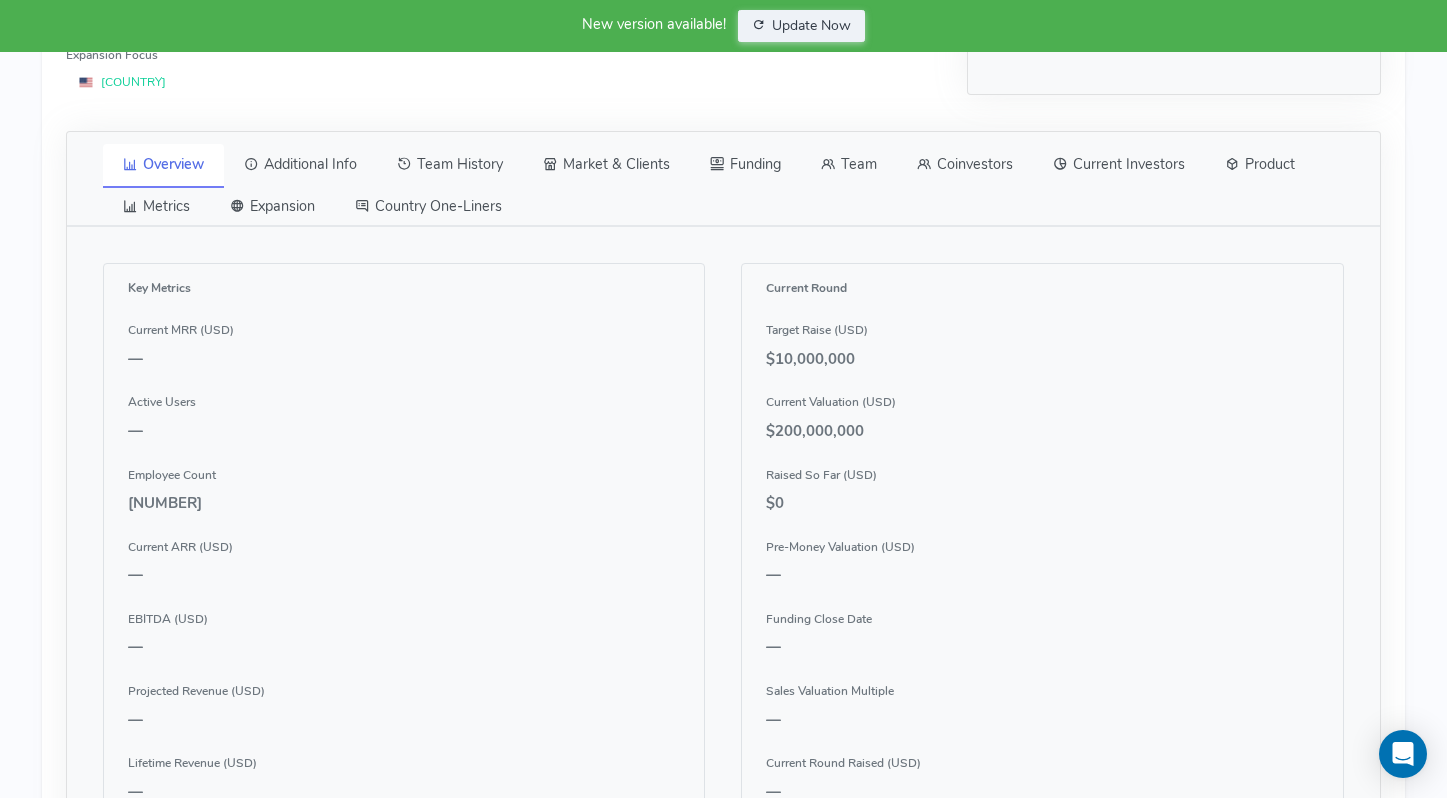 click on "Team" at bounding box center [849, 165] 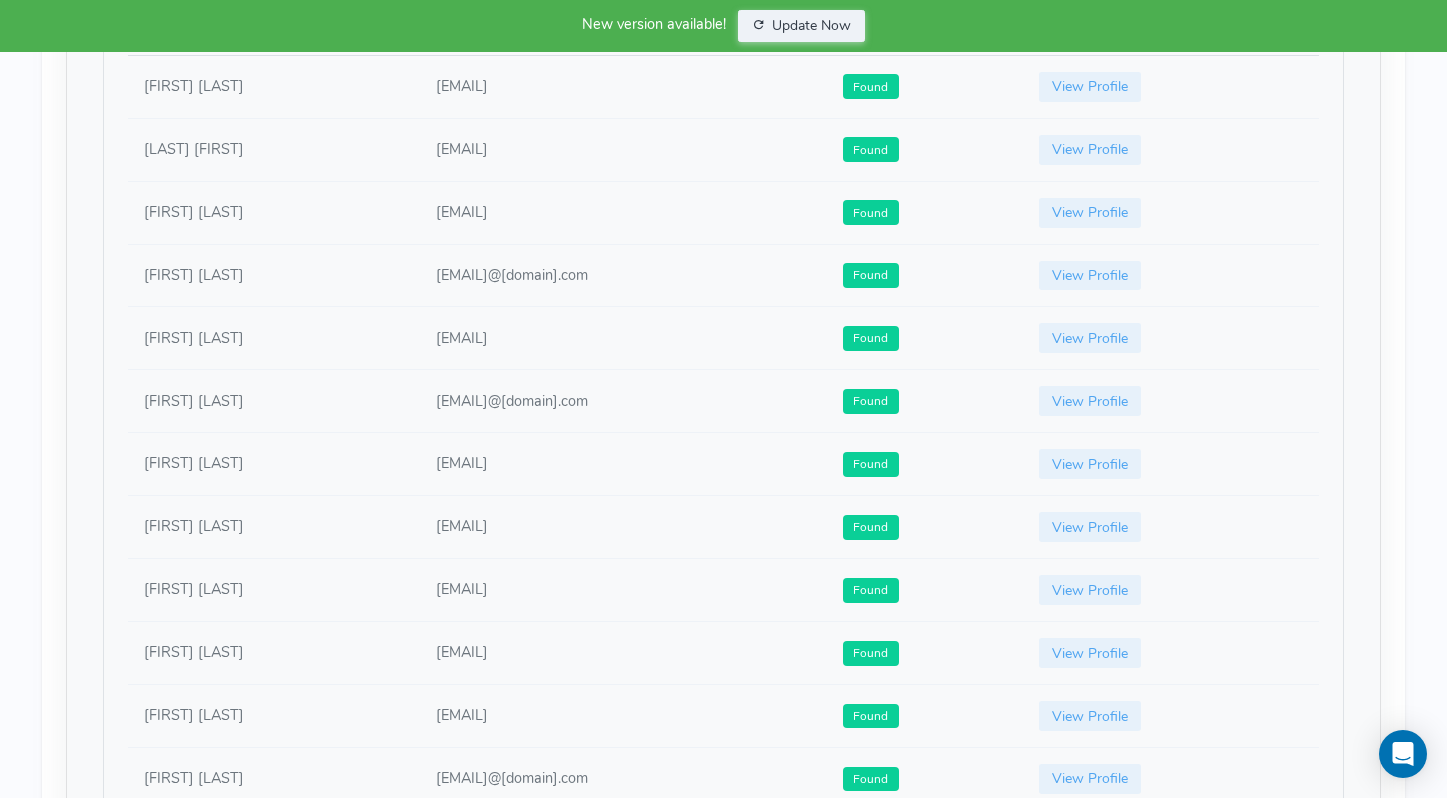 scroll, scrollTop: 1116, scrollLeft: 0, axis: vertical 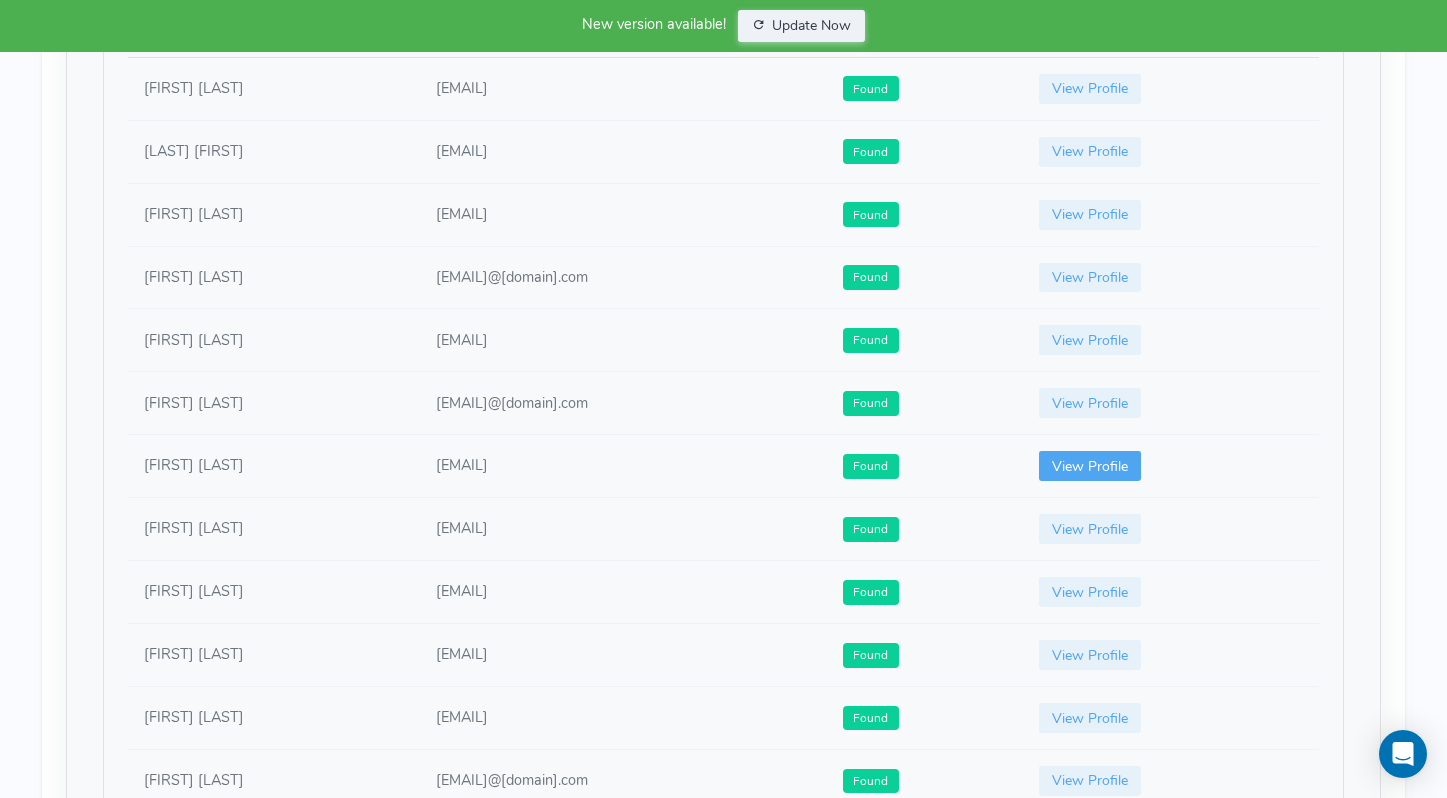 click on "View Profile" at bounding box center (1090, 466) 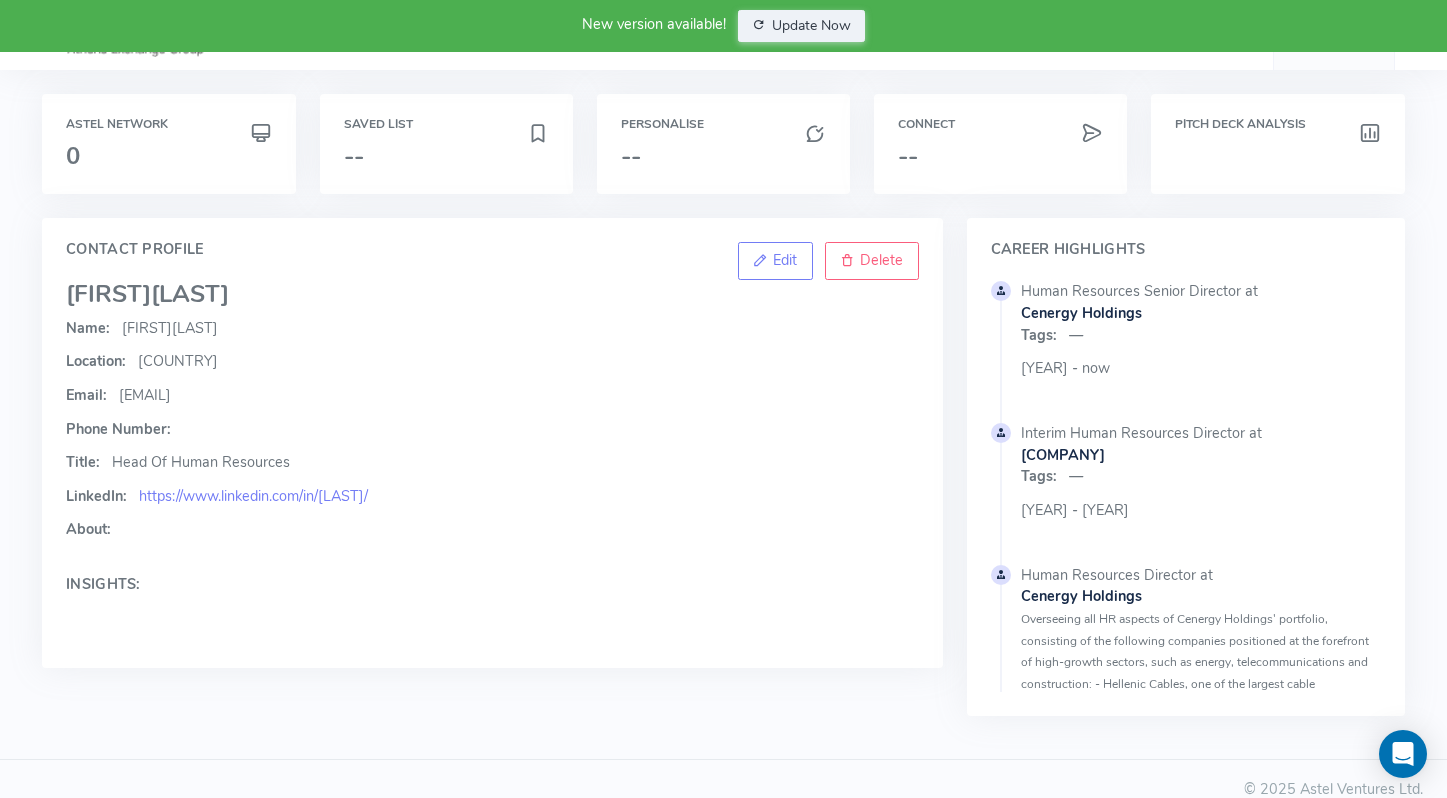 scroll, scrollTop: 22, scrollLeft: 0, axis: vertical 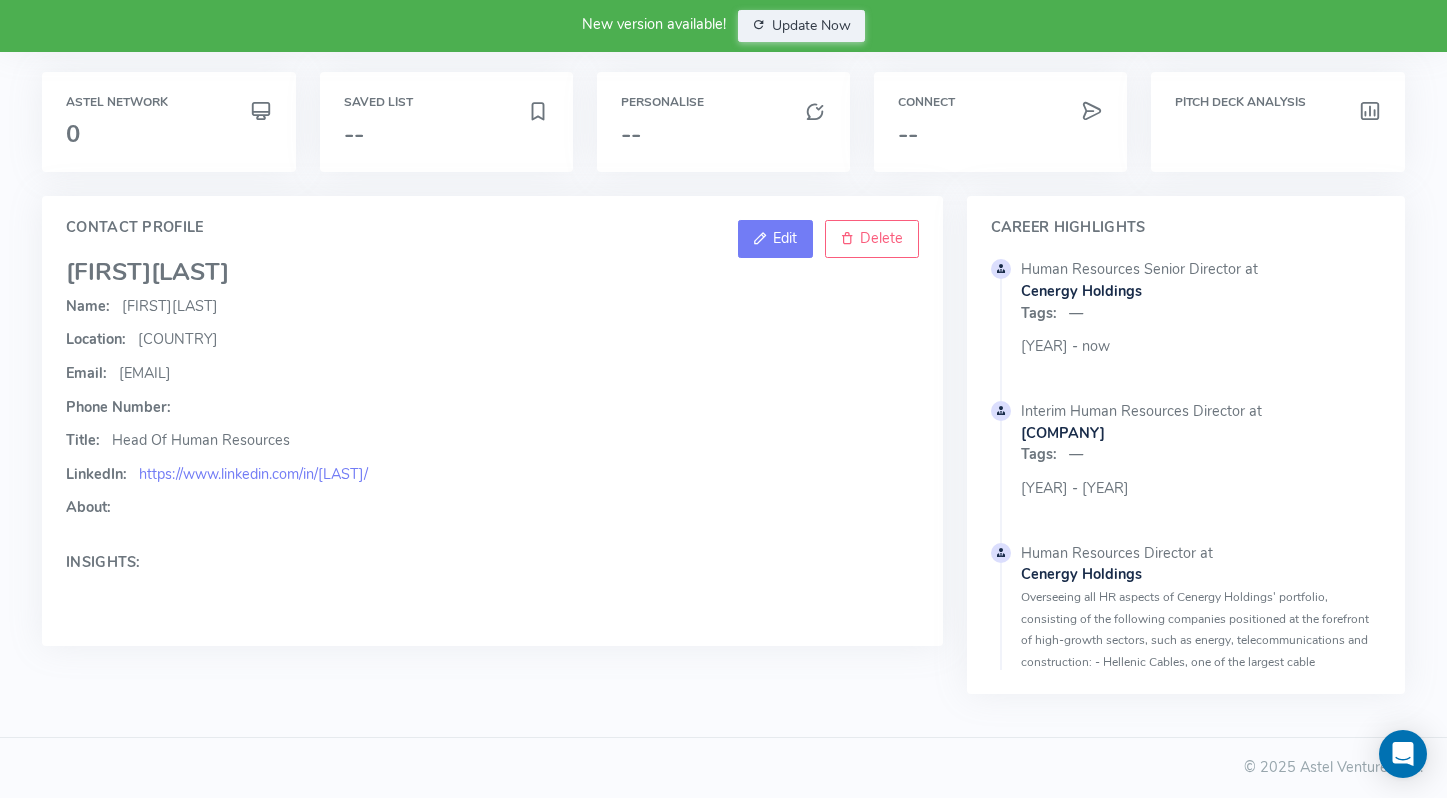 click on "Edit" at bounding box center [785, 238] 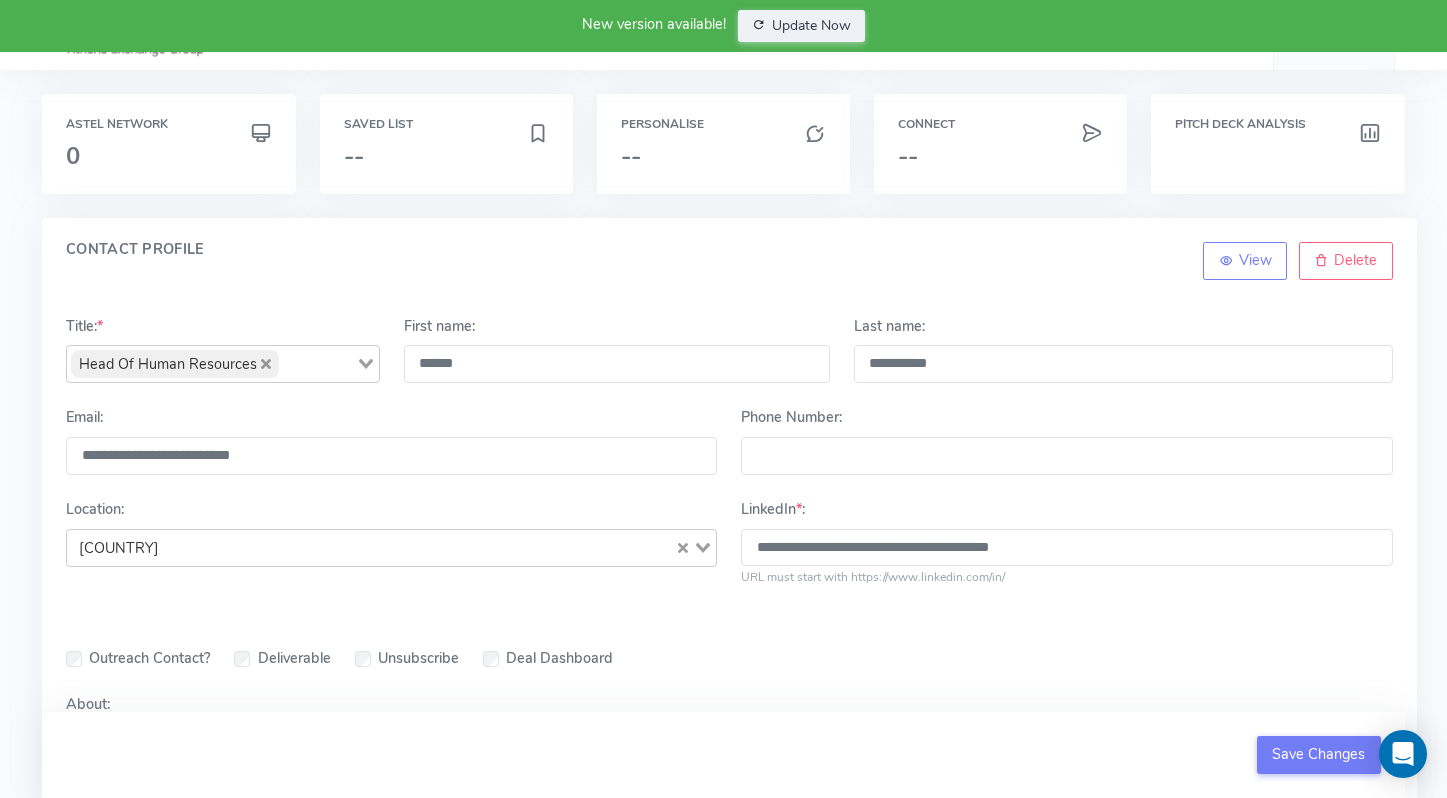 scroll, scrollTop: 181, scrollLeft: 0, axis: vertical 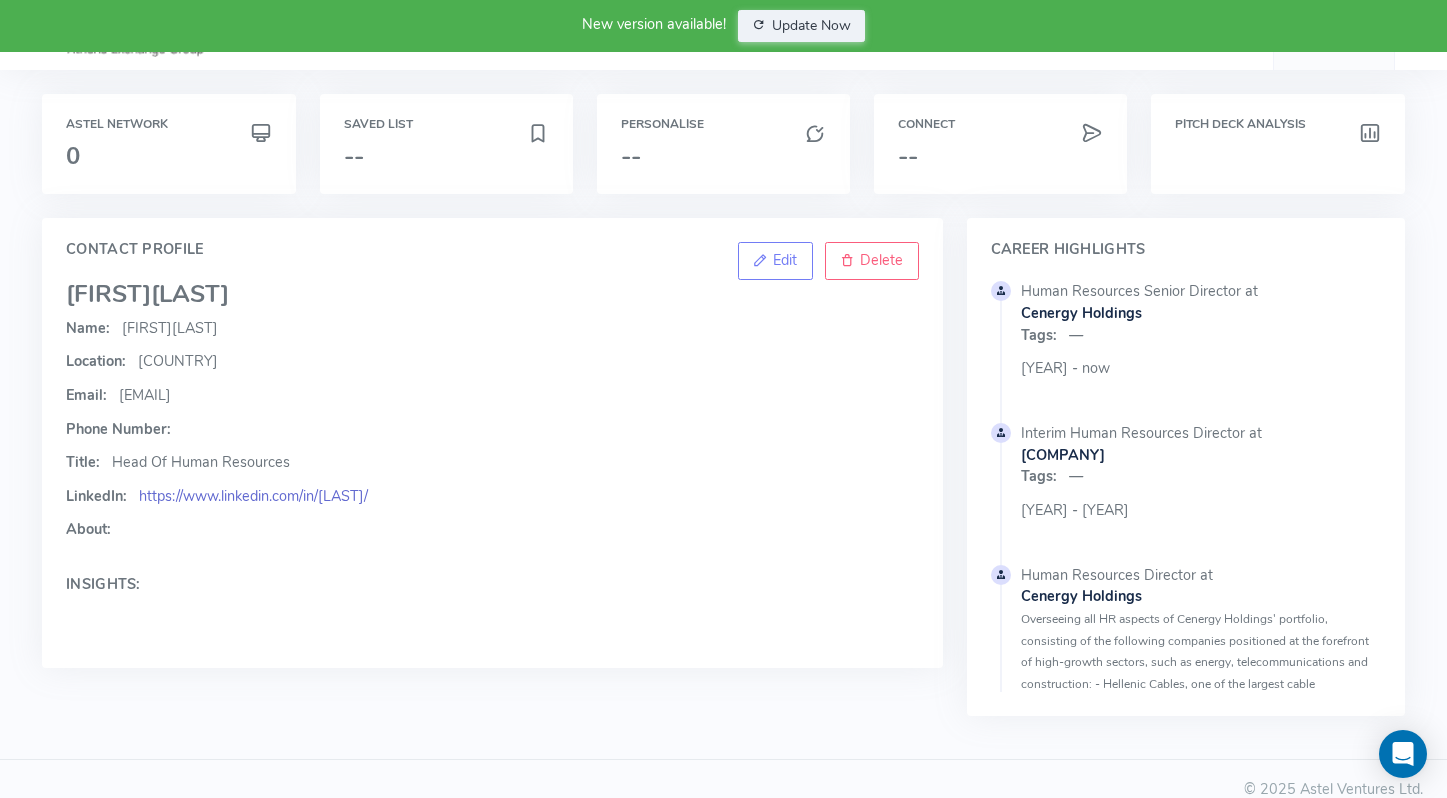 click on "https://www.linkedin.com/in/[LAST]/" 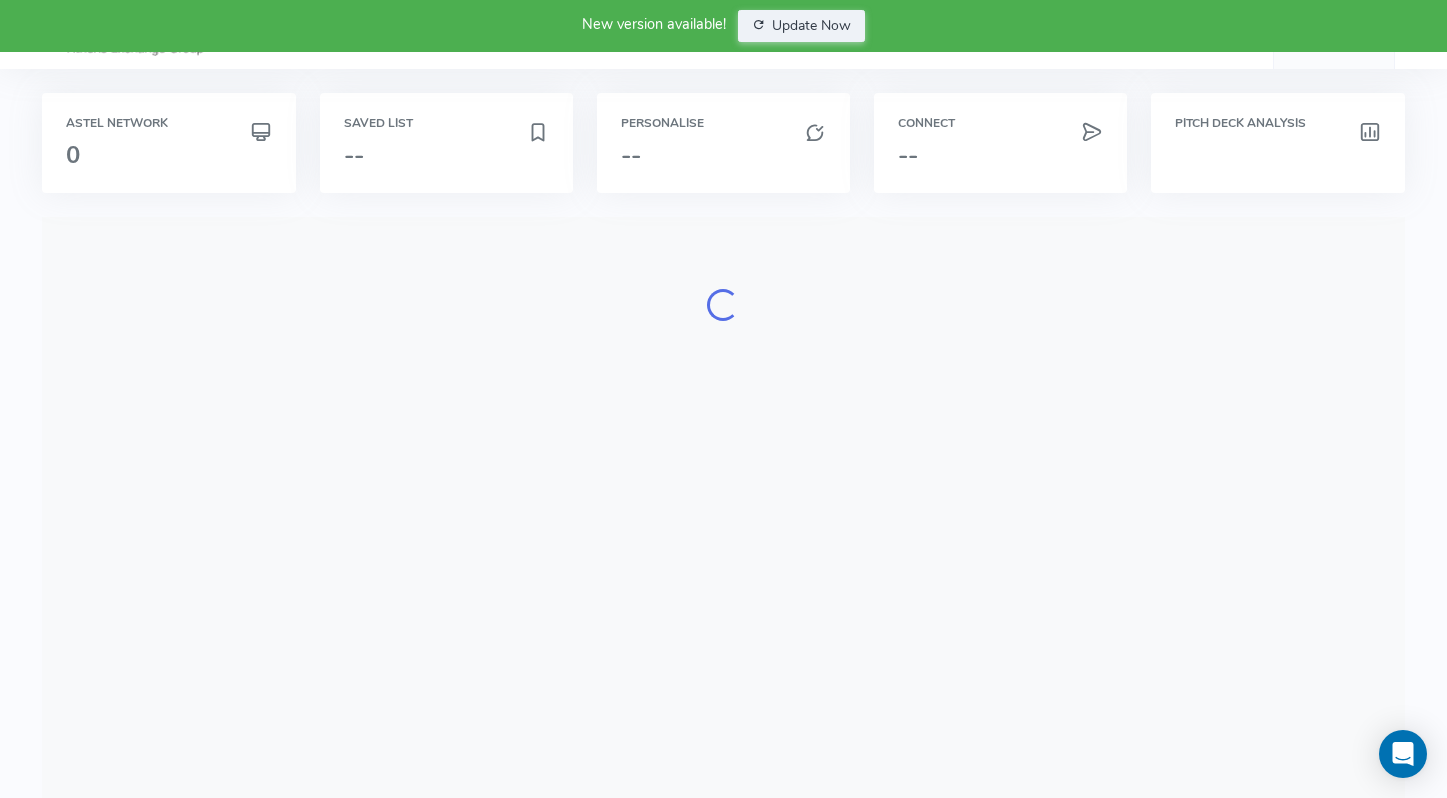 scroll, scrollTop: 0, scrollLeft: 0, axis: both 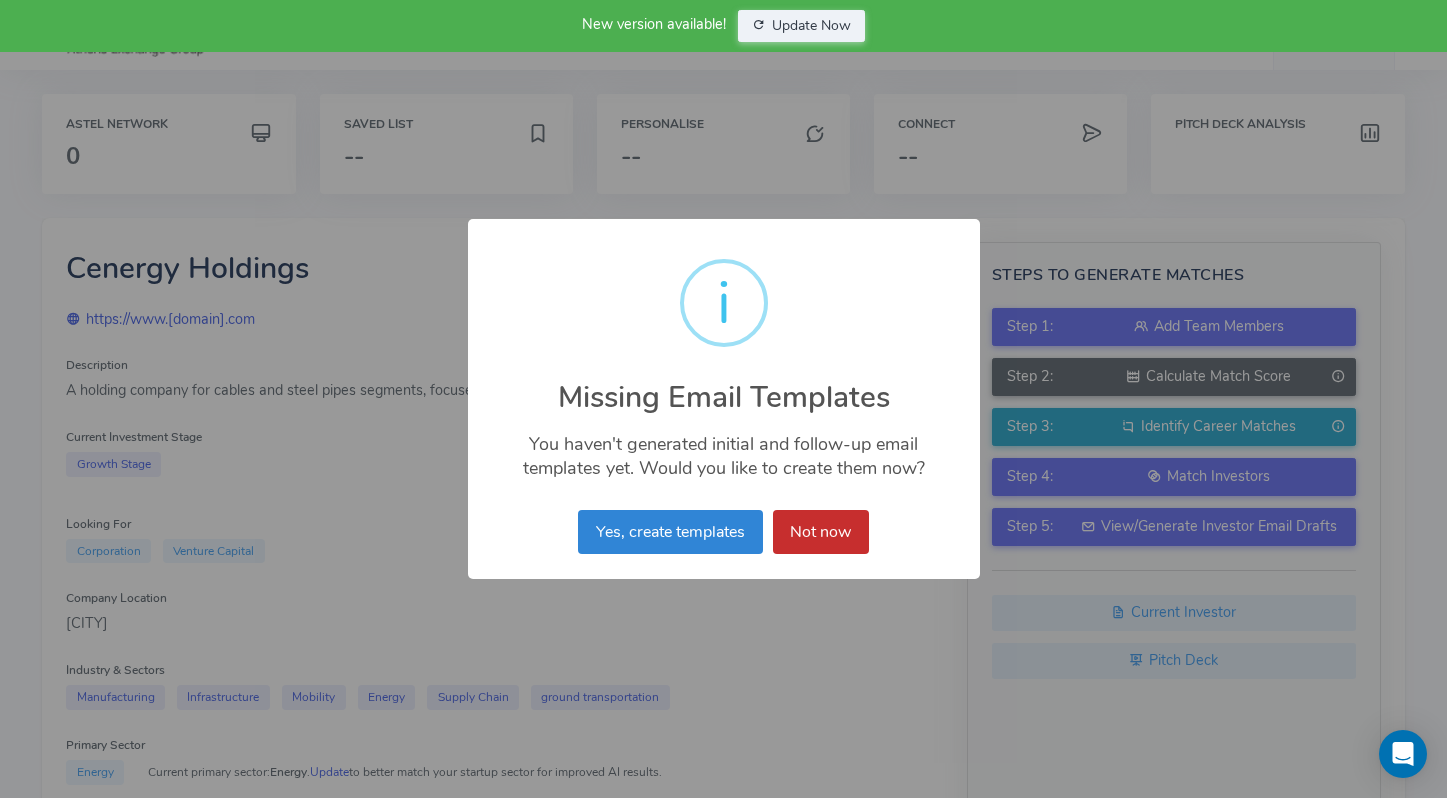 click on "Not now" at bounding box center (821, 532) 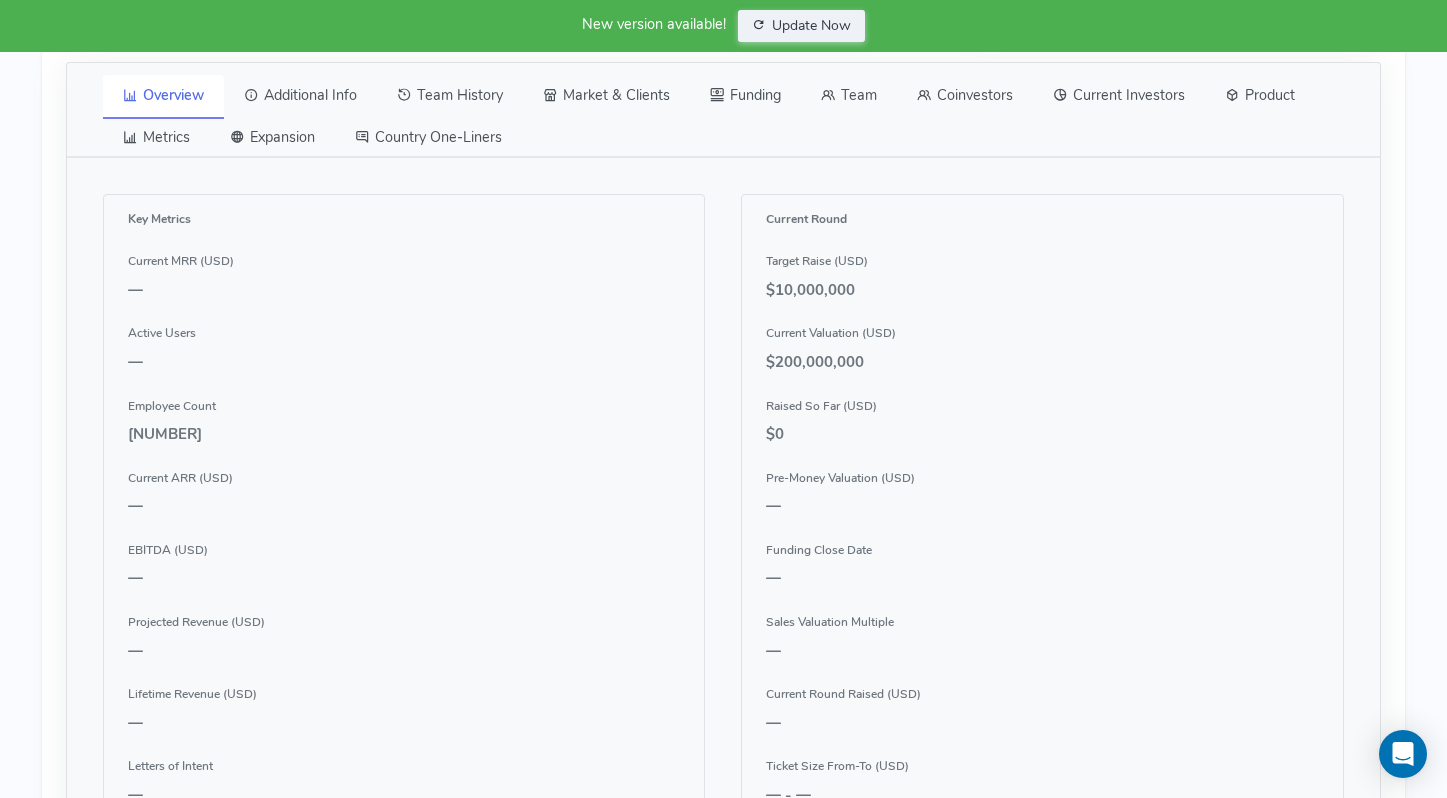 scroll, scrollTop: 832, scrollLeft: 0, axis: vertical 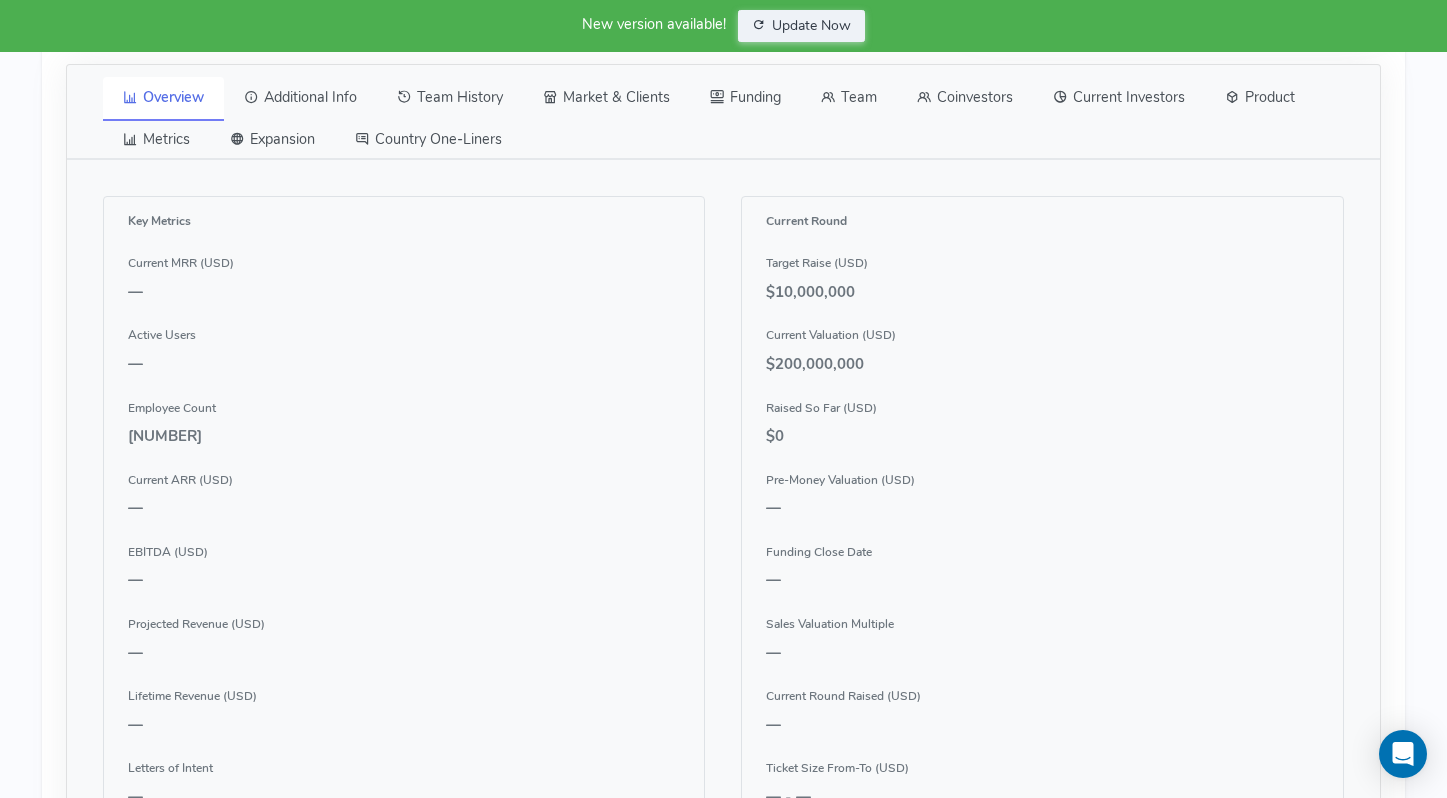 click on "Team" at bounding box center (849, 98) 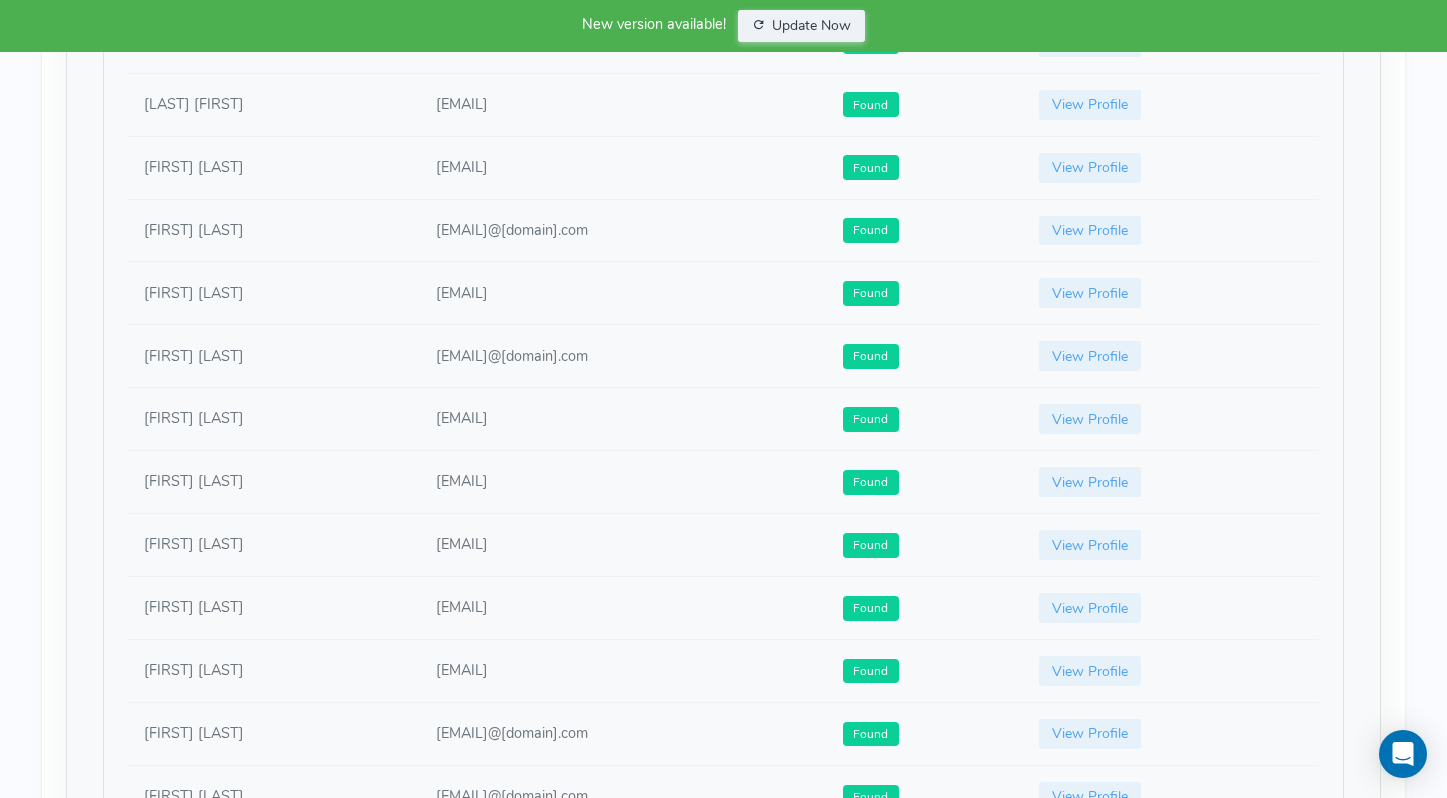 scroll, scrollTop: 1194, scrollLeft: 0, axis: vertical 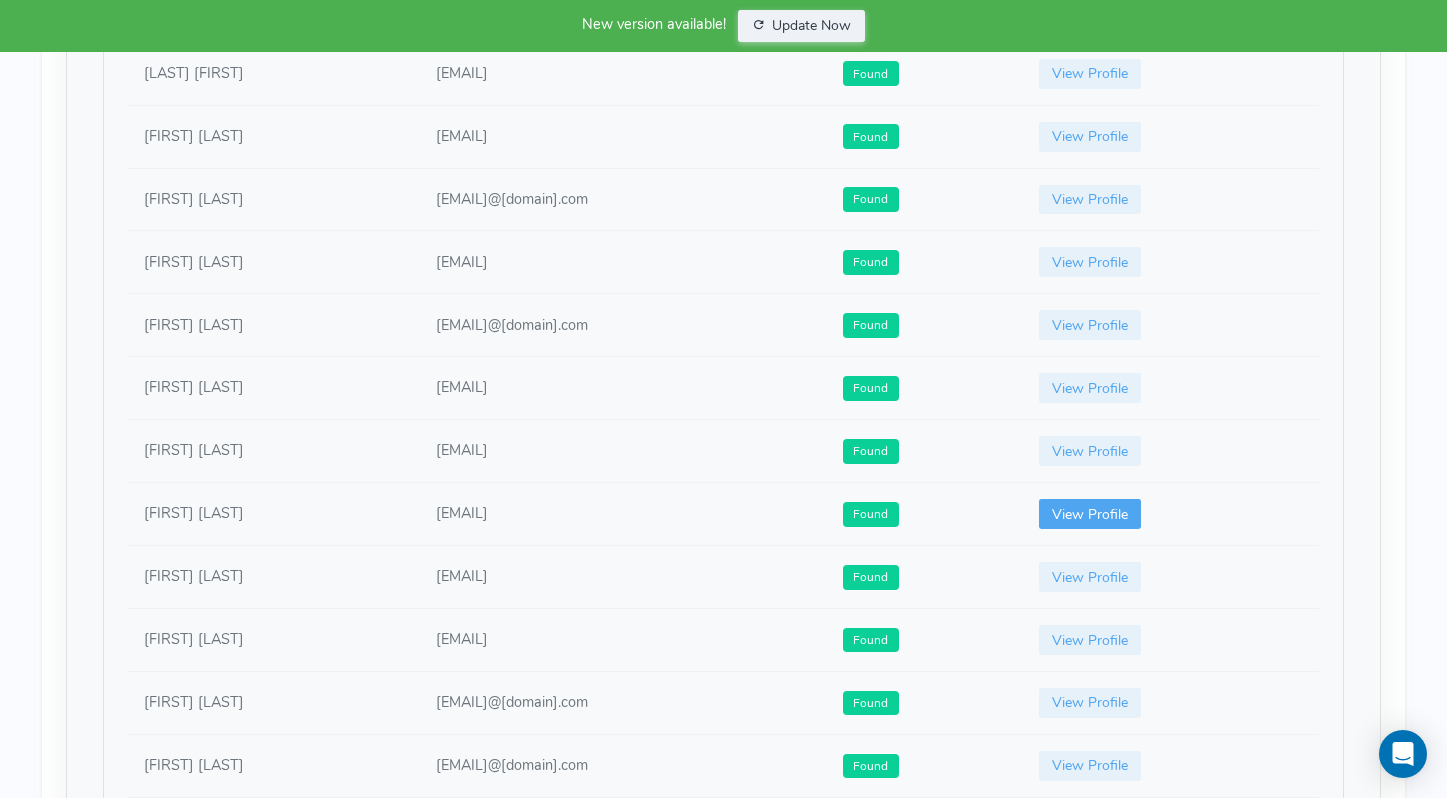 click on "View Profile" at bounding box center (1090, 514) 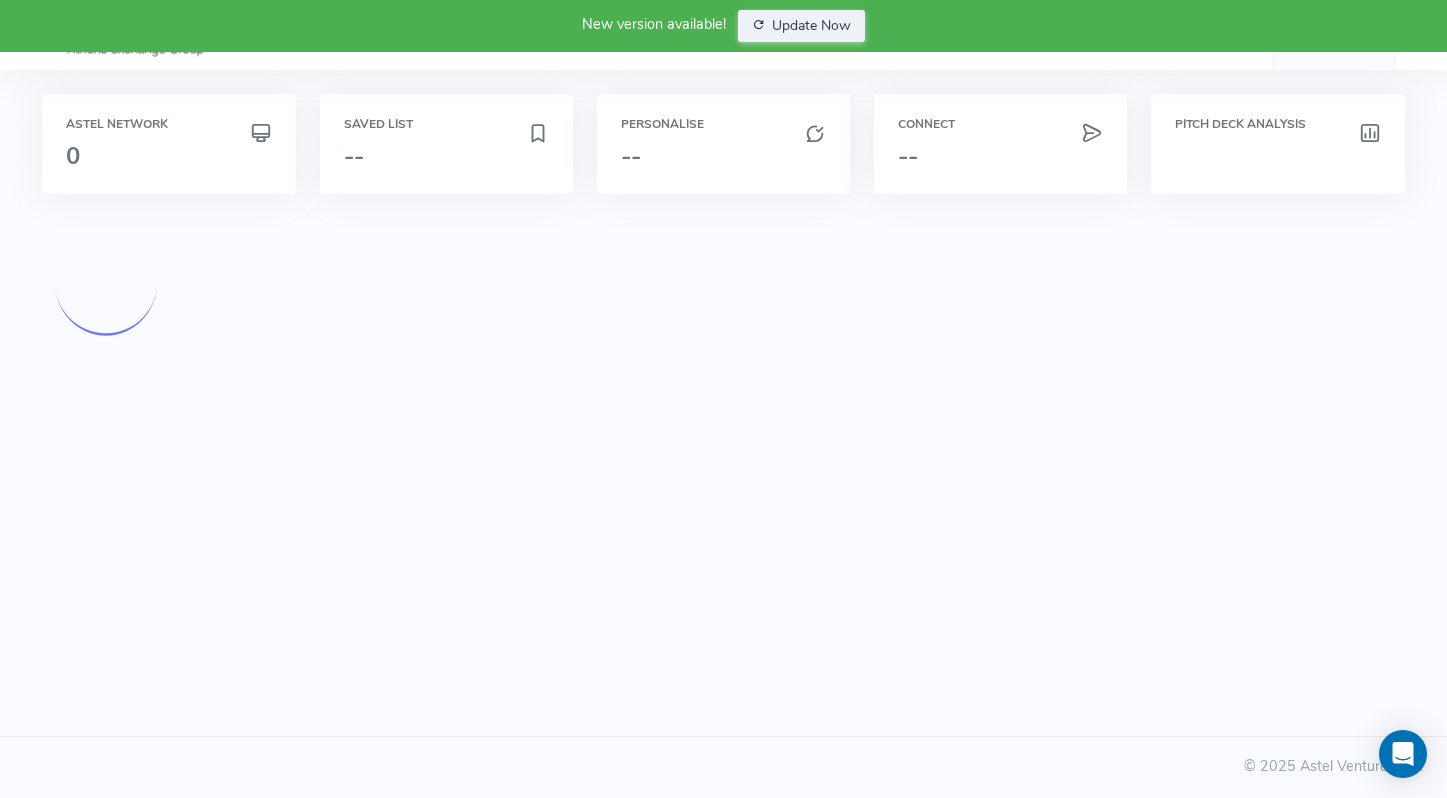 scroll, scrollTop: 0, scrollLeft: 0, axis: both 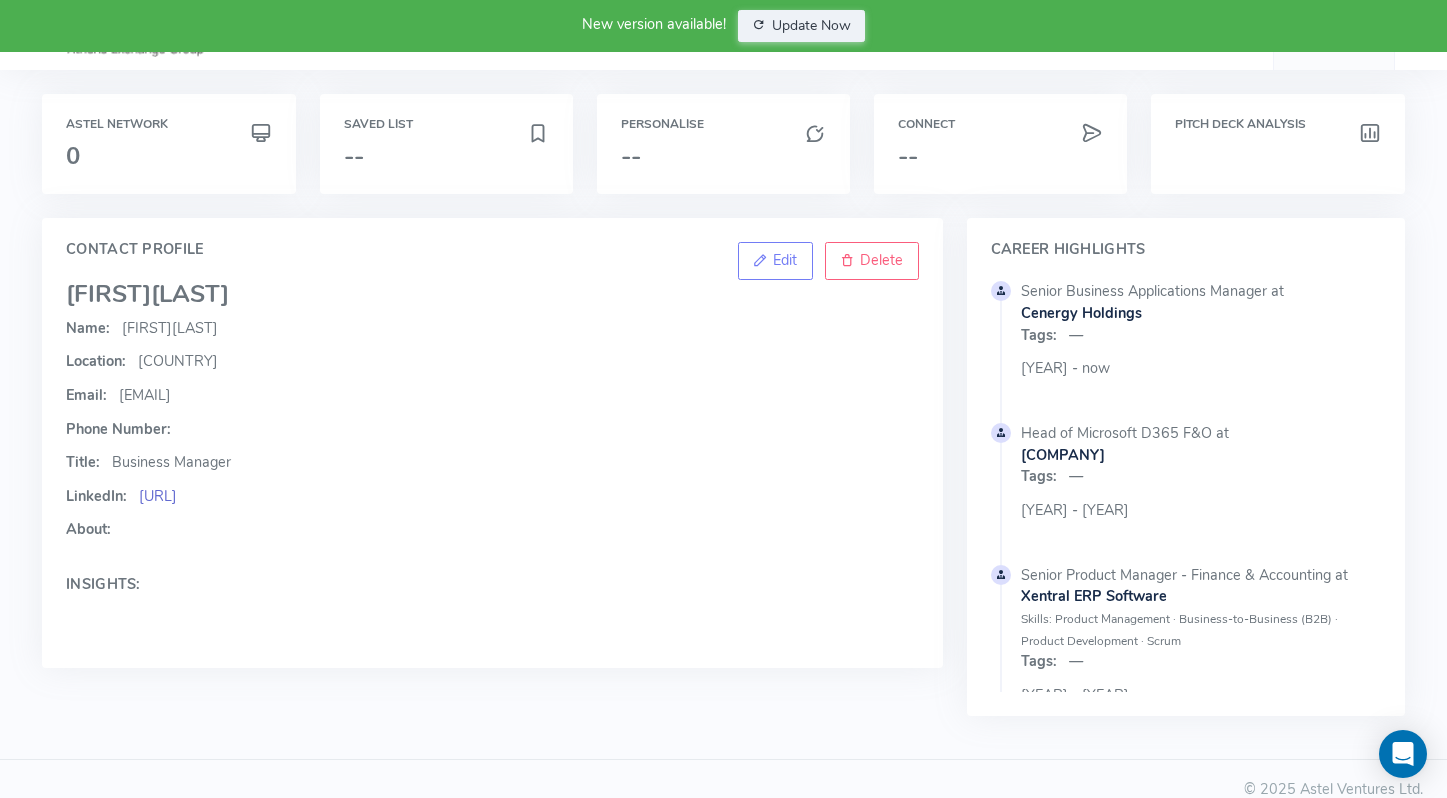 click on "[URL]" 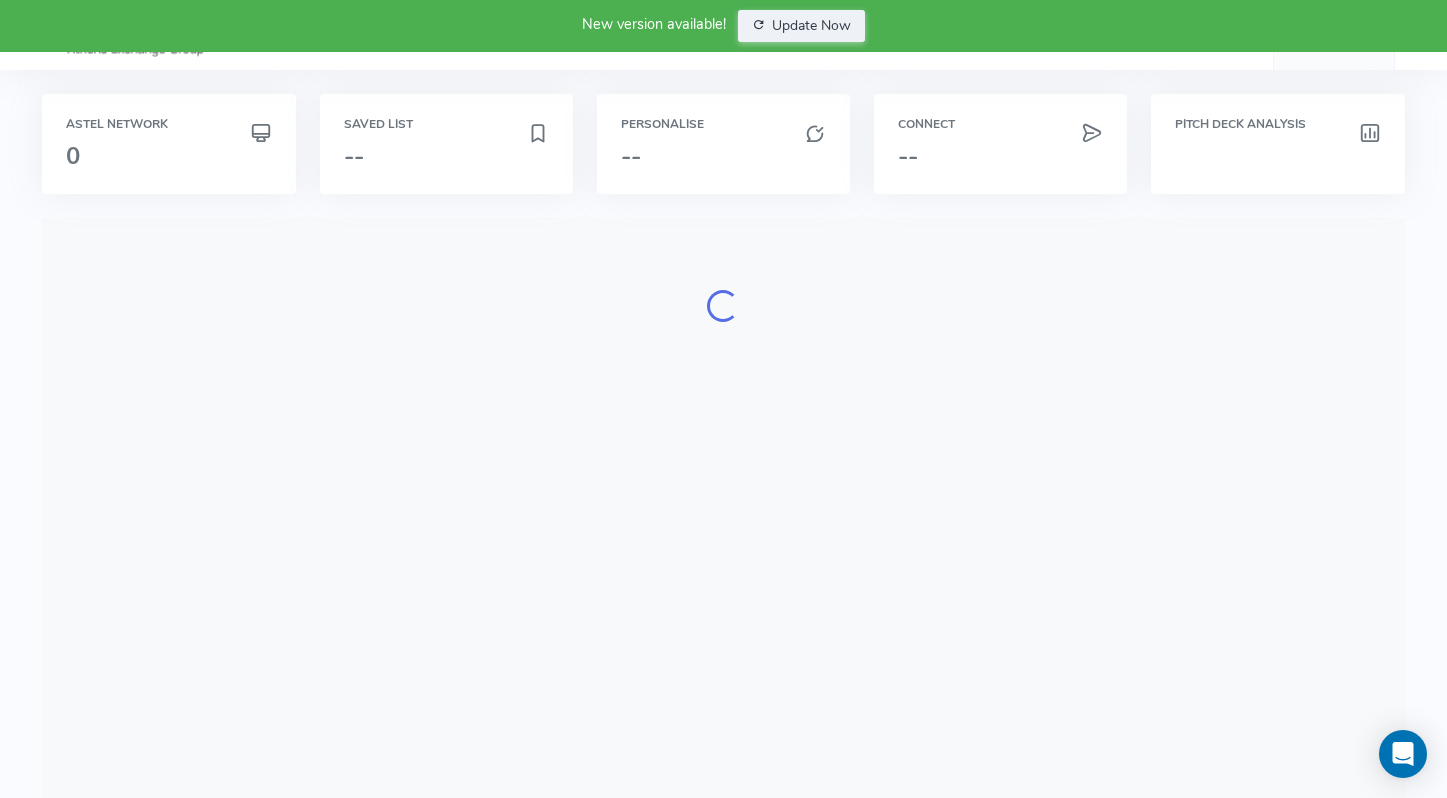 scroll, scrollTop: 0, scrollLeft: 0, axis: both 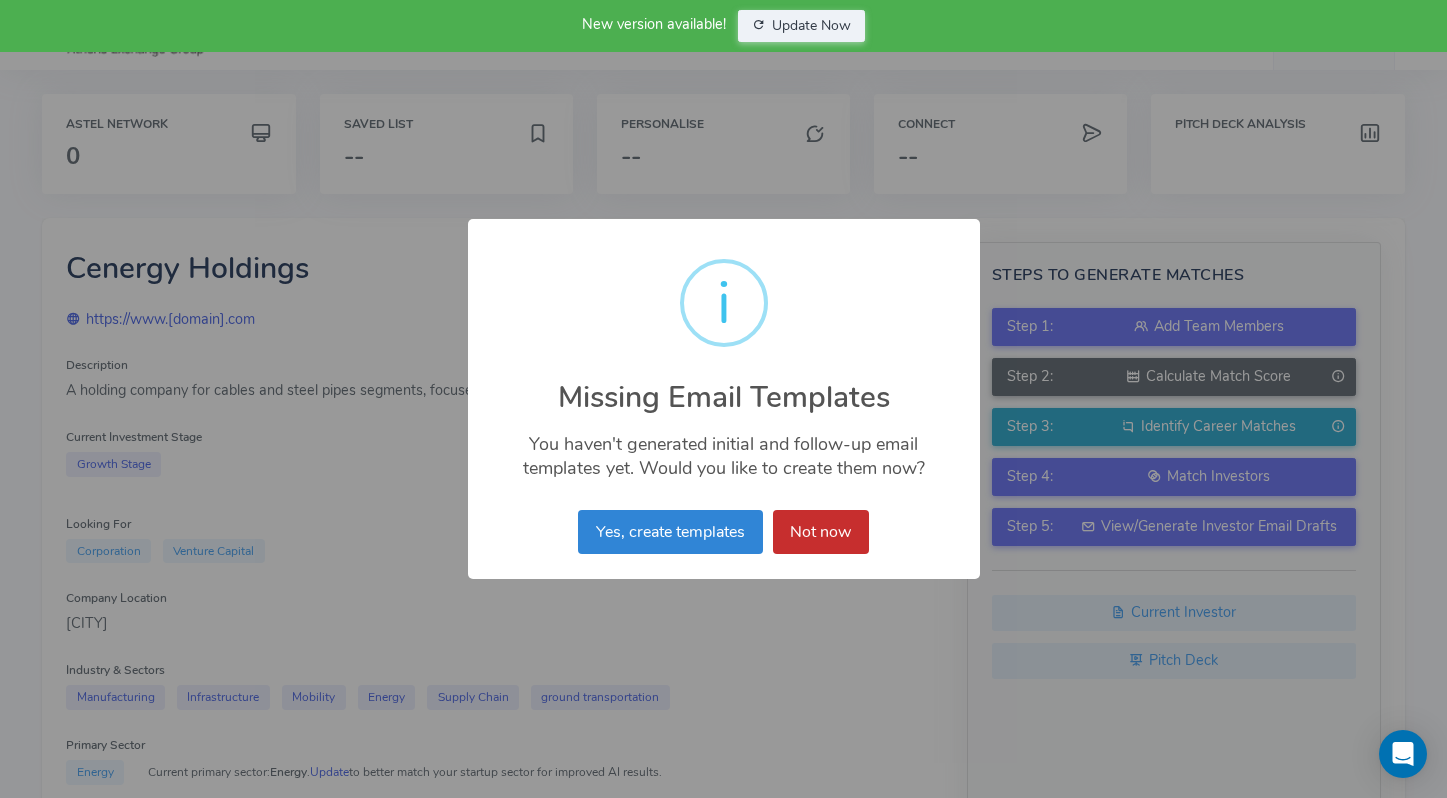 click on "Not now" at bounding box center [821, 532] 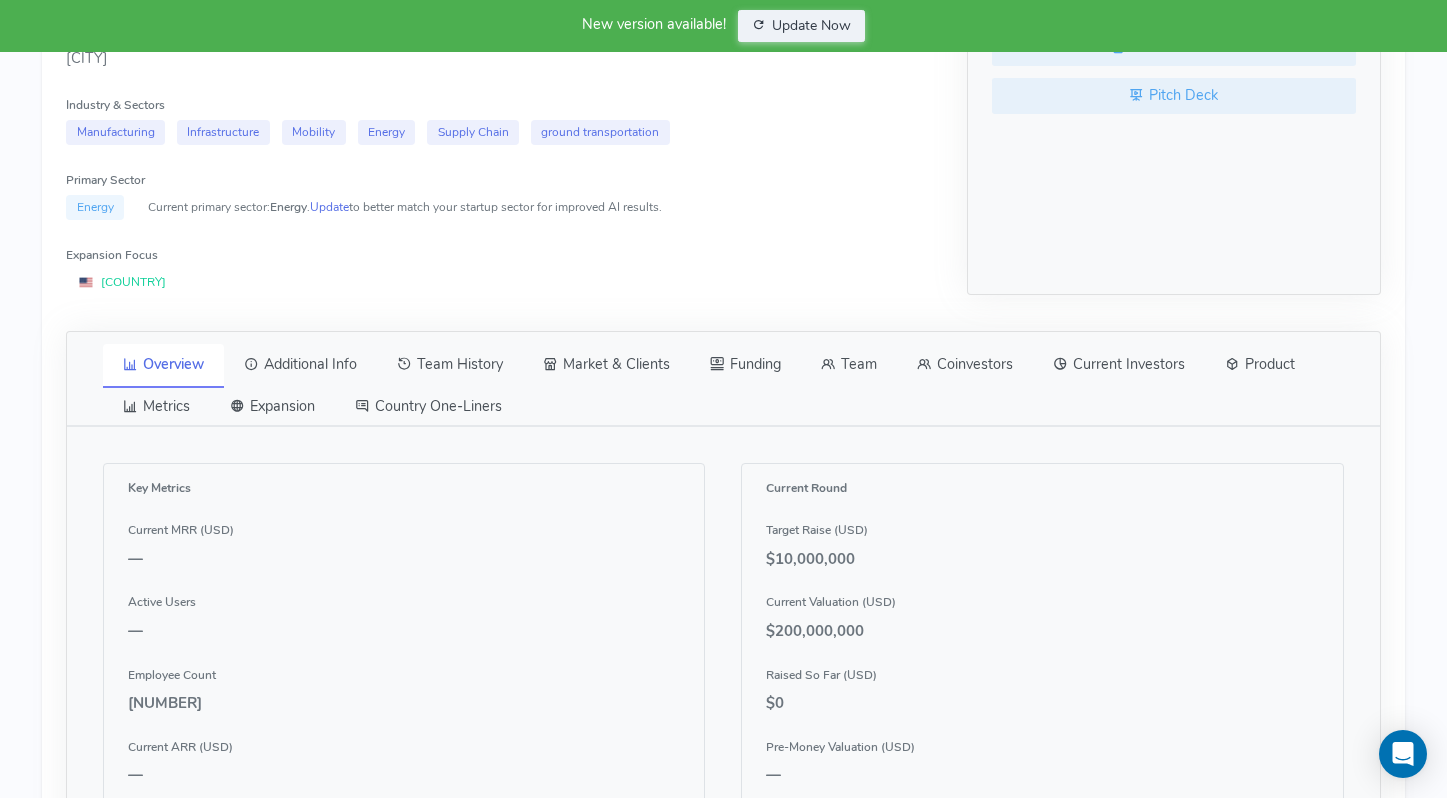 scroll, scrollTop: 544, scrollLeft: 0, axis: vertical 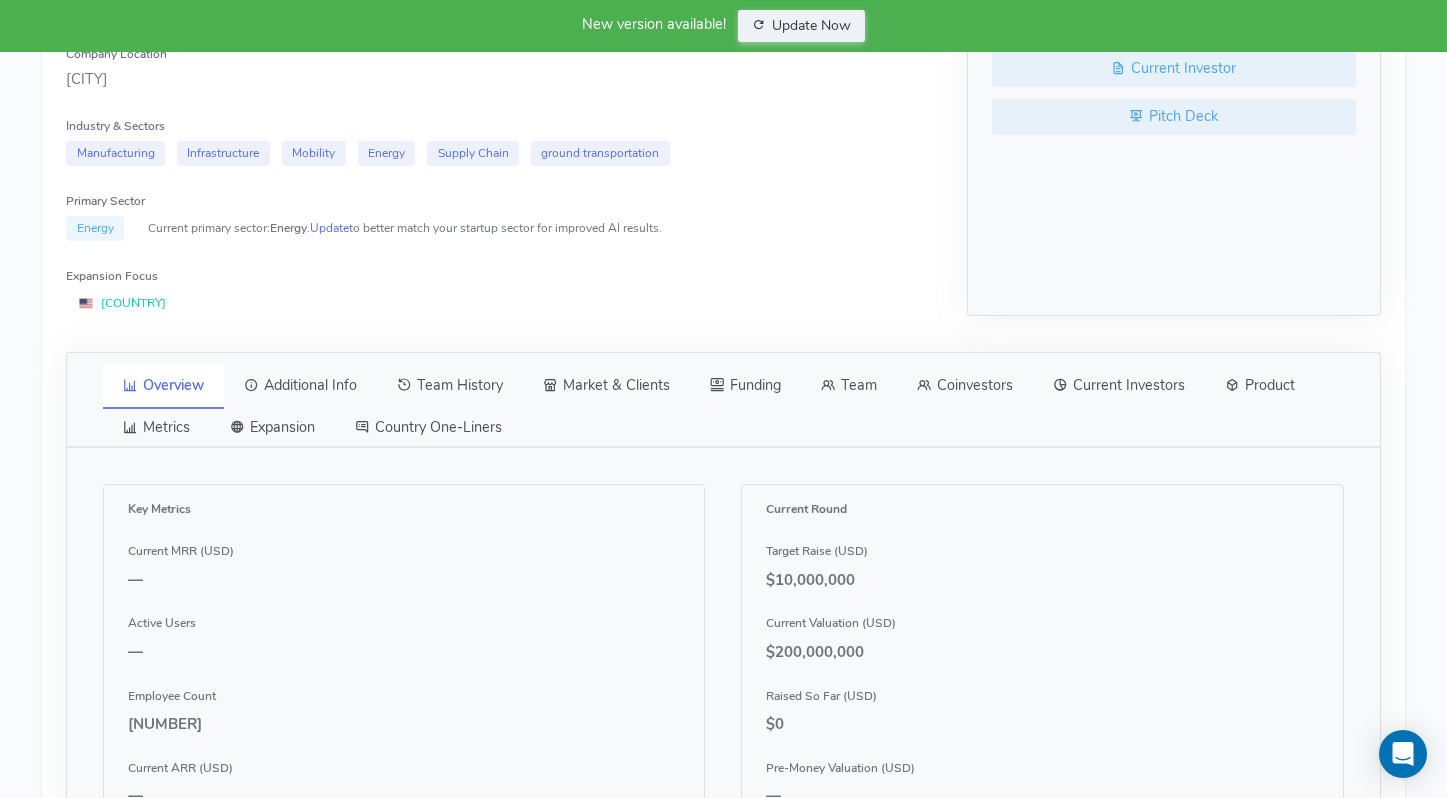 click on "Team" at bounding box center (849, 386) 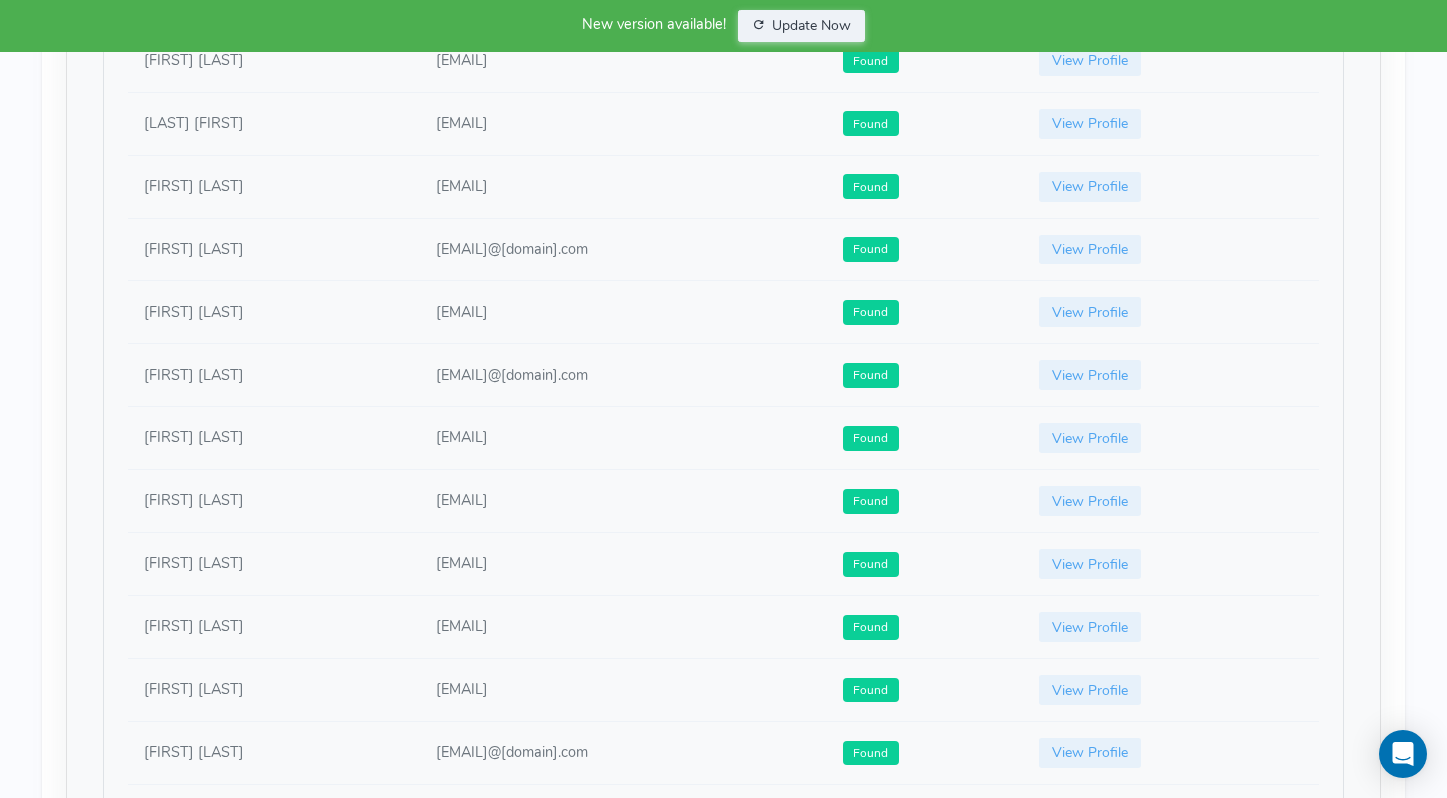 scroll, scrollTop: 1245, scrollLeft: 0, axis: vertical 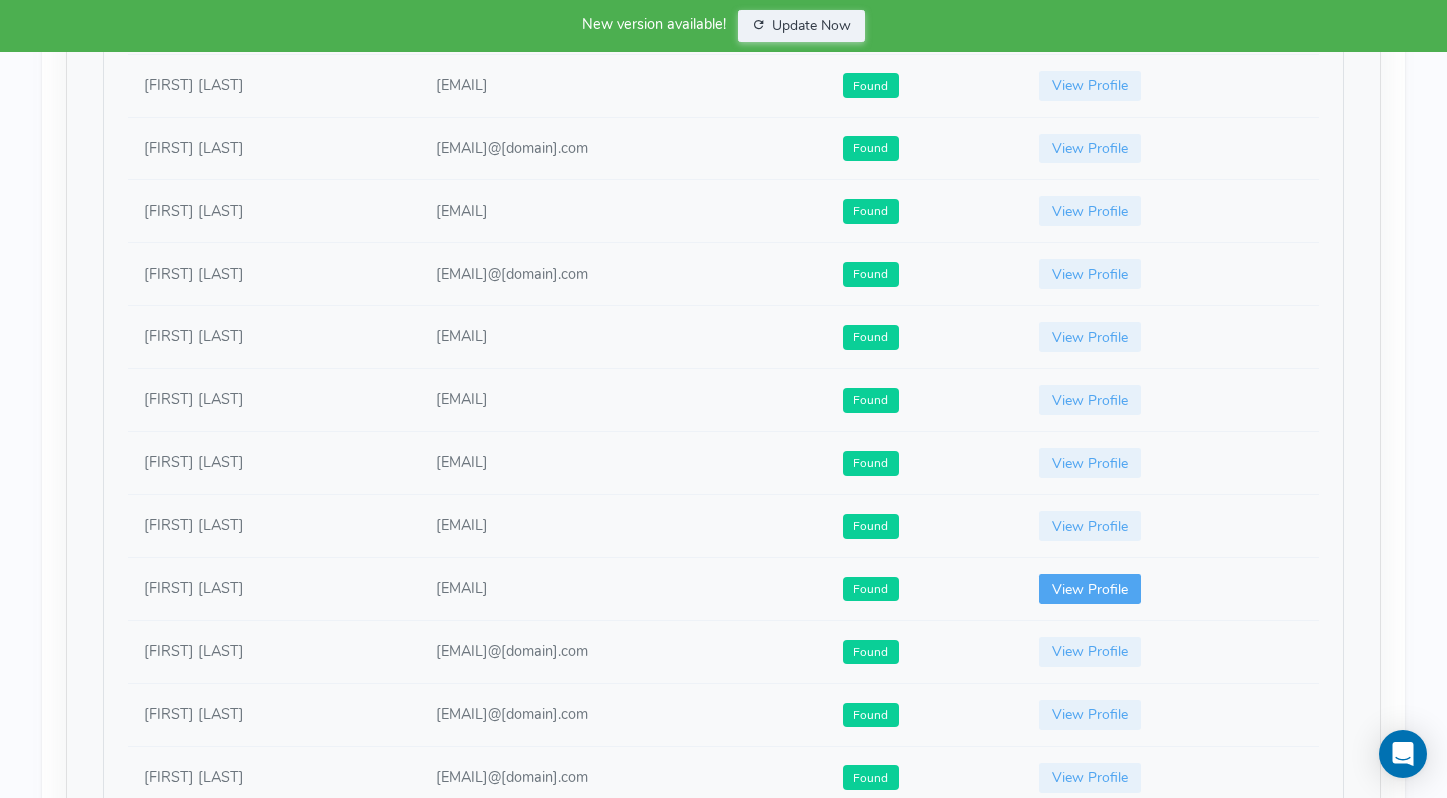 click on "View Profile" at bounding box center (1090, 589) 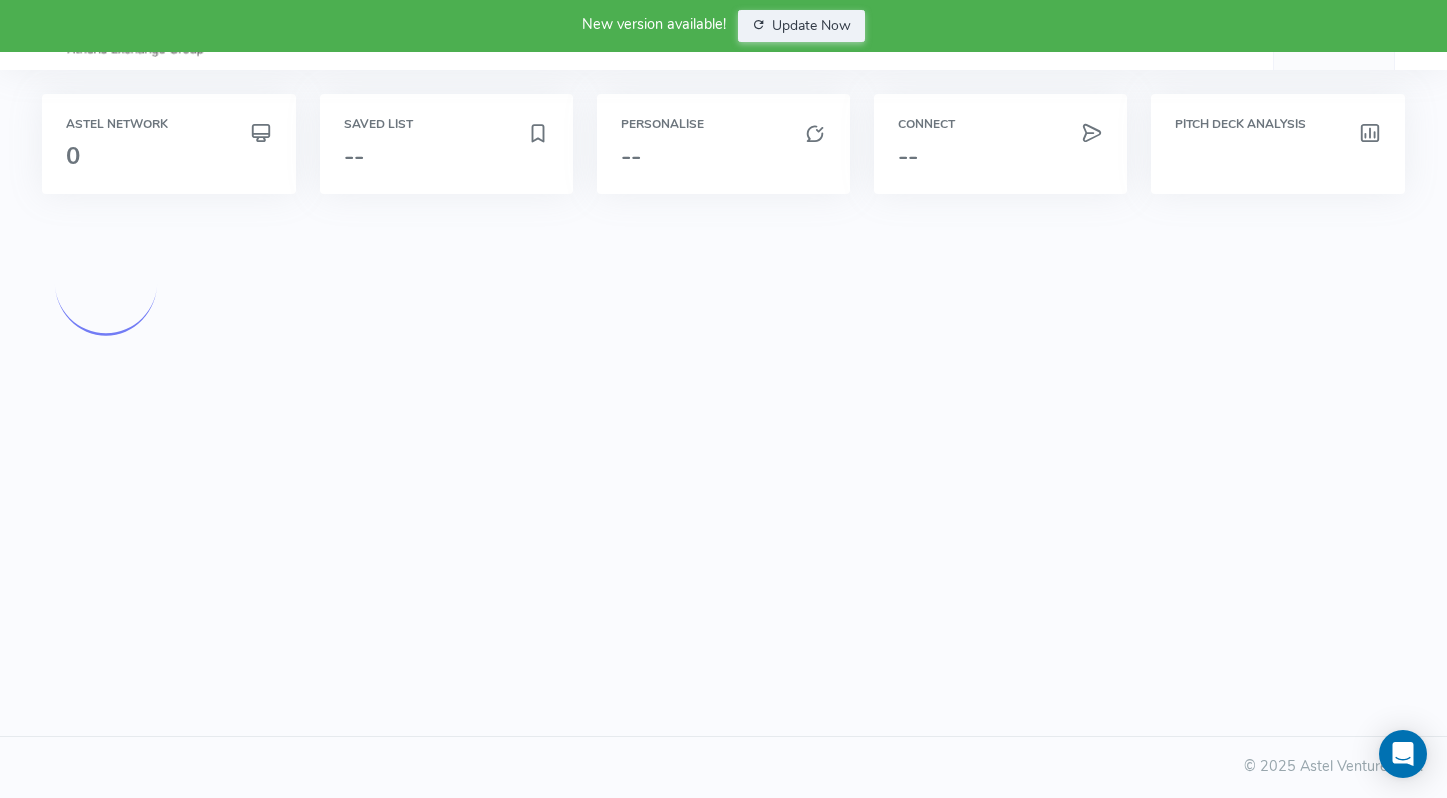 scroll, scrollTop: 0, scrollLeft: 0, axis: both 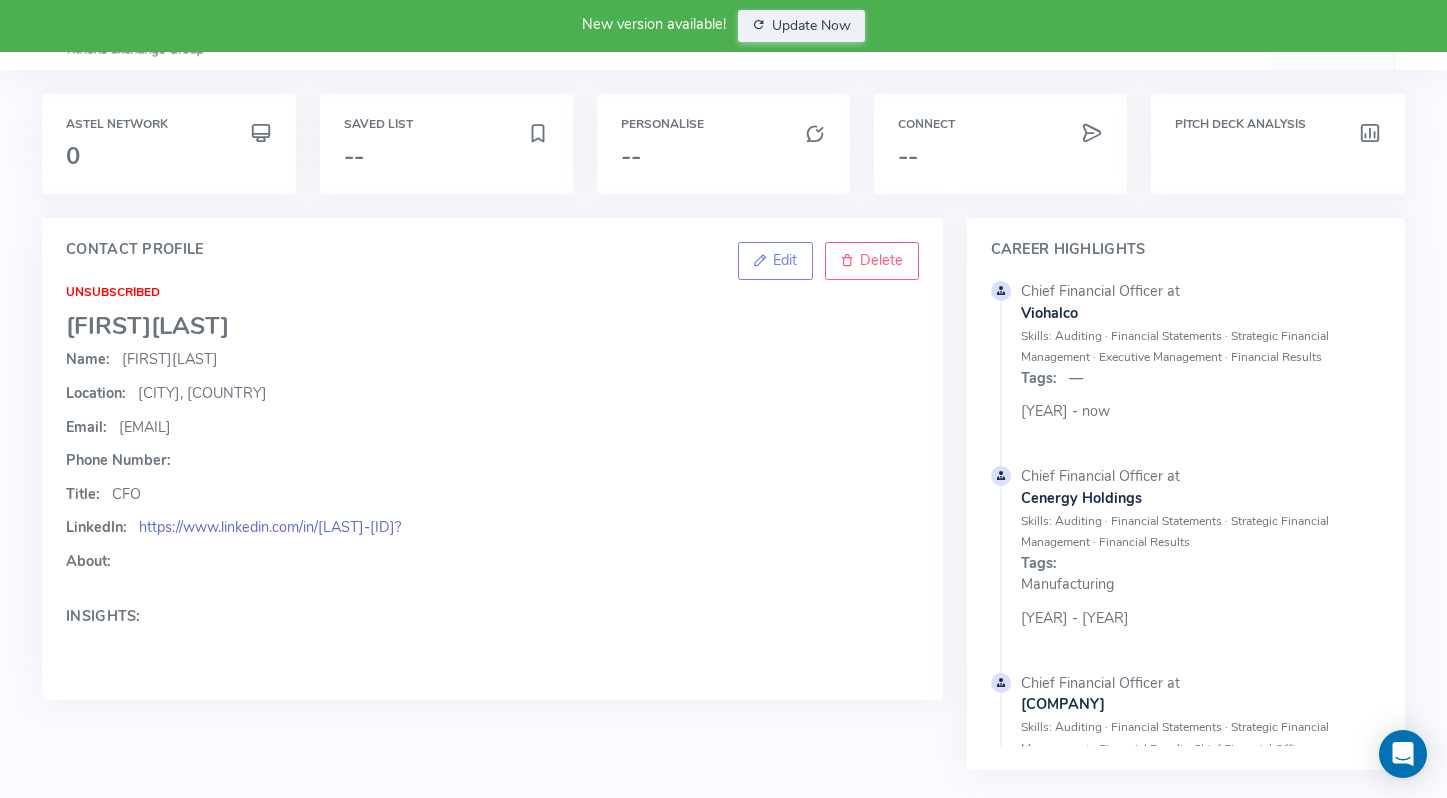 click on "https://www.linkedin.com/in/[LAST]-[ID]?" 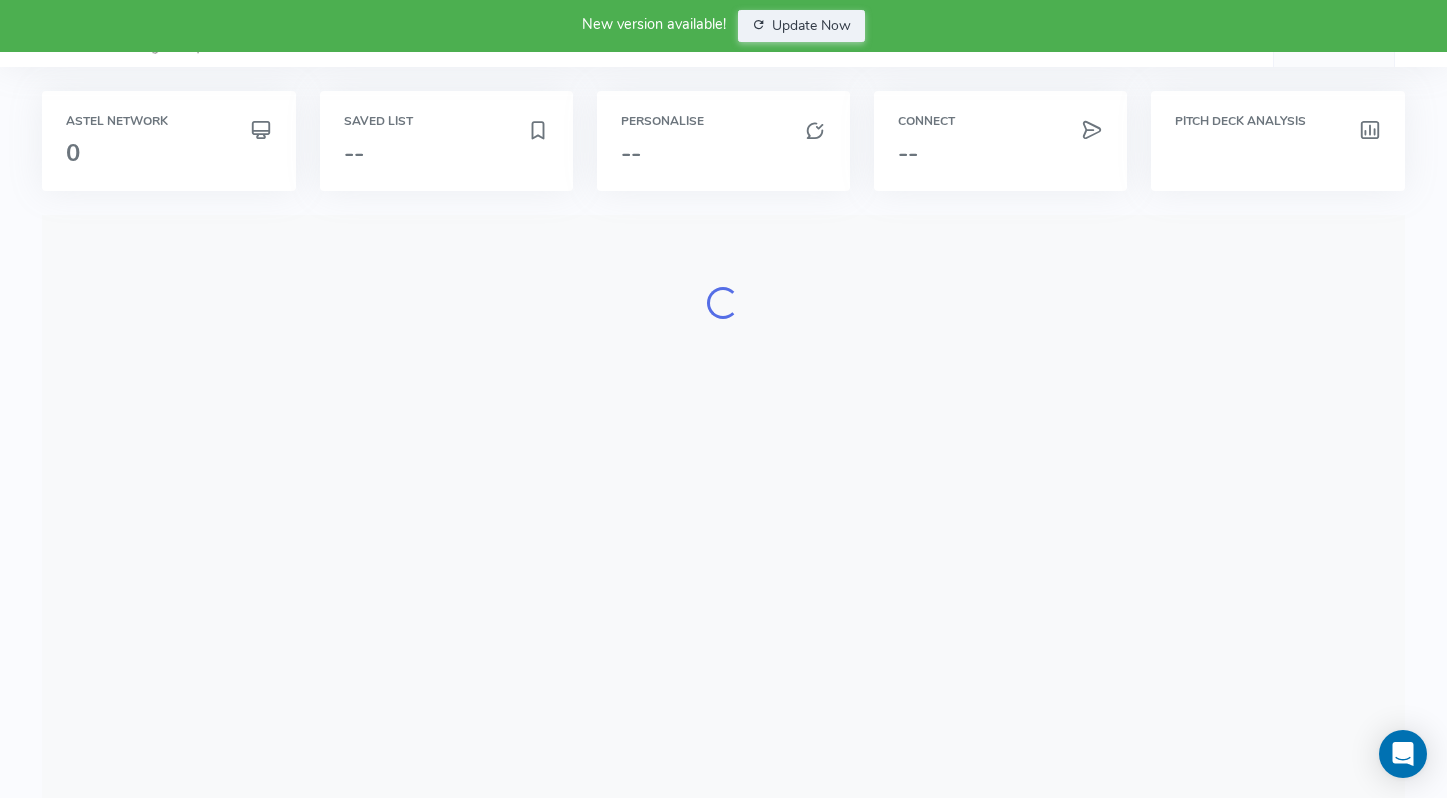scroll, scrollTop: 0, scrollLeft: 0, axis: both 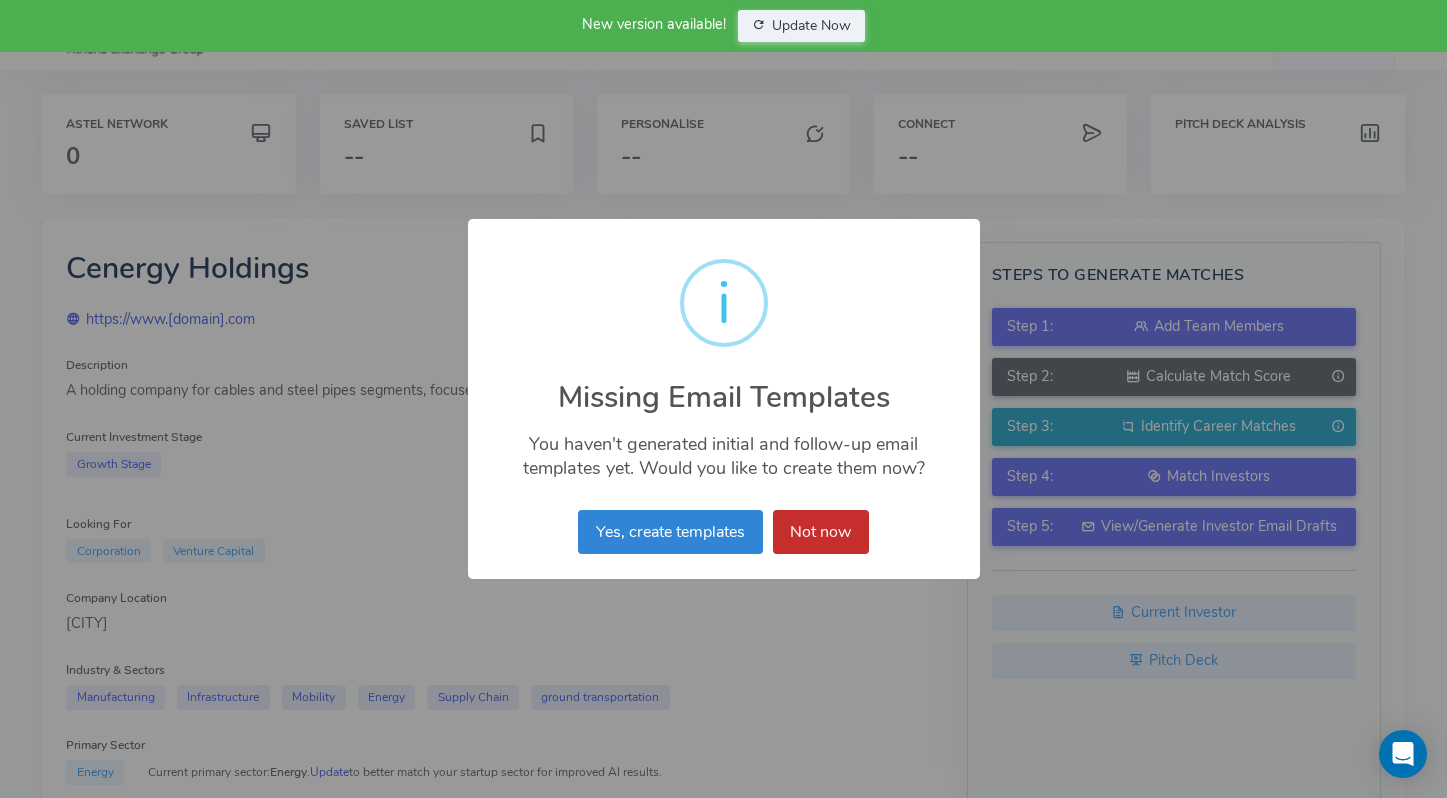 click on "Not now" at bounding box center (821, 532) 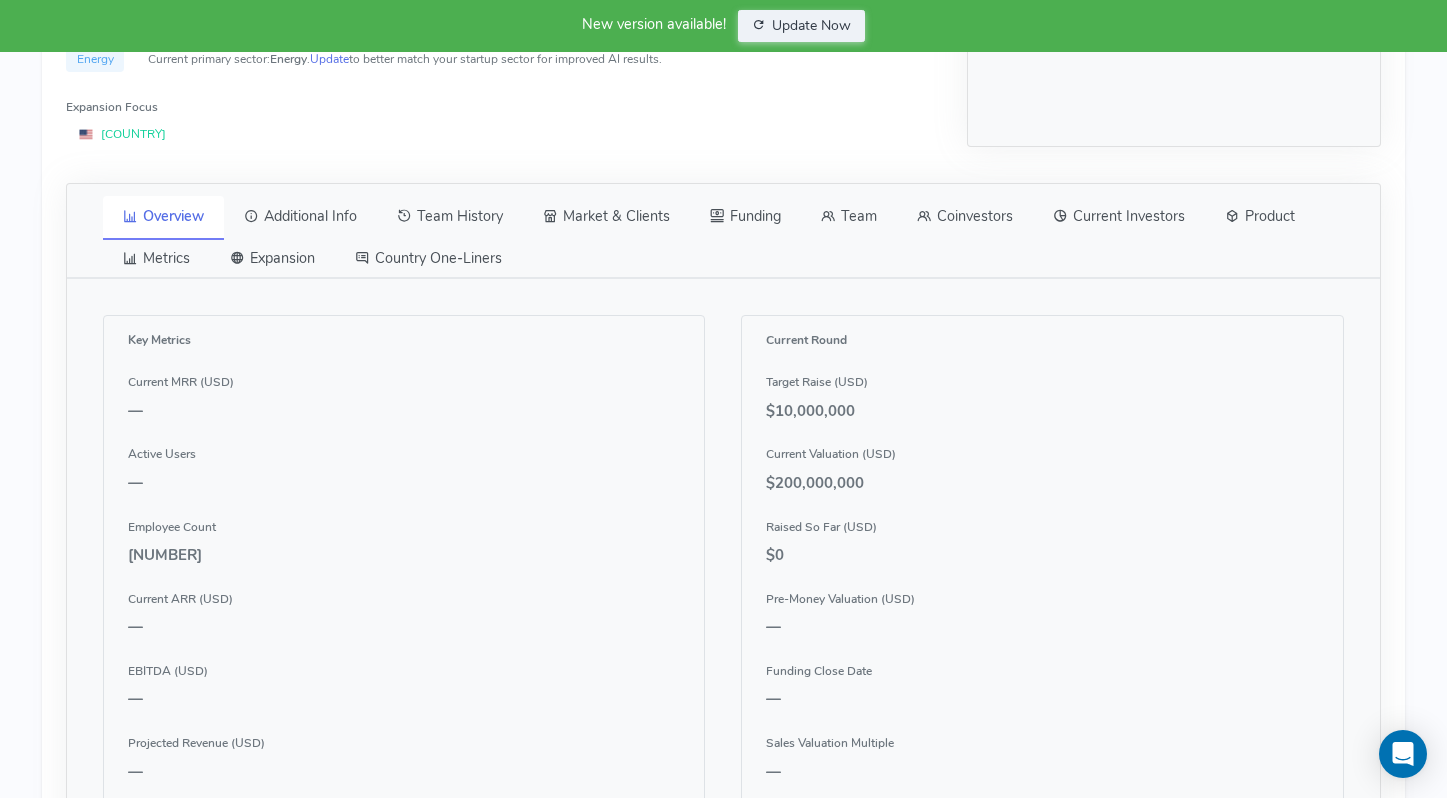 scroll, scrollTop: 694, scrollLeft: 0, axis: vertical 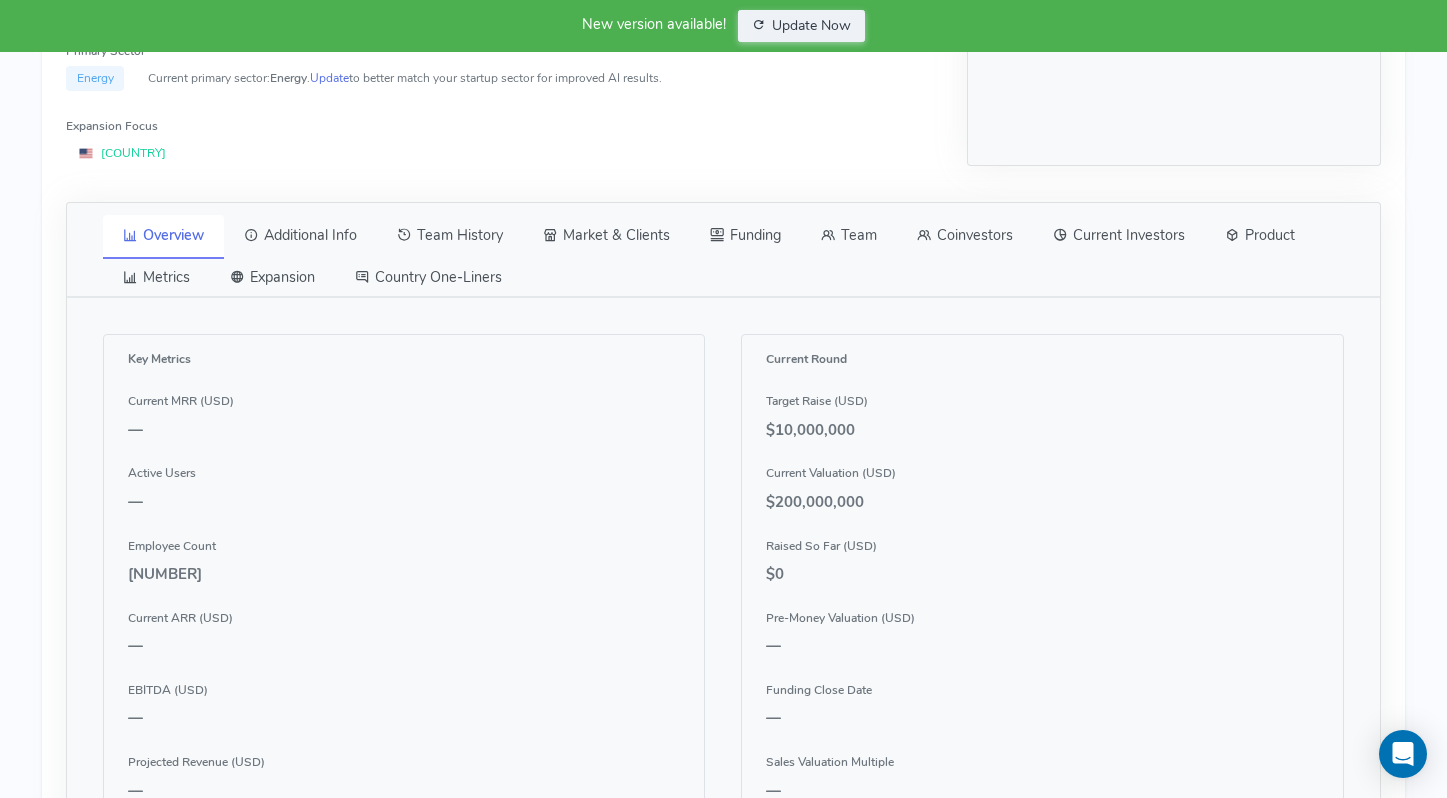 click on "Team" at bounding box center [849, 236] 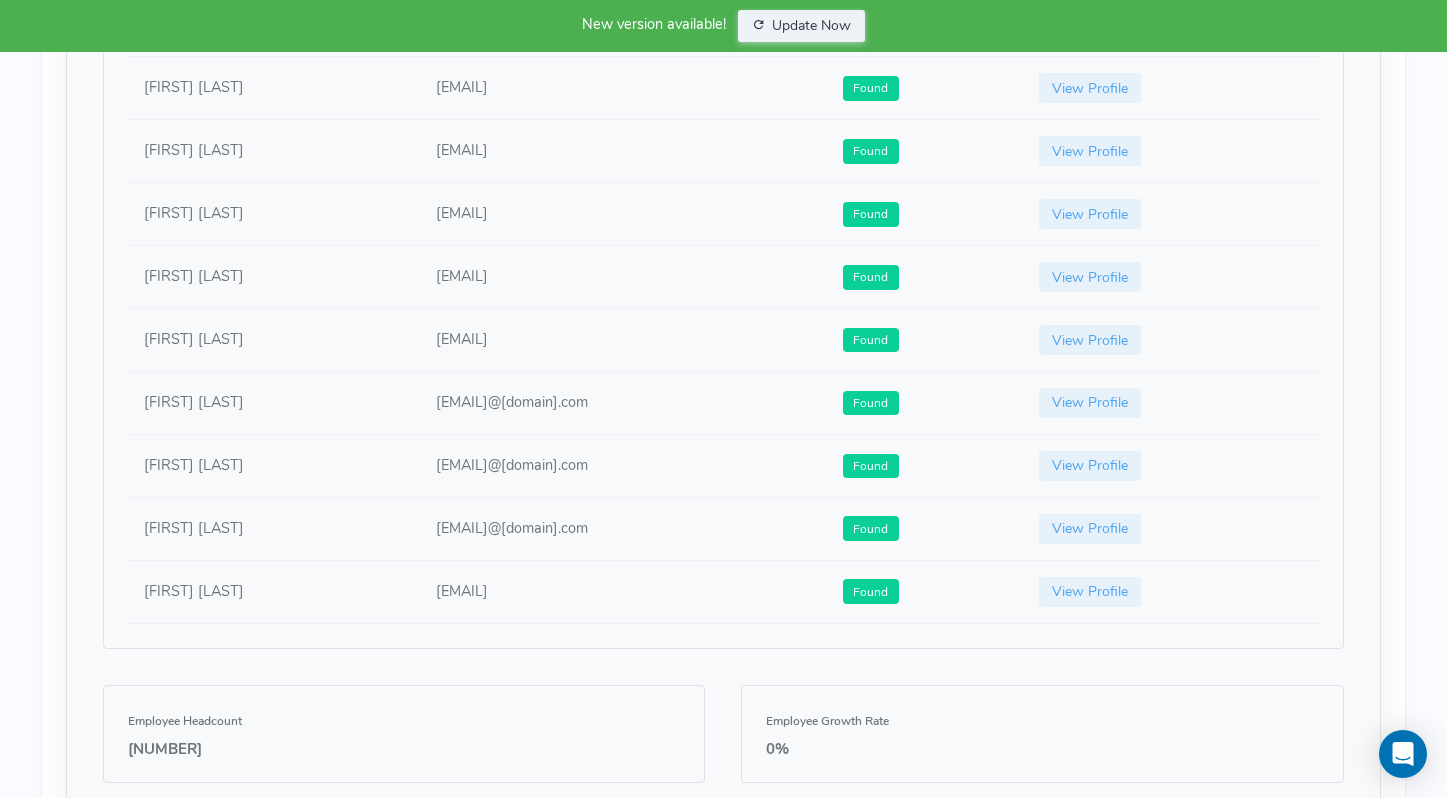 scroll, scrollTop: 1492, scrollLeft: 0, axis: vertical 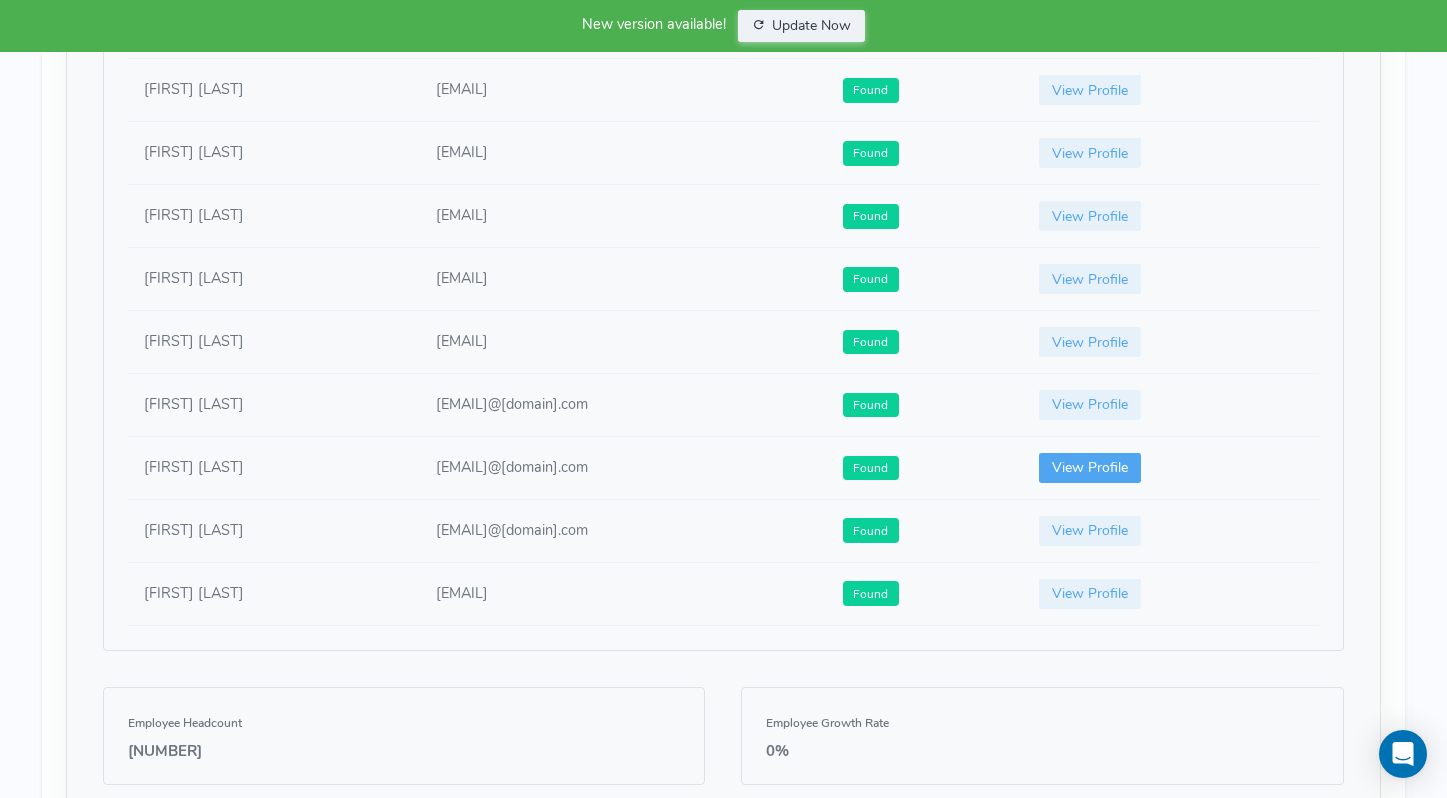 click on "View Profile" at bounding box center [1090, 468] 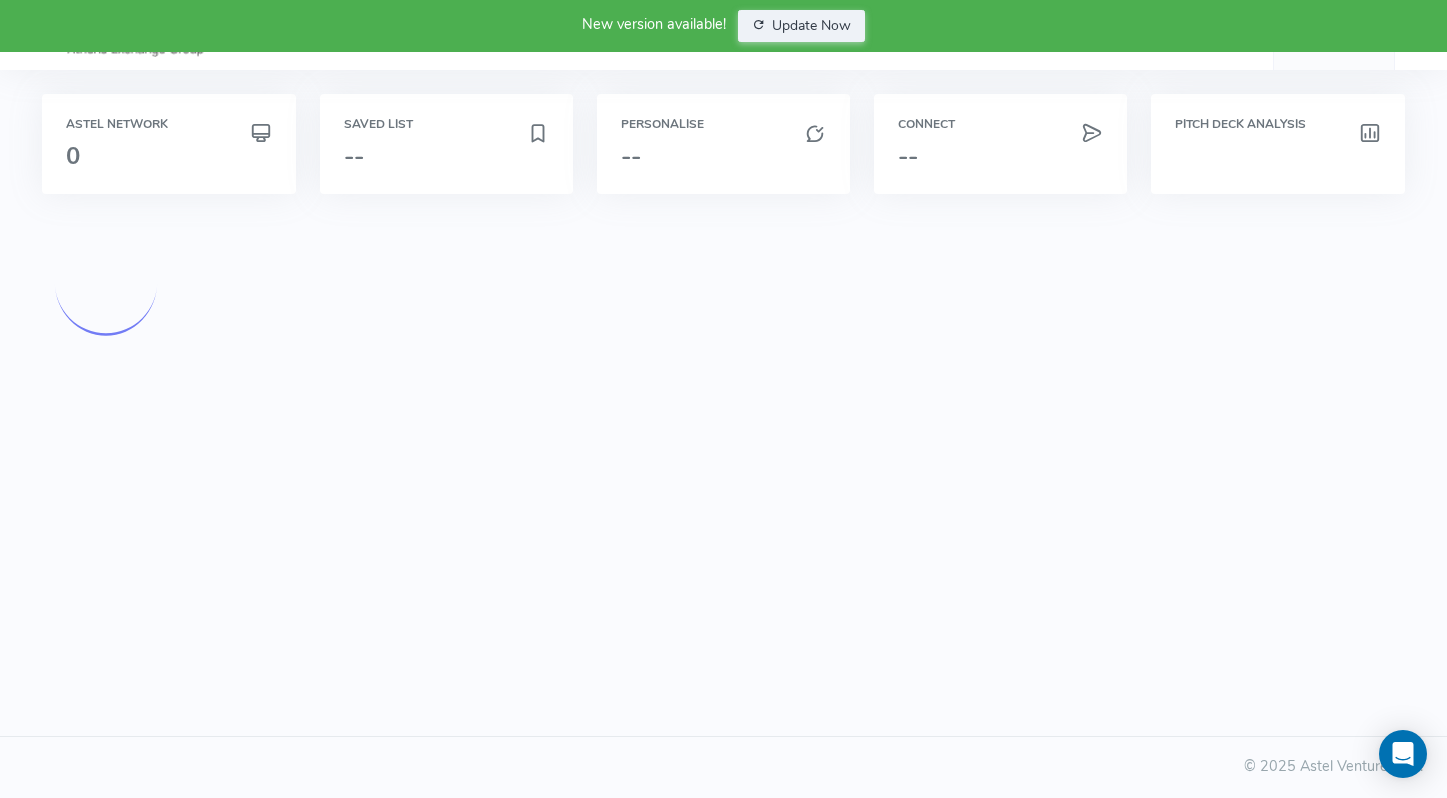scroll, scrollTop: 0, scrollLeft: 0, axis: both 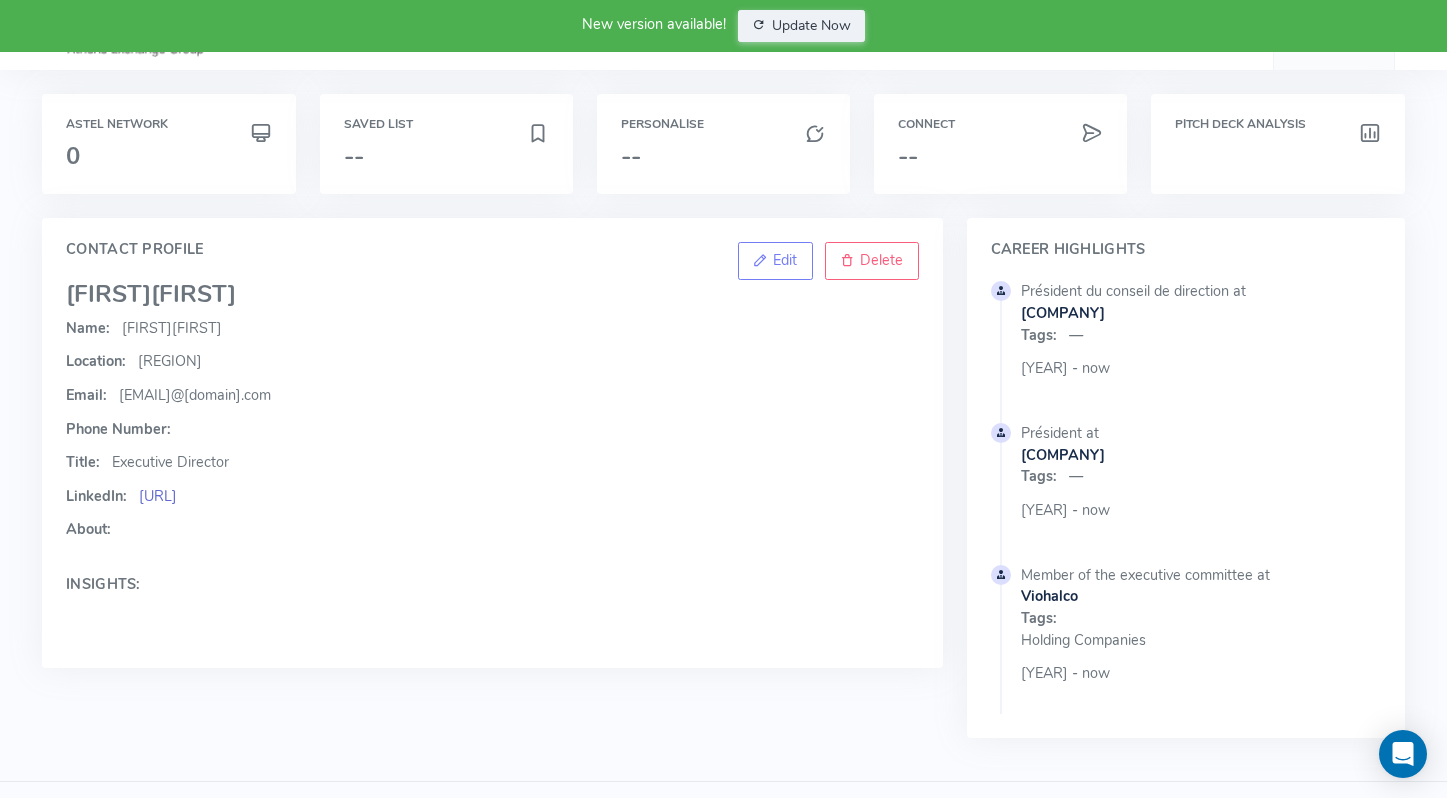 click on "[URL]" 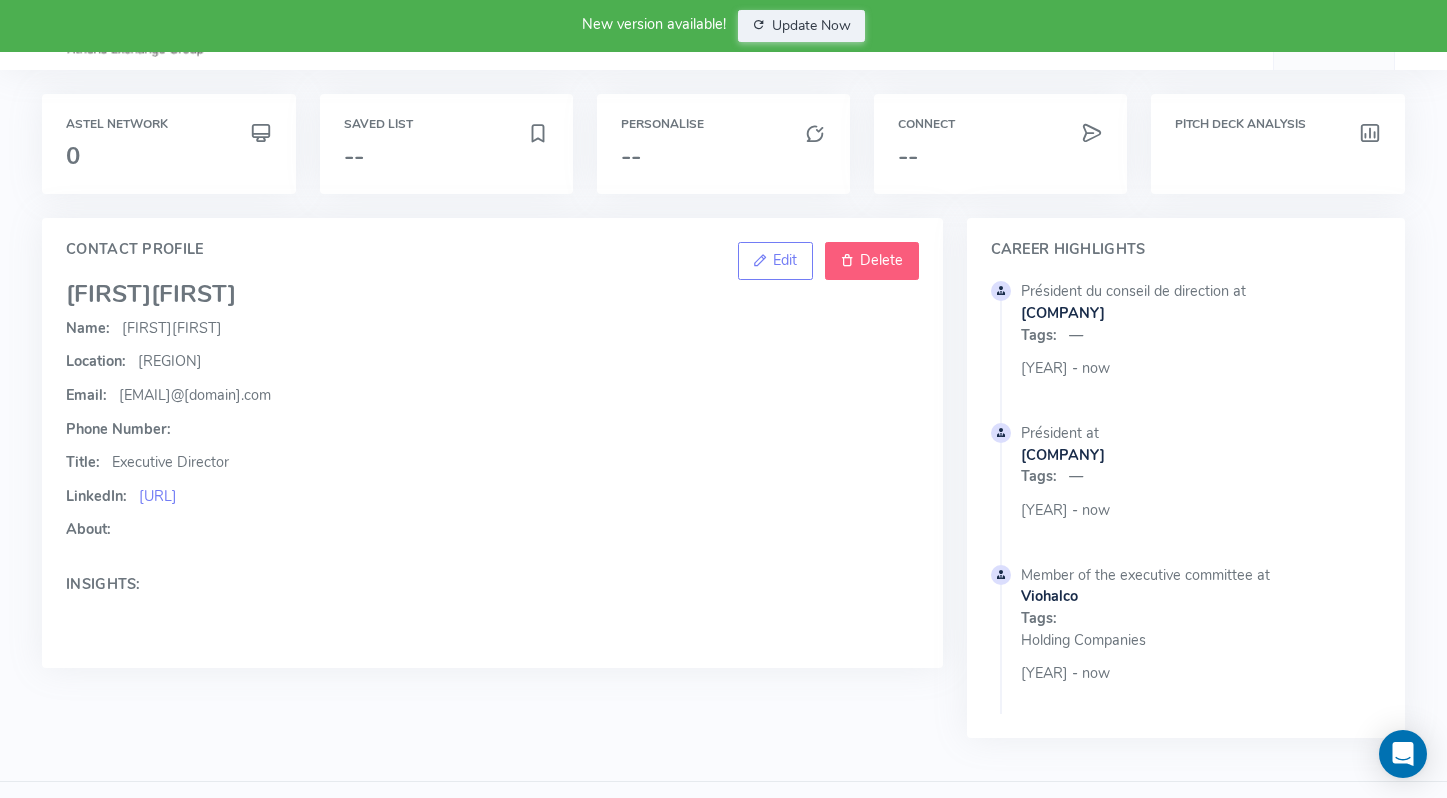 click on "Delete" at bounding box center (872, 261) 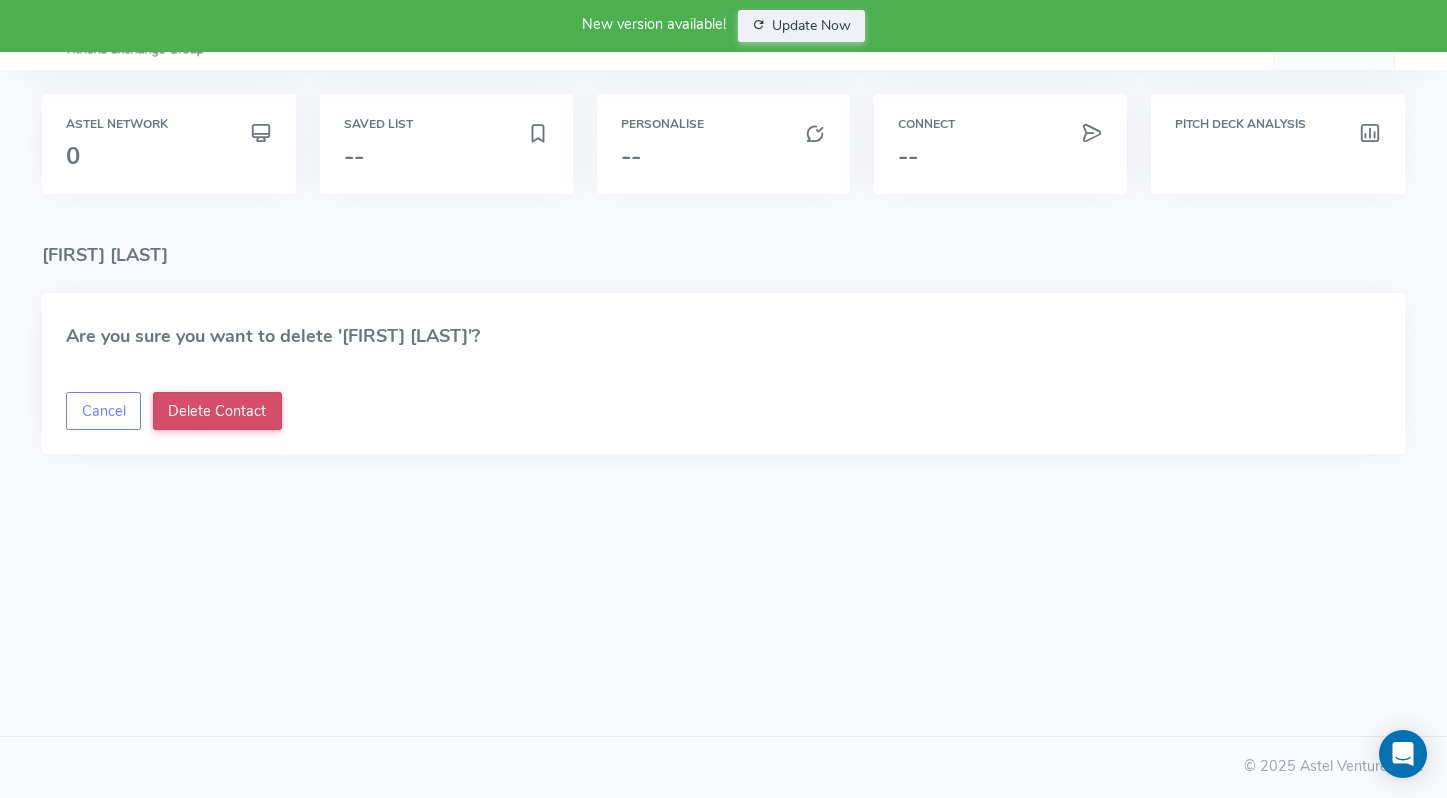 click on "Delete Contact" at bounding box center [217, 411] 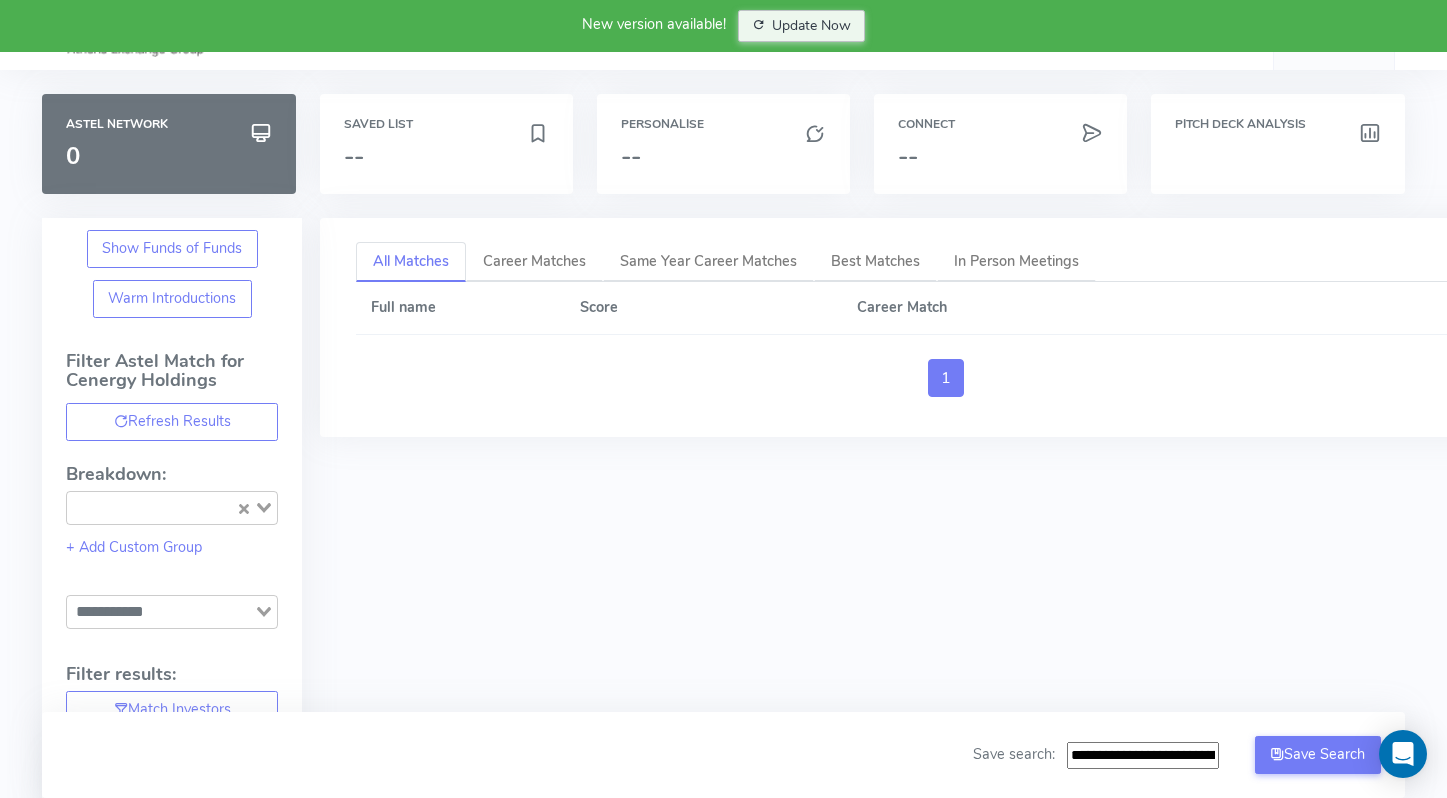 click on "Update Now" at bounding box center (801, 26) 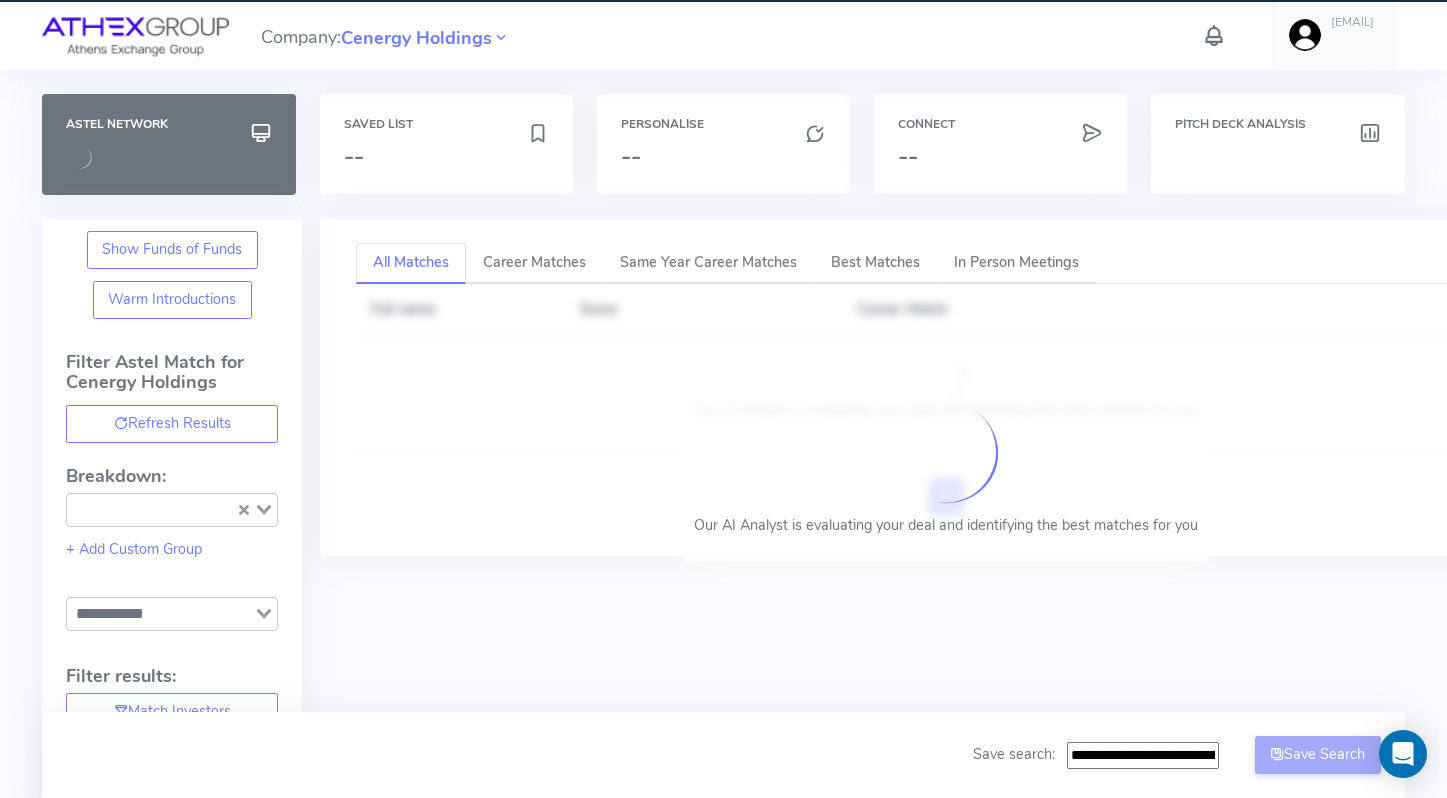 scroll, scrollTop: 0, scrollLeft: 0, axis: both 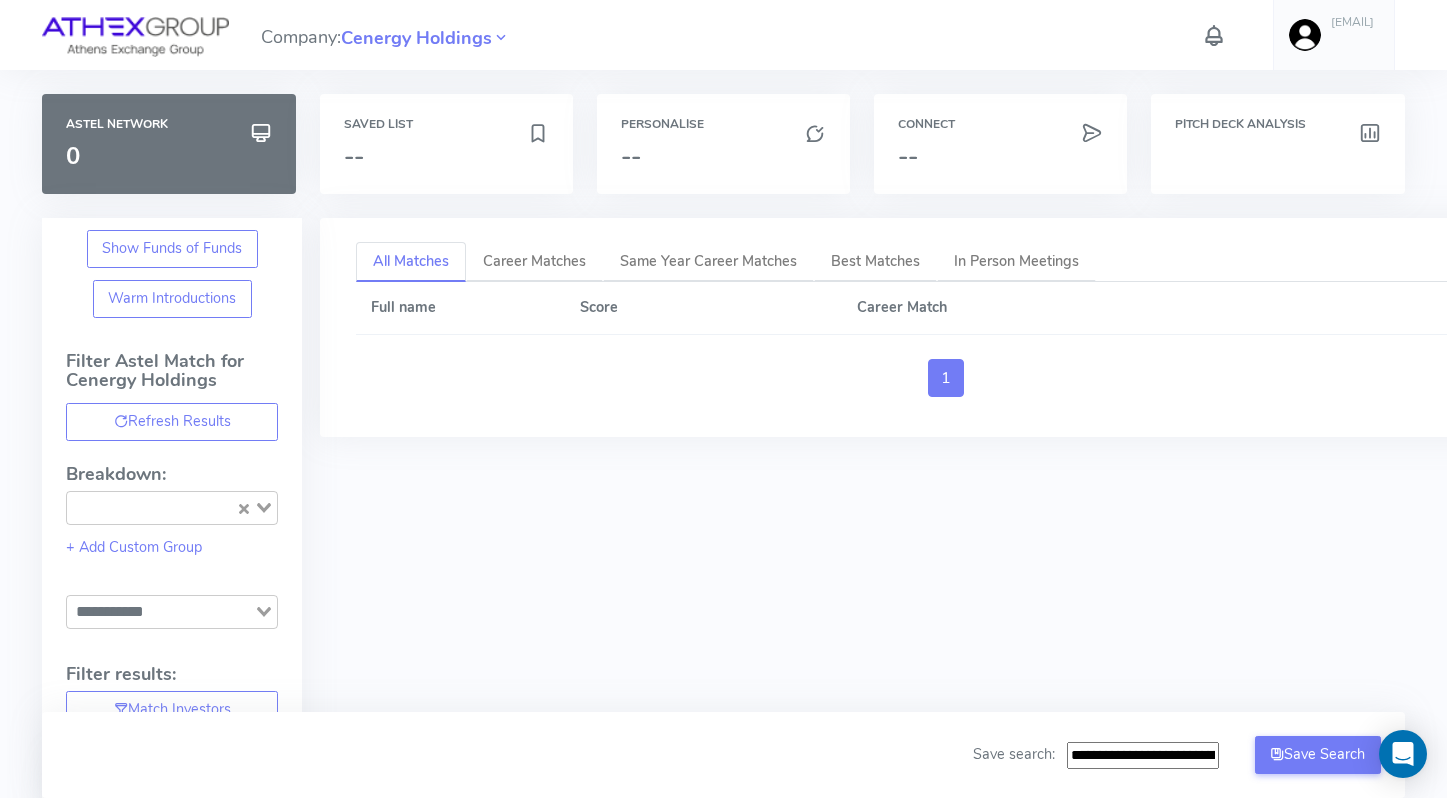 click at bounding box center (145, 35) 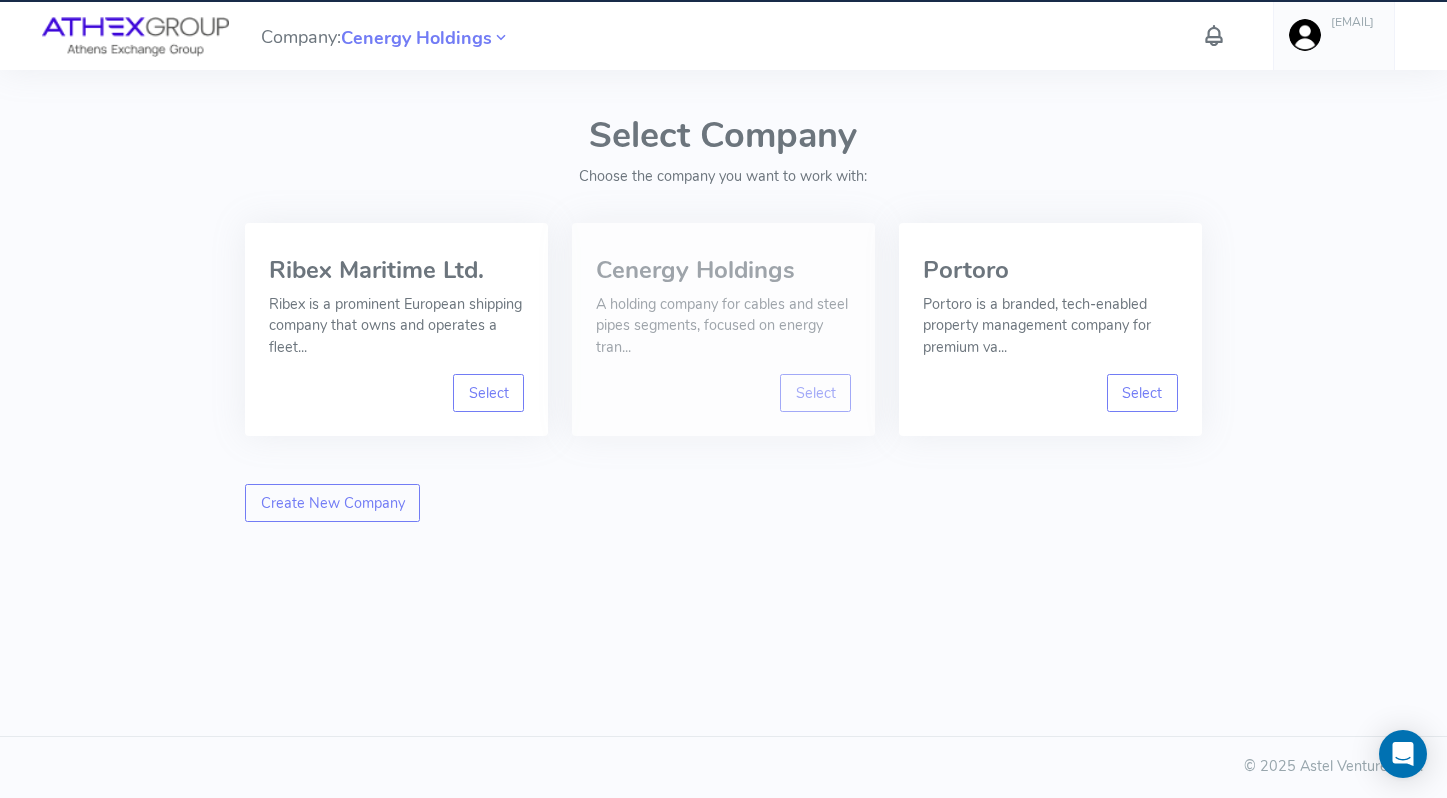click on "Cenergy Holdings A holding company for cables and steel pipes segments, focused on energy tran..." at bounding box center [723, 310] 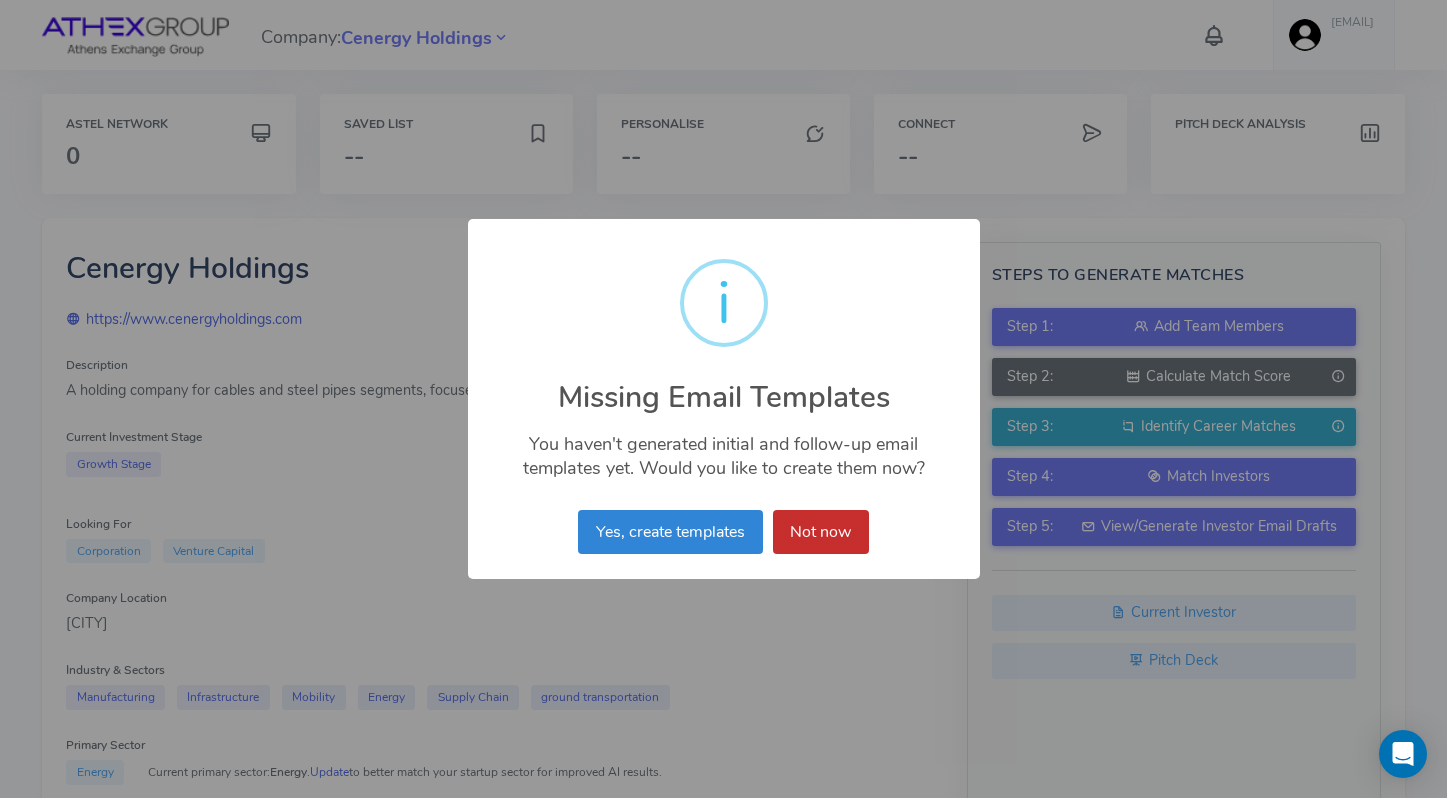 click on "Not now" at bounding box center [821, 532] 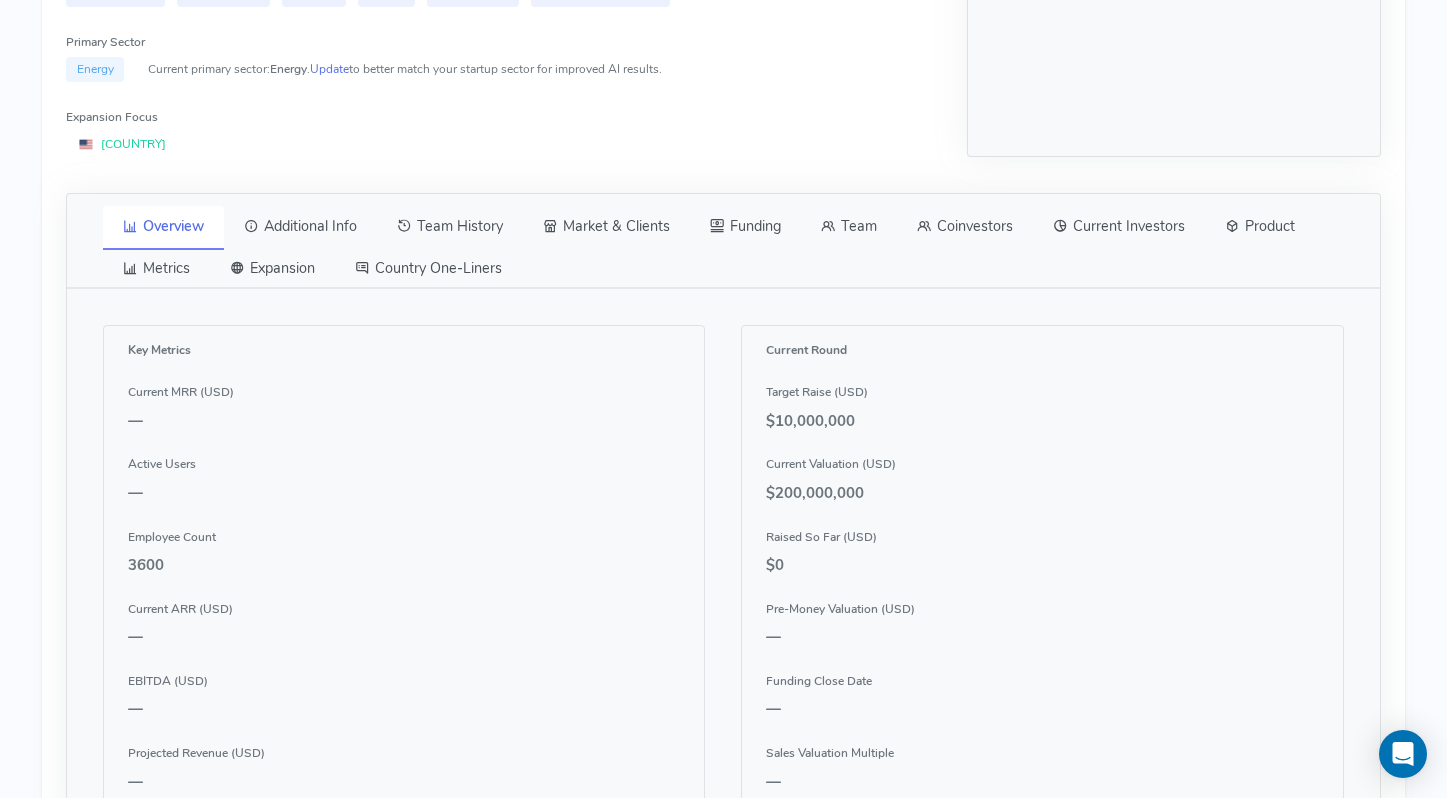 scroll, scrollTop: 724, scrollLeft: 0, axis: vertical 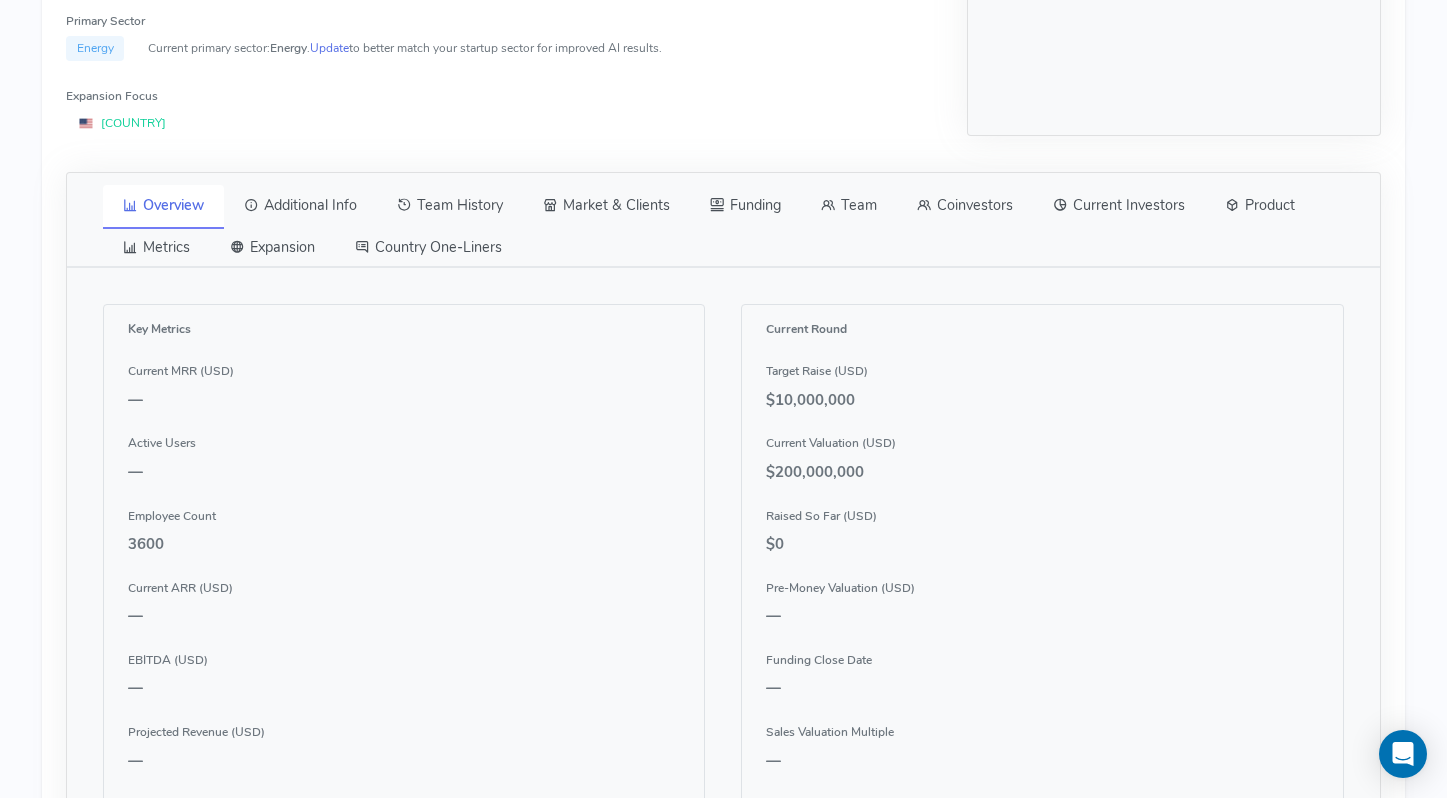 click on "Team" at bounding box center (849, 206) 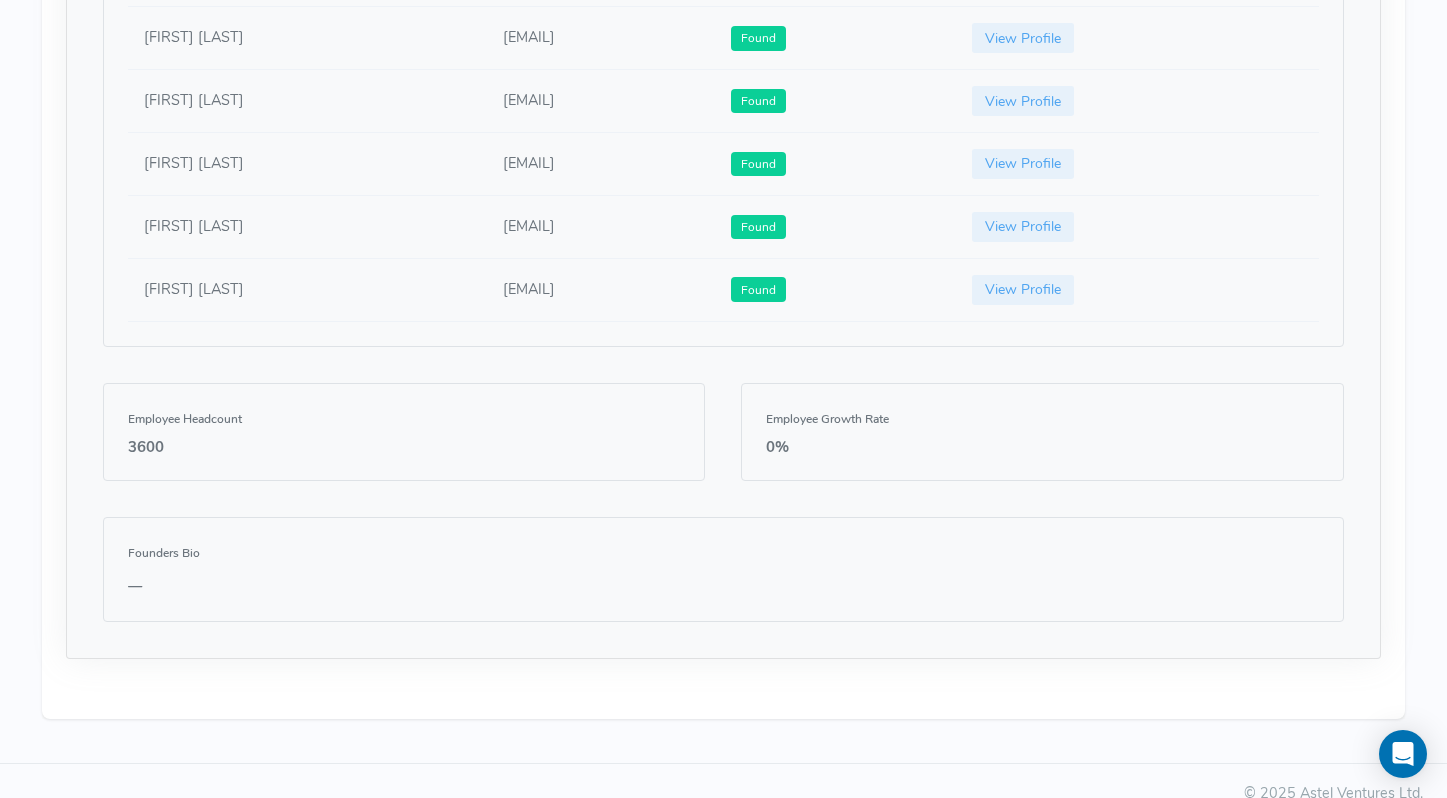 scroll, scrollTop: 1735, scrollLeft: 0, axis: vertical 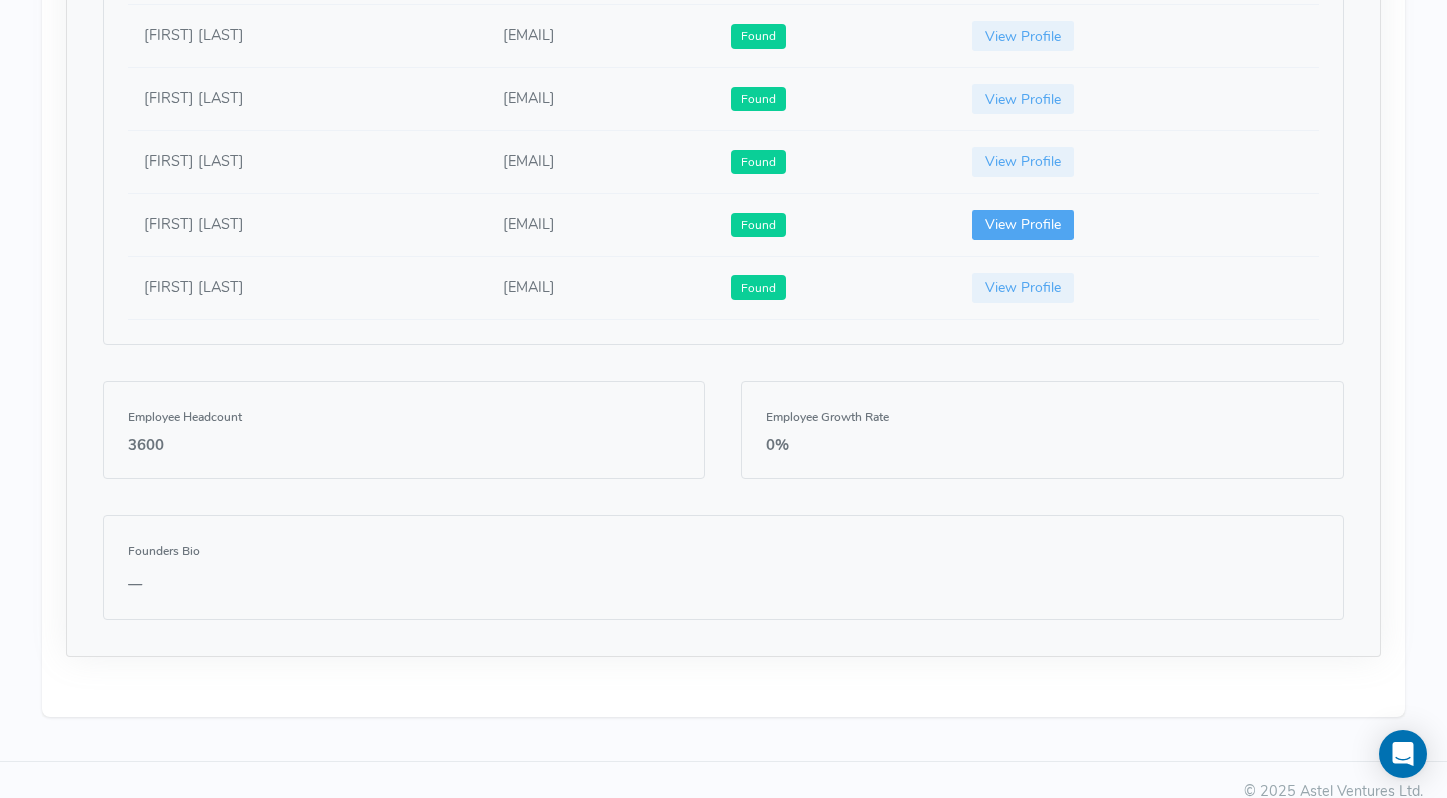 click on "View Profile" at bounding box center (1023, 225) 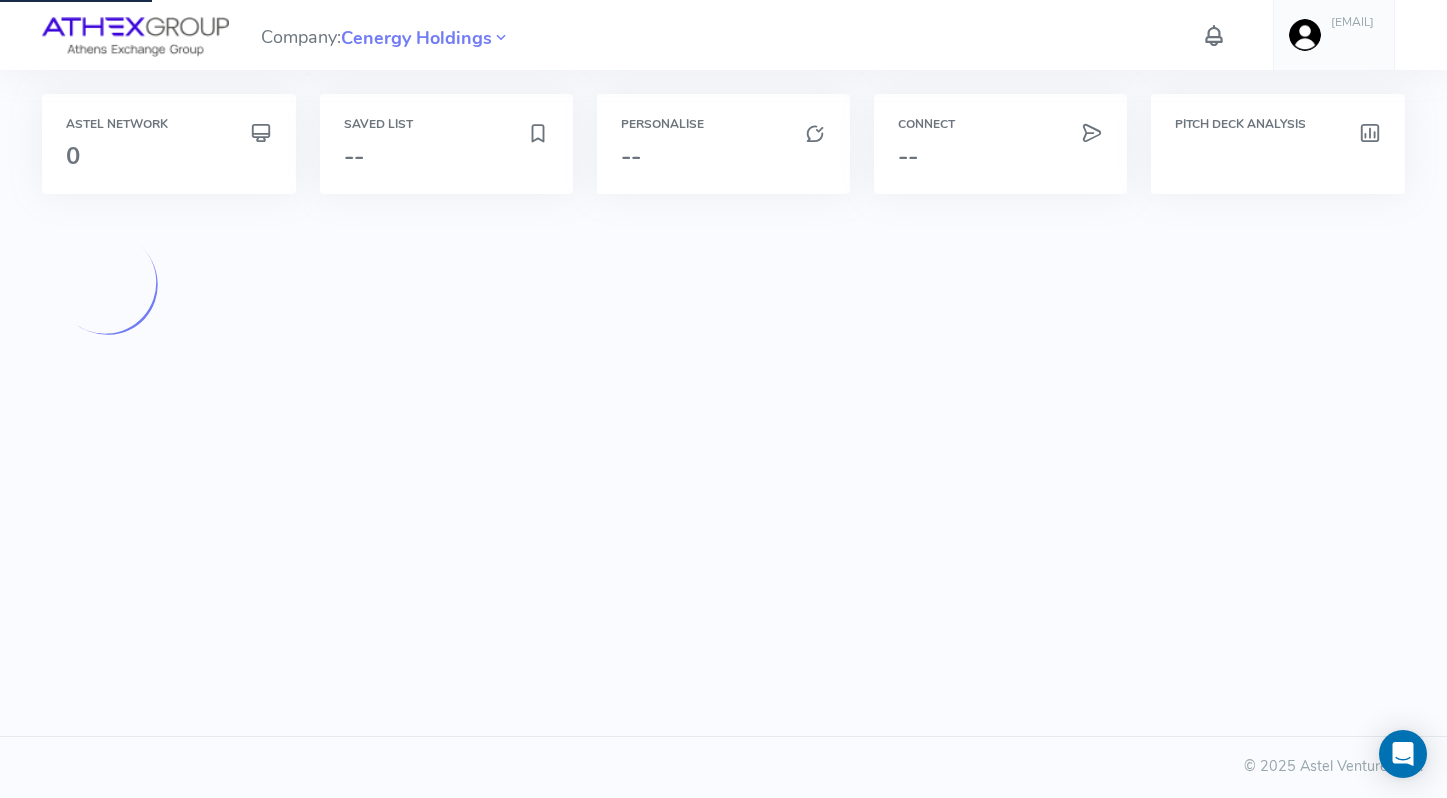 scroll, scrollTop: 0, scrollLeft: 0, axis: both 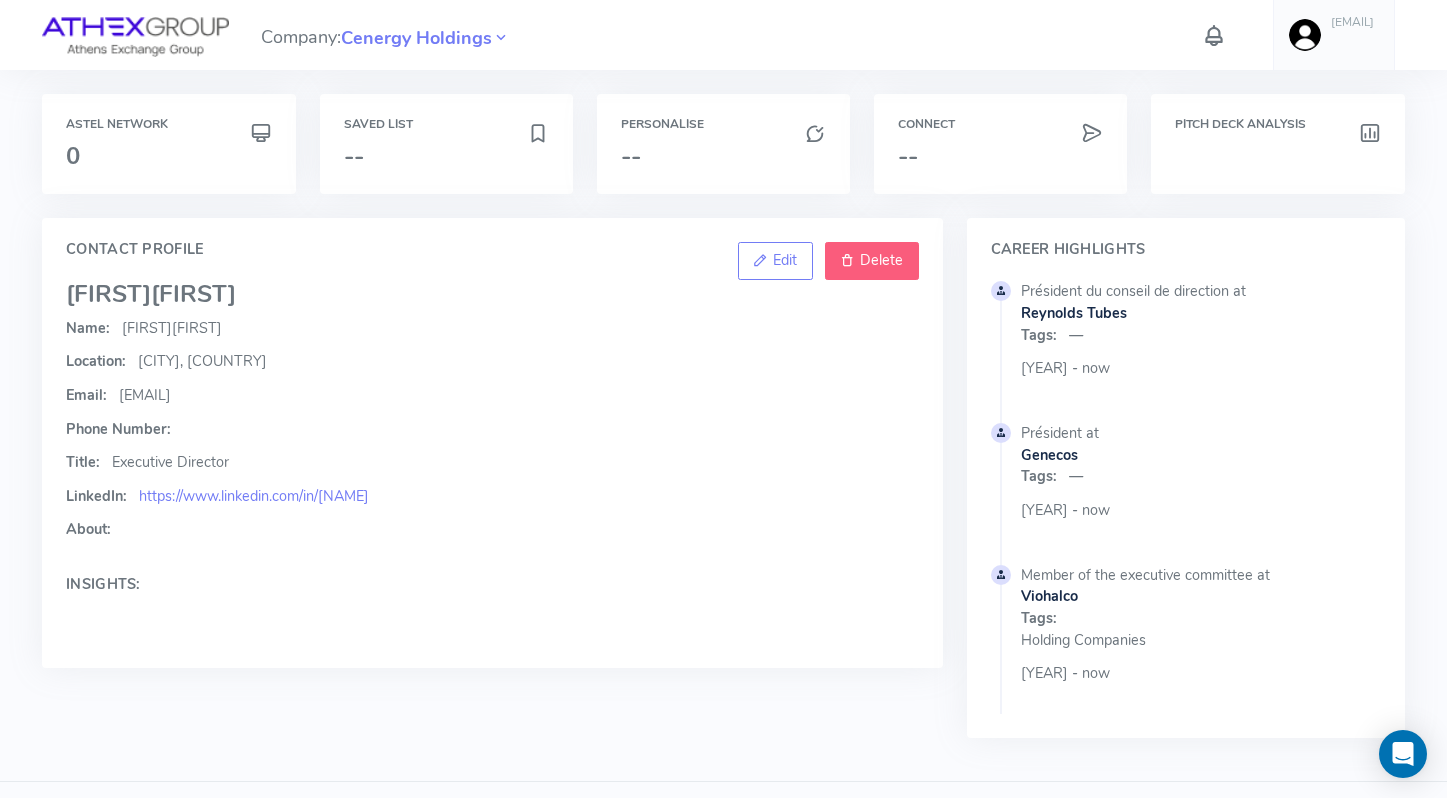 click on "Delete" at bounding box center (872, 261) 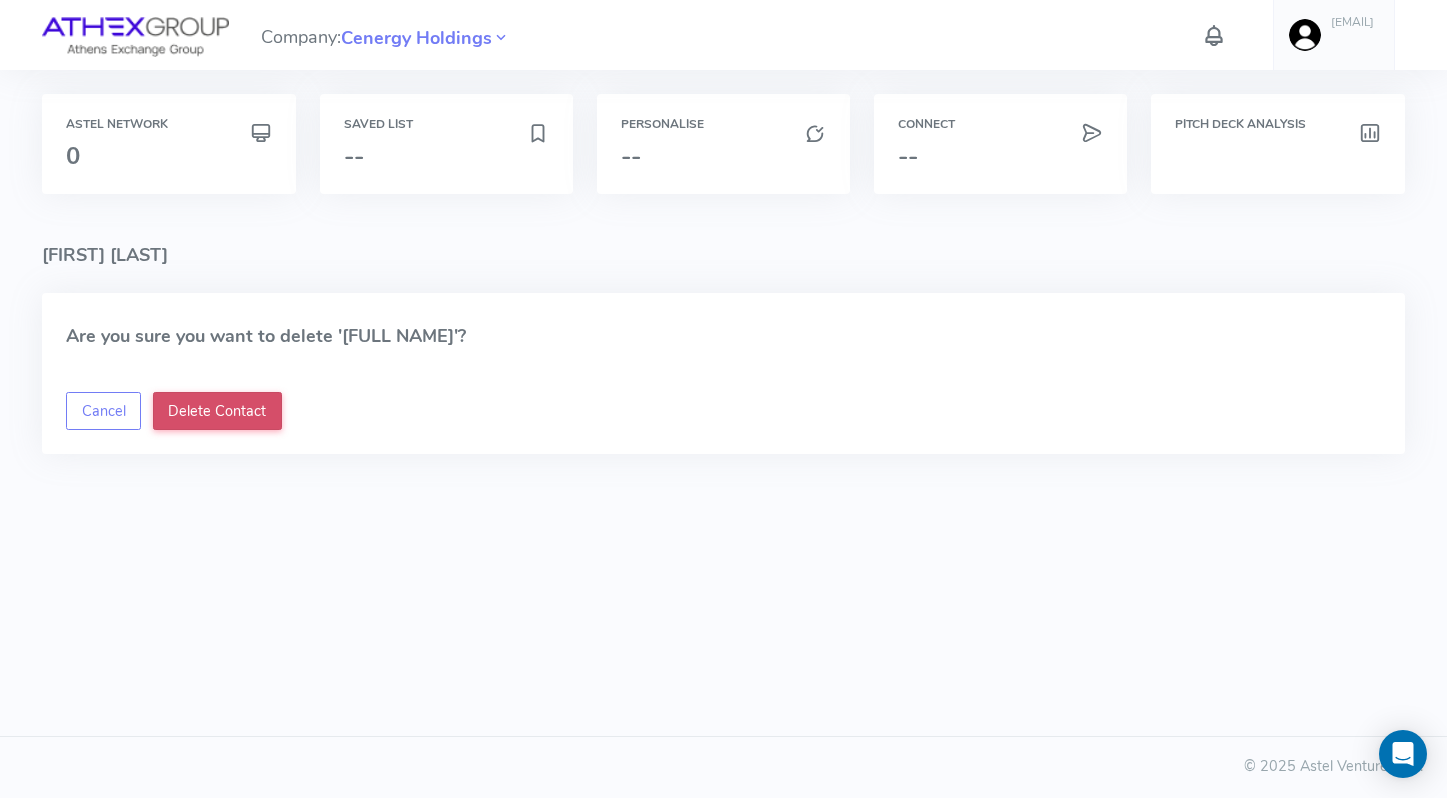 click on "Delete Contact" at bounding box center [217, 411] 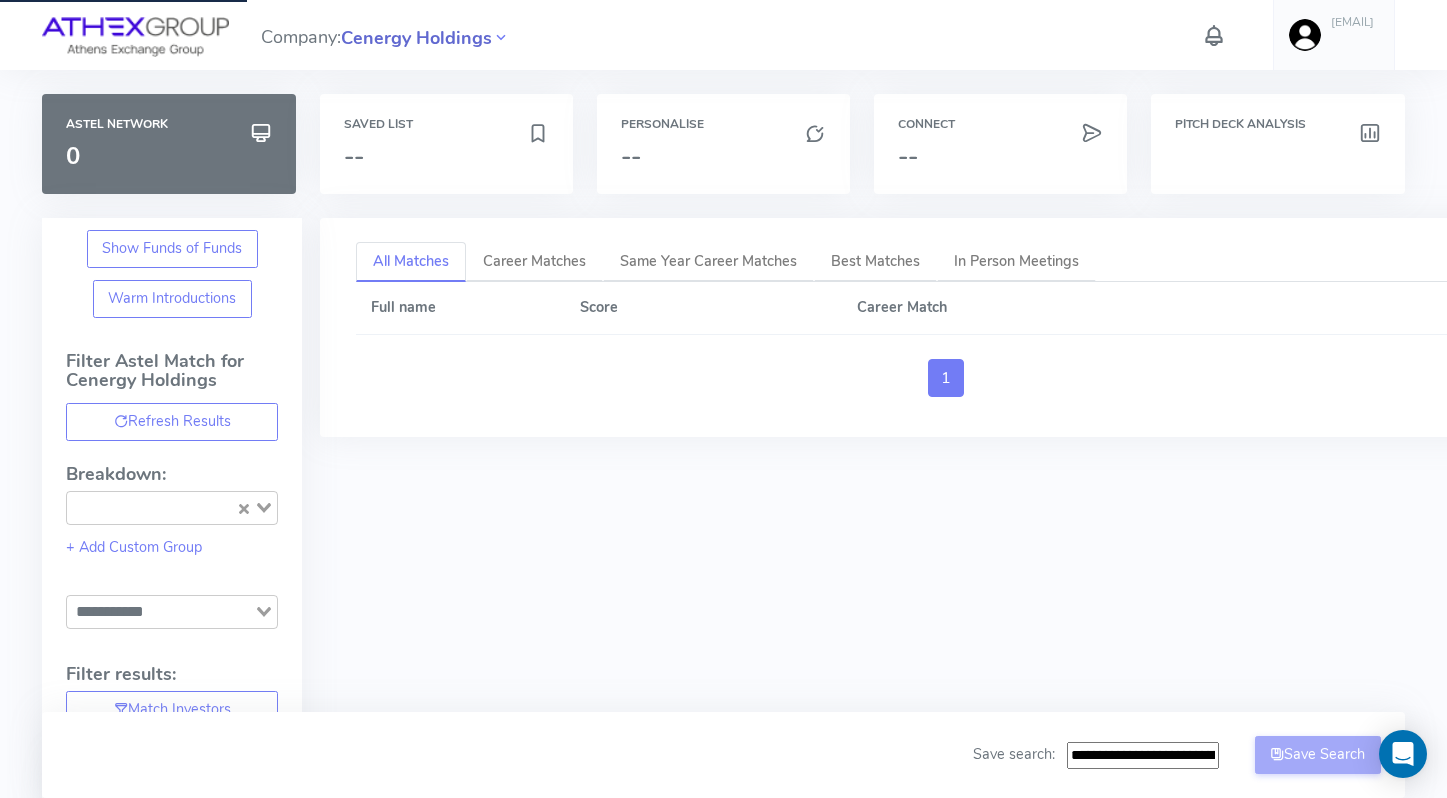 click on "Cenergy Holdings" at bounding box center [416, 38] 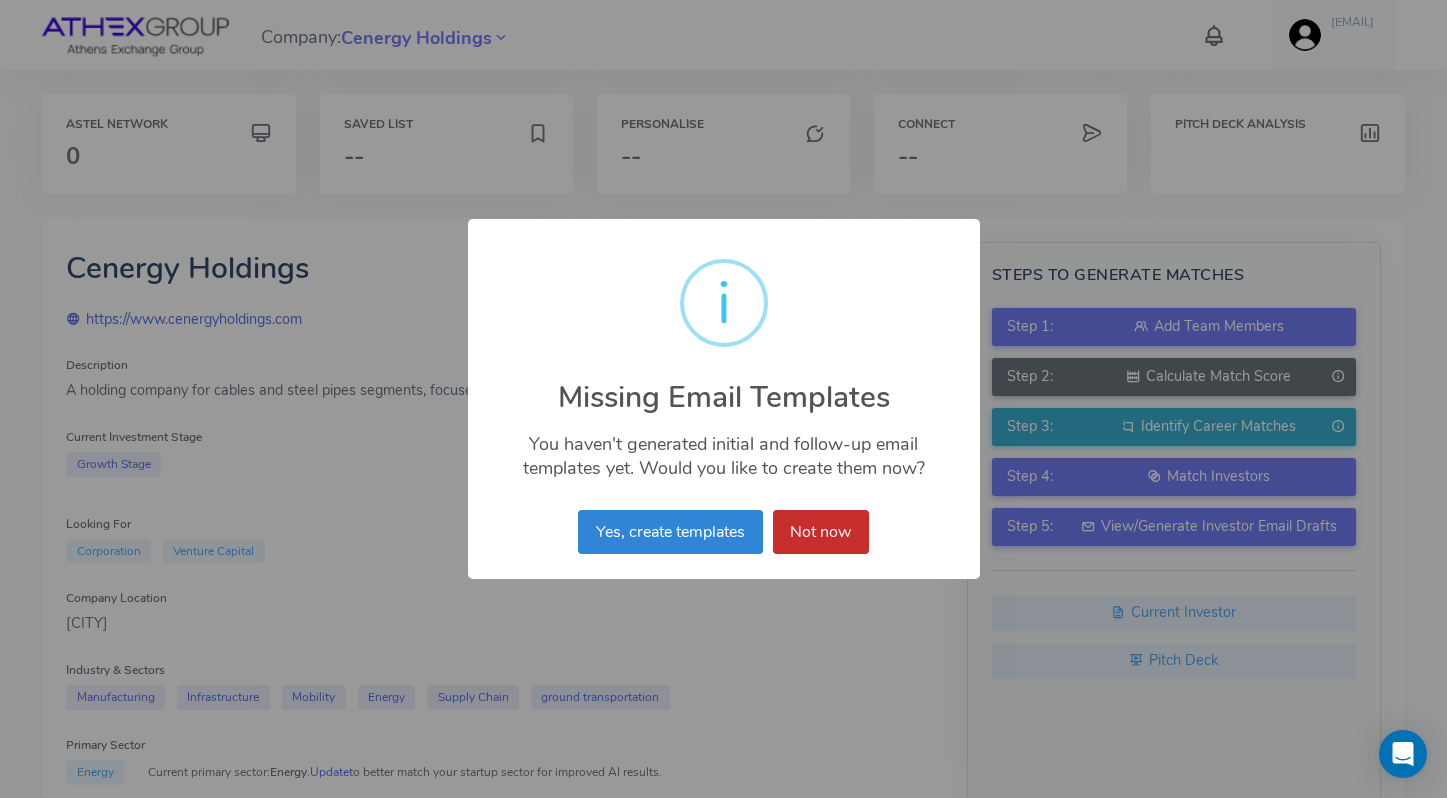 click on "Not now" at bounding box center (821, 532) 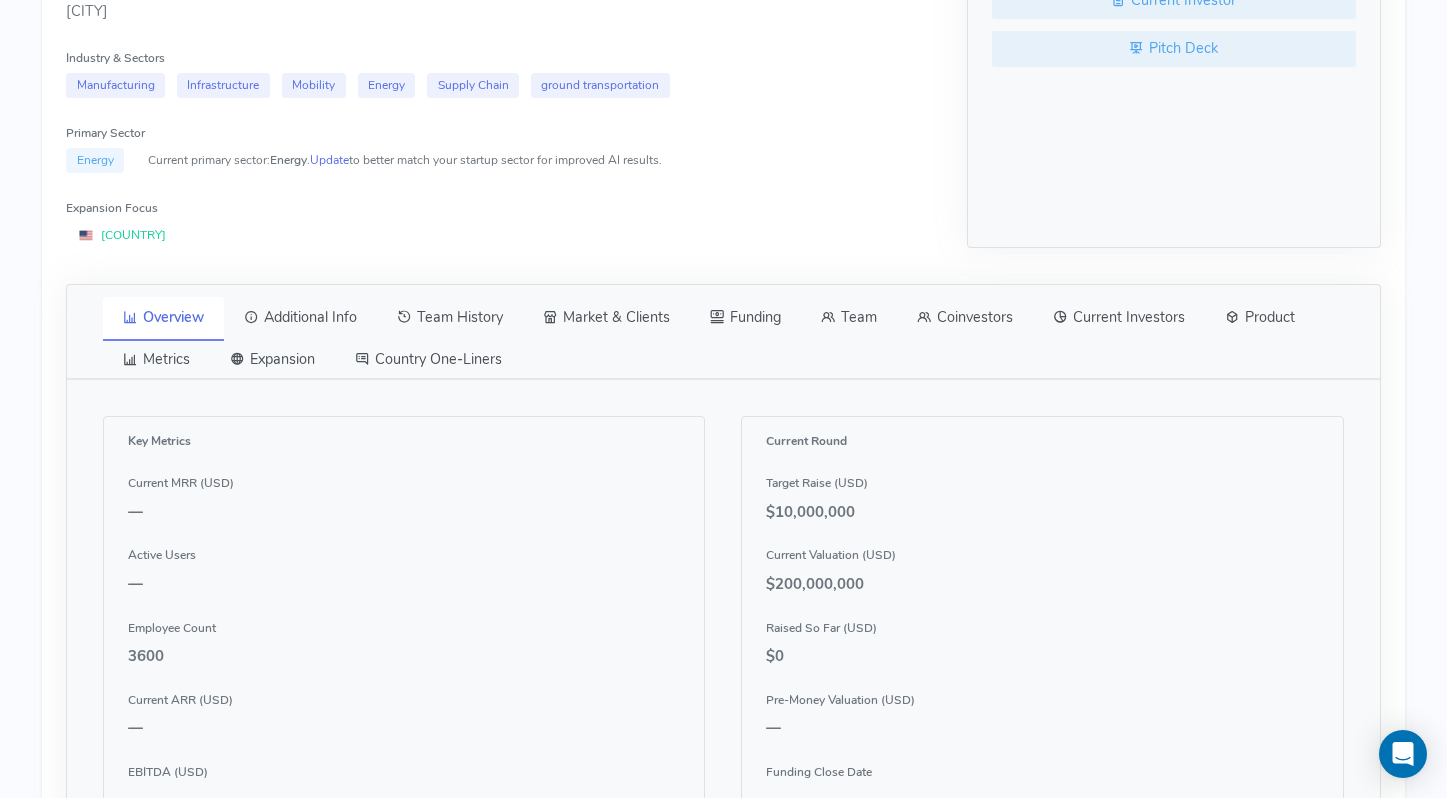 scroll, scrollTop: 645, scrollLeft: 0, axis: vertical 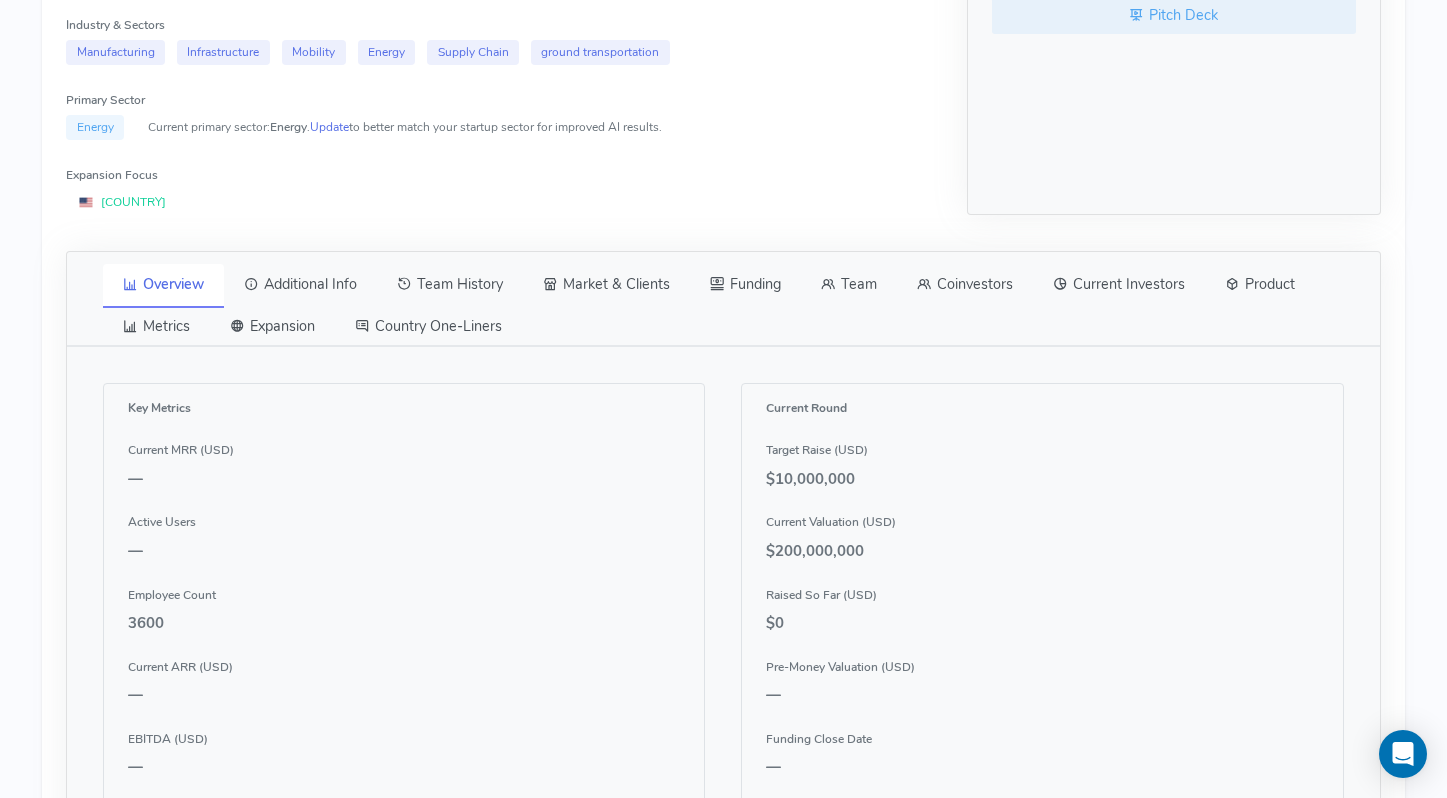 click on "Team" at bounding box center (849, 285) 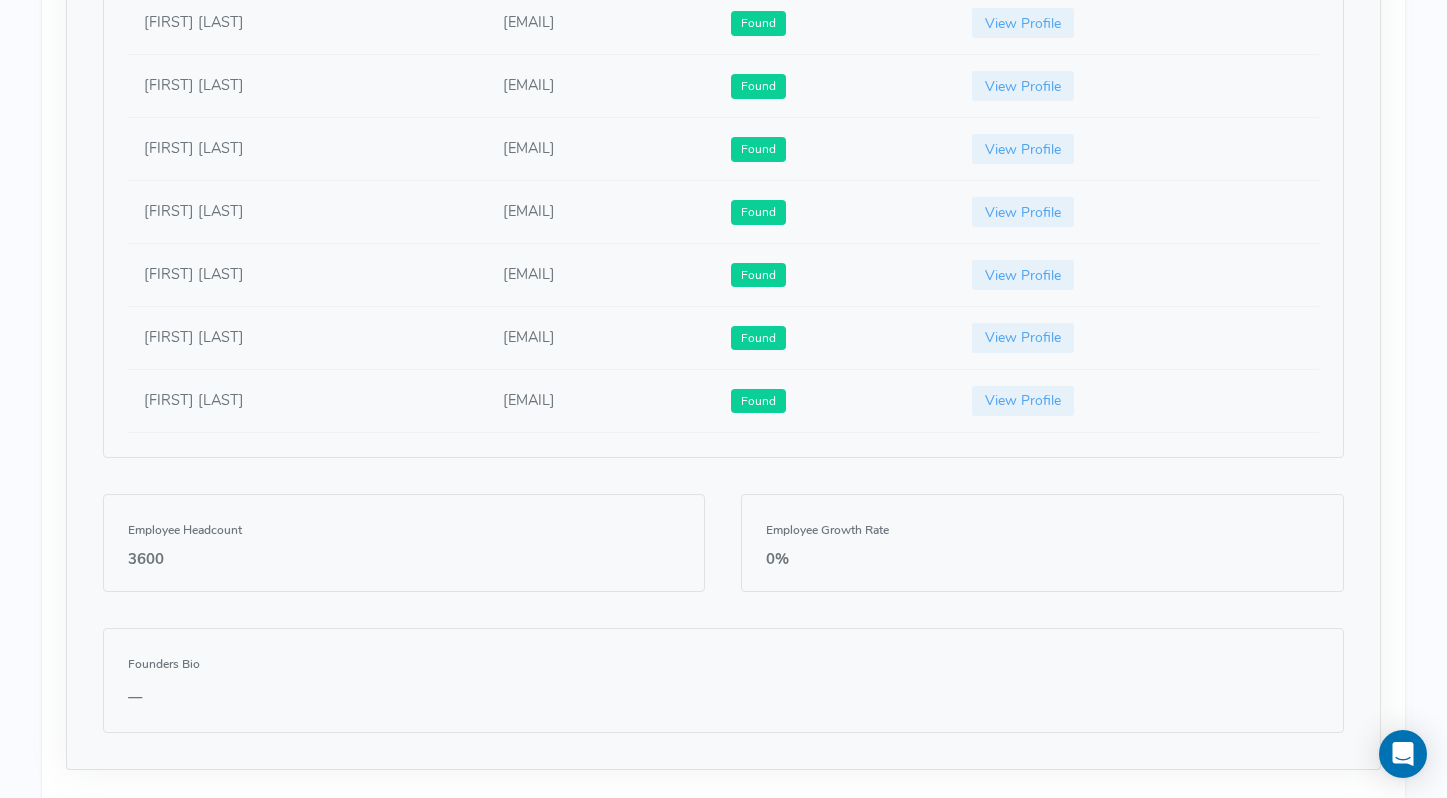 scroll, scrollTop: 1569, scrollLeft: 0, axis: vertical 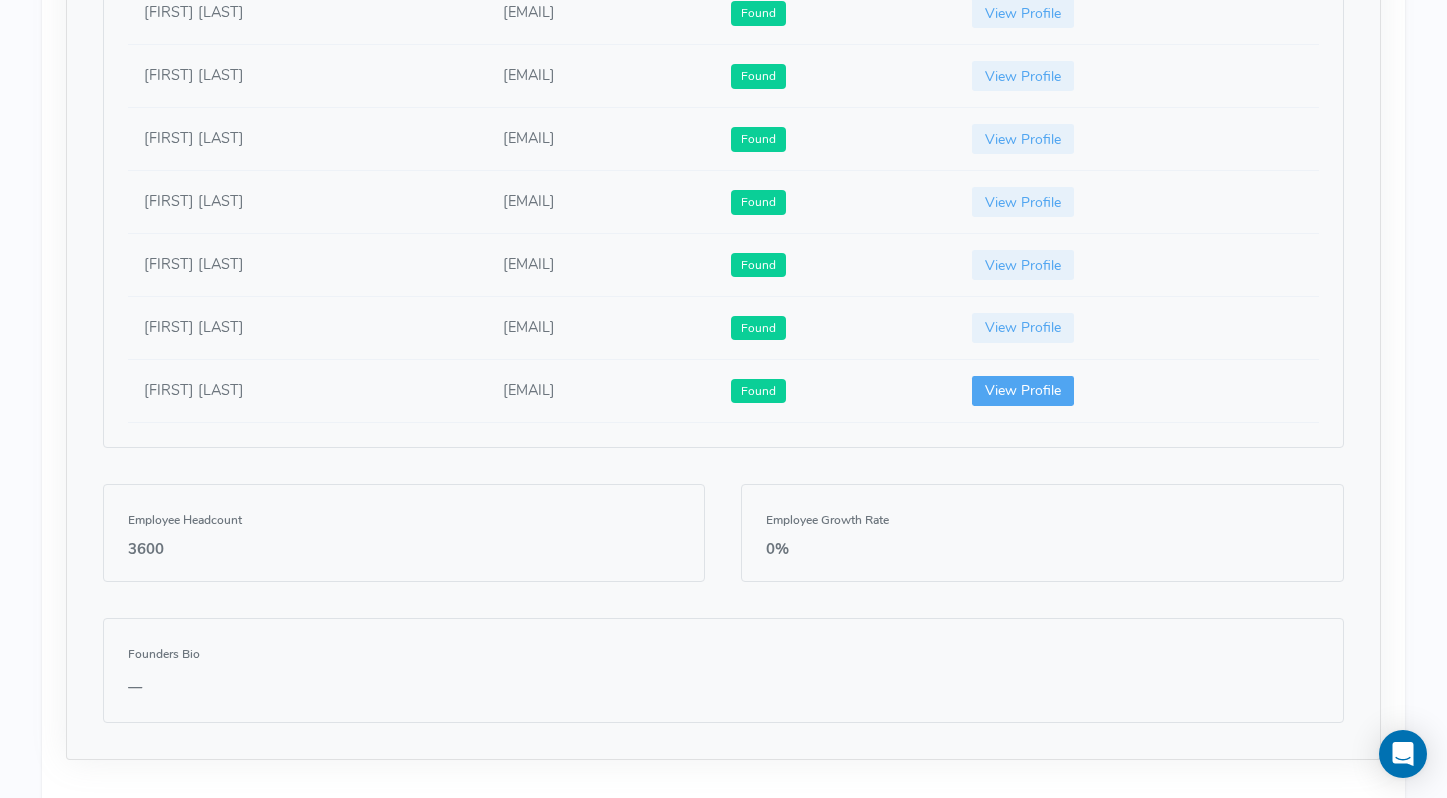 click on "View Profile" at bounding box center [1023, 391] 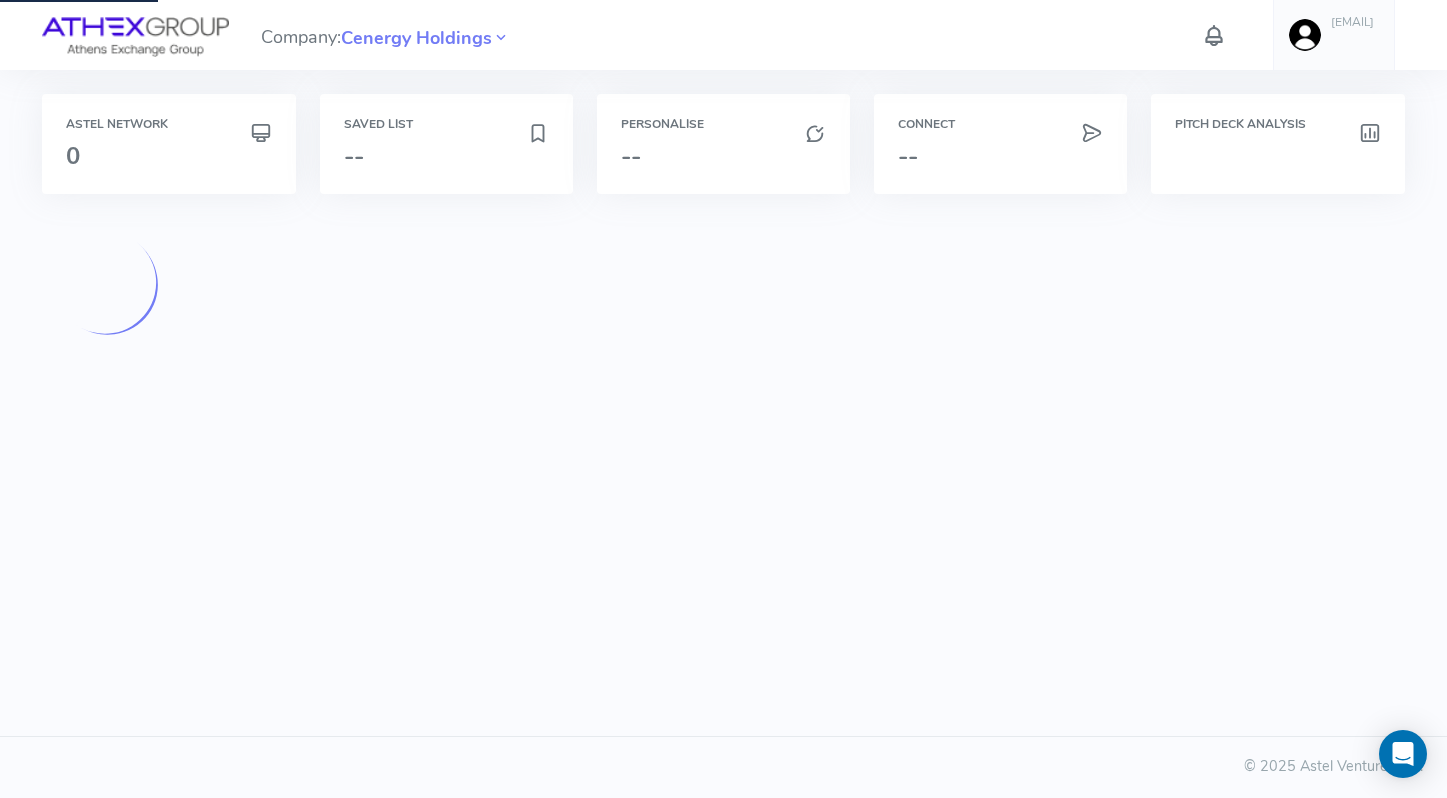 scroll, scrollTop: 0, scrollLeft: 0, axis: both 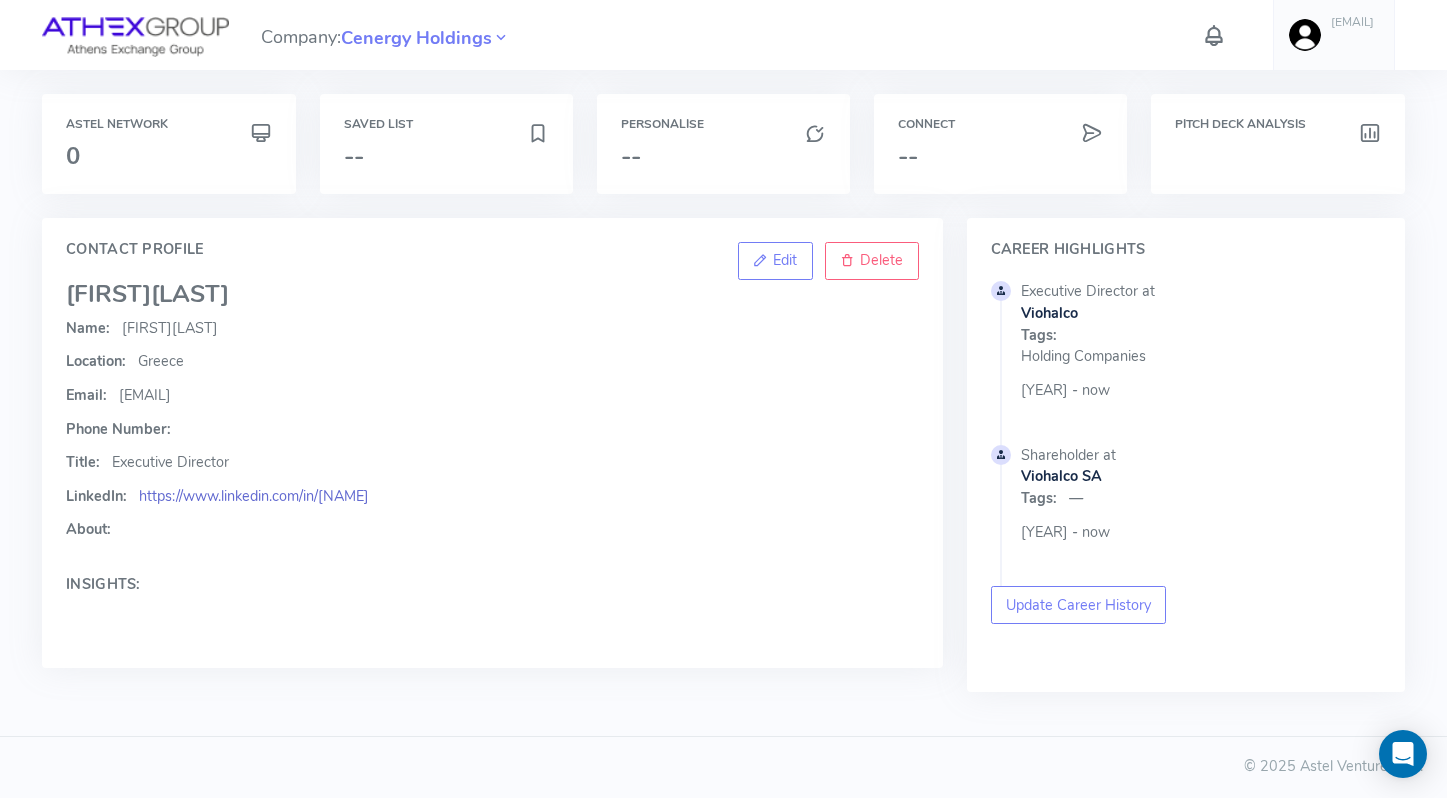 click on "https://www.linkedin.com/in/michael-stassinopoulos-66453?utm_source=share&utm_campaign=share_via&utm_content=profile&utm_medium=ios_app" 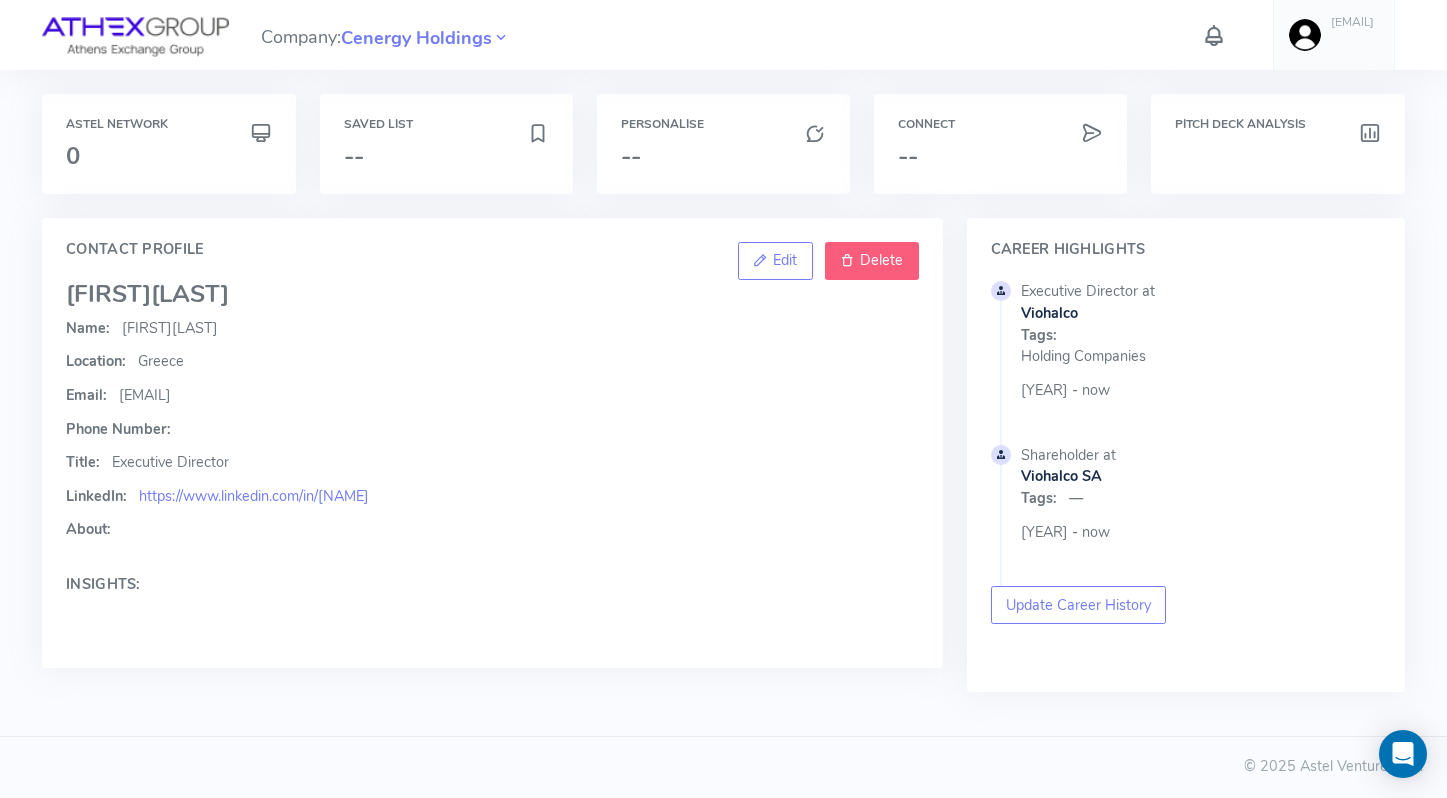 click on "Delete" at bounding box center [881, 260] 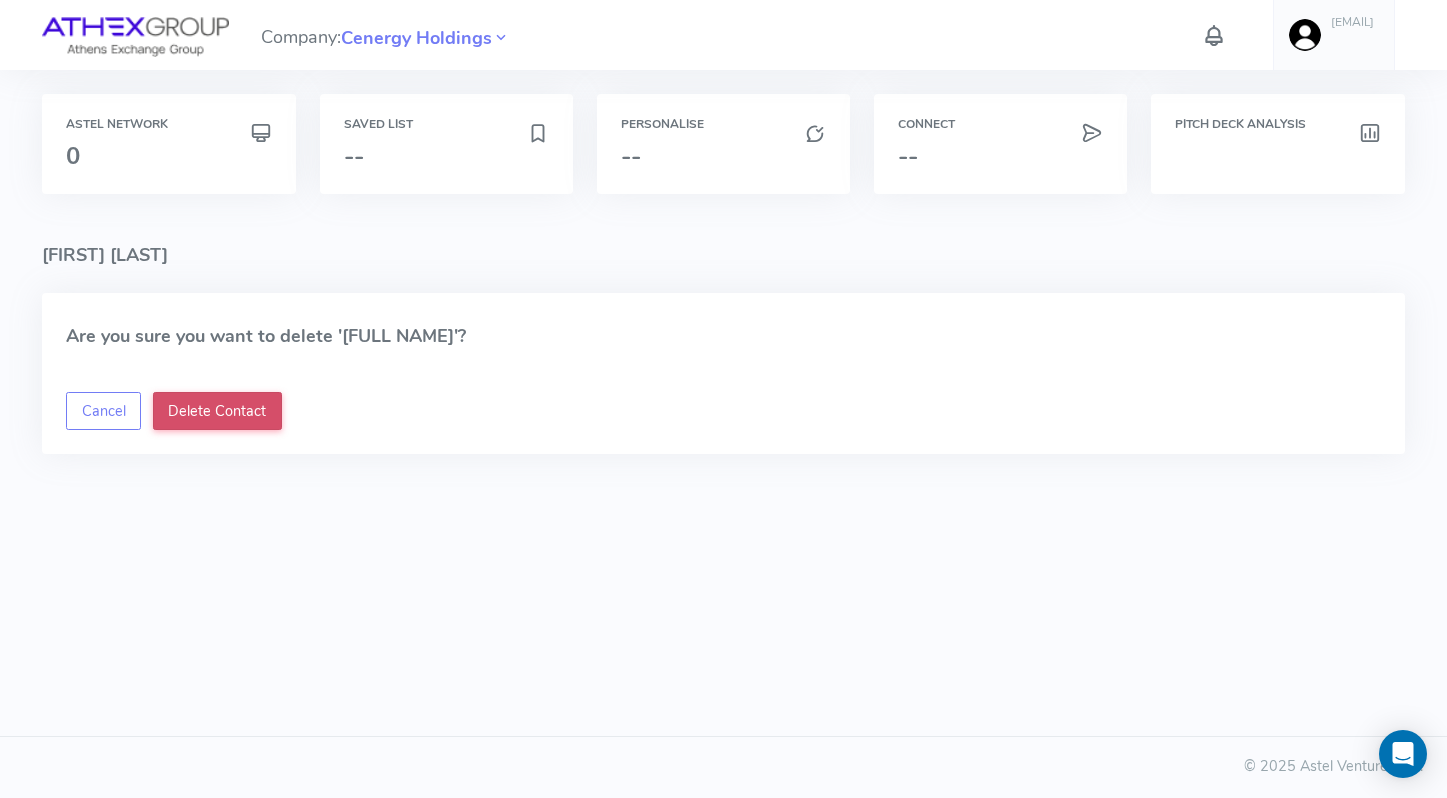 click on "Delete Contact" at bounding box center [217, 411] 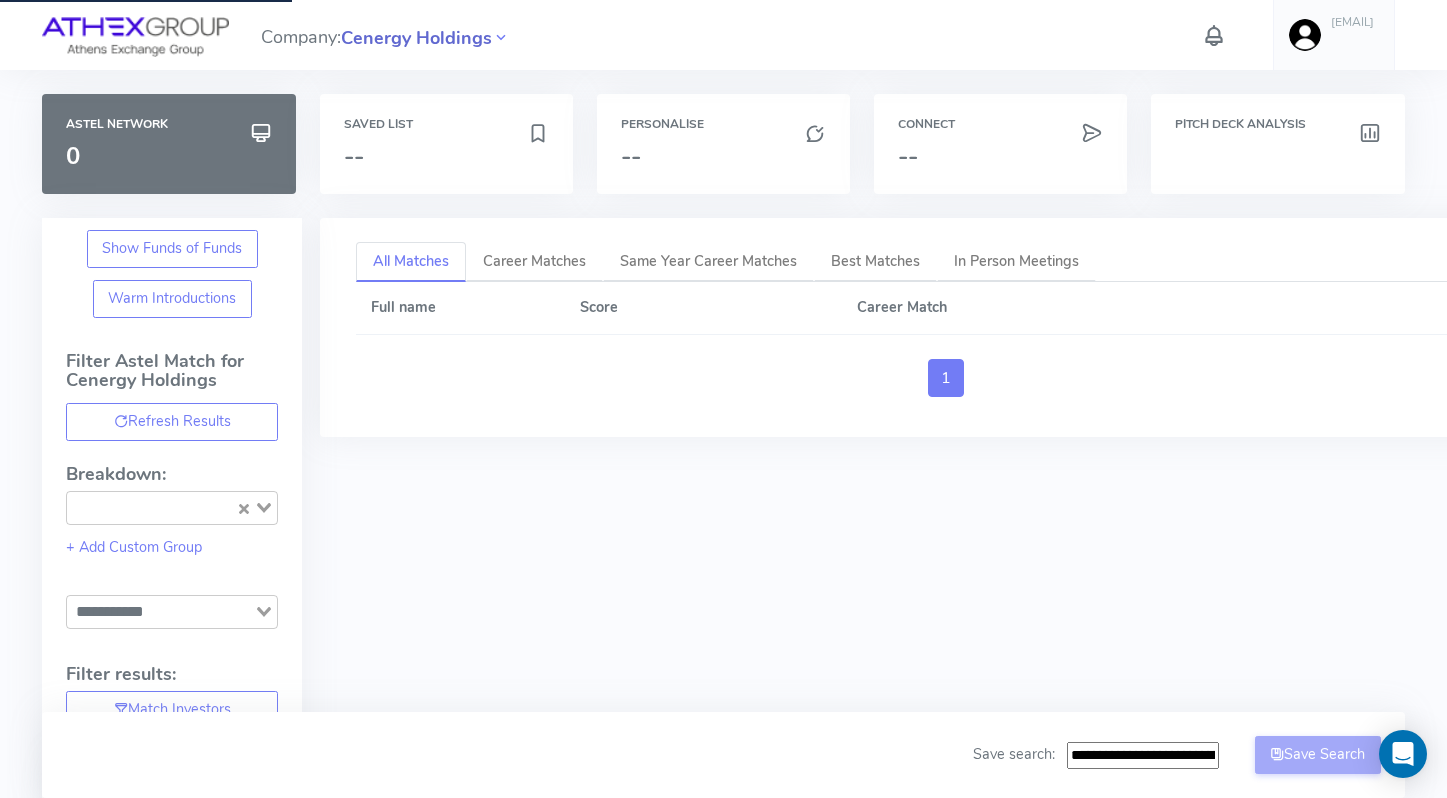 click on "Cenergy Holdings" at bounding box center [416, 38] 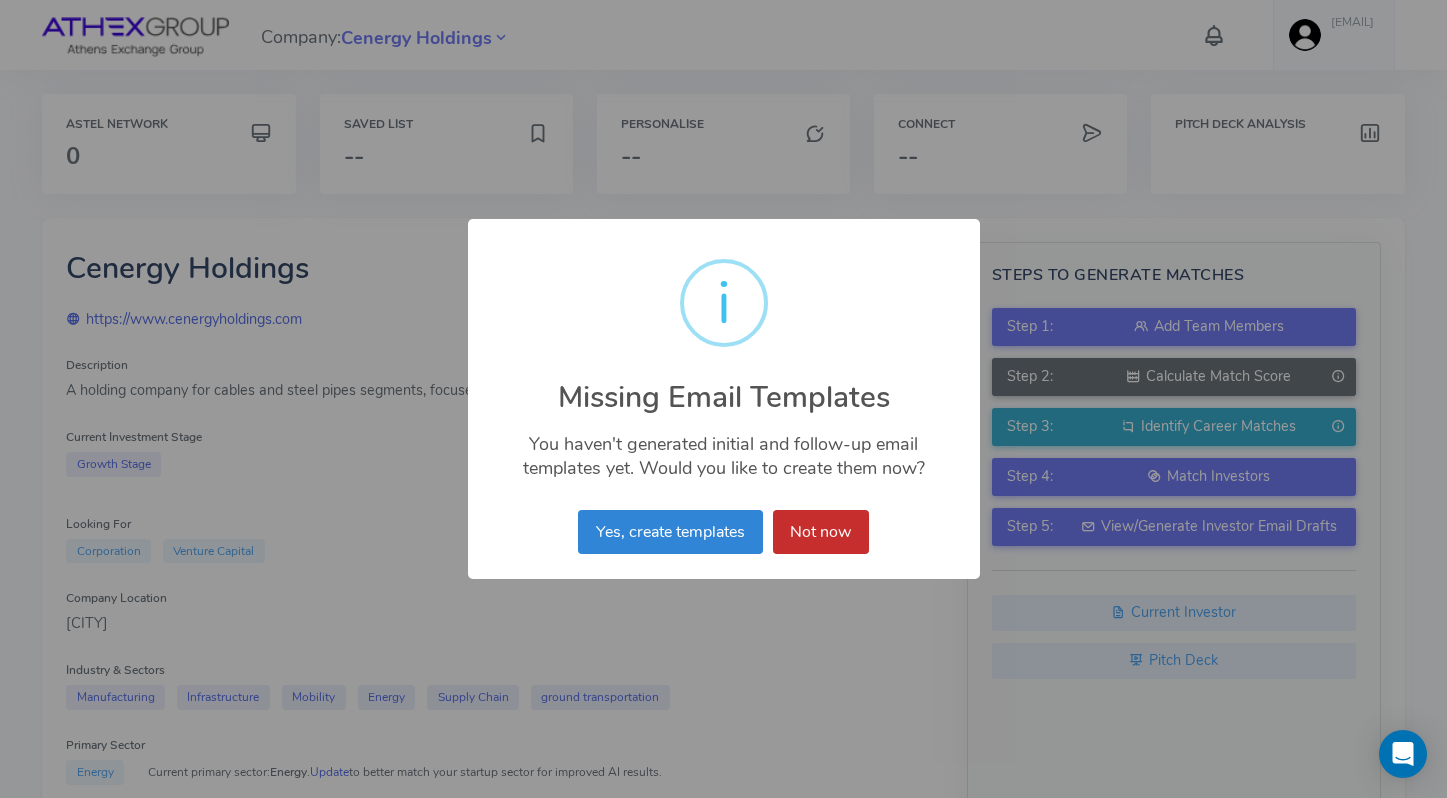 click on "Not now" at bounding box center [821, 532] 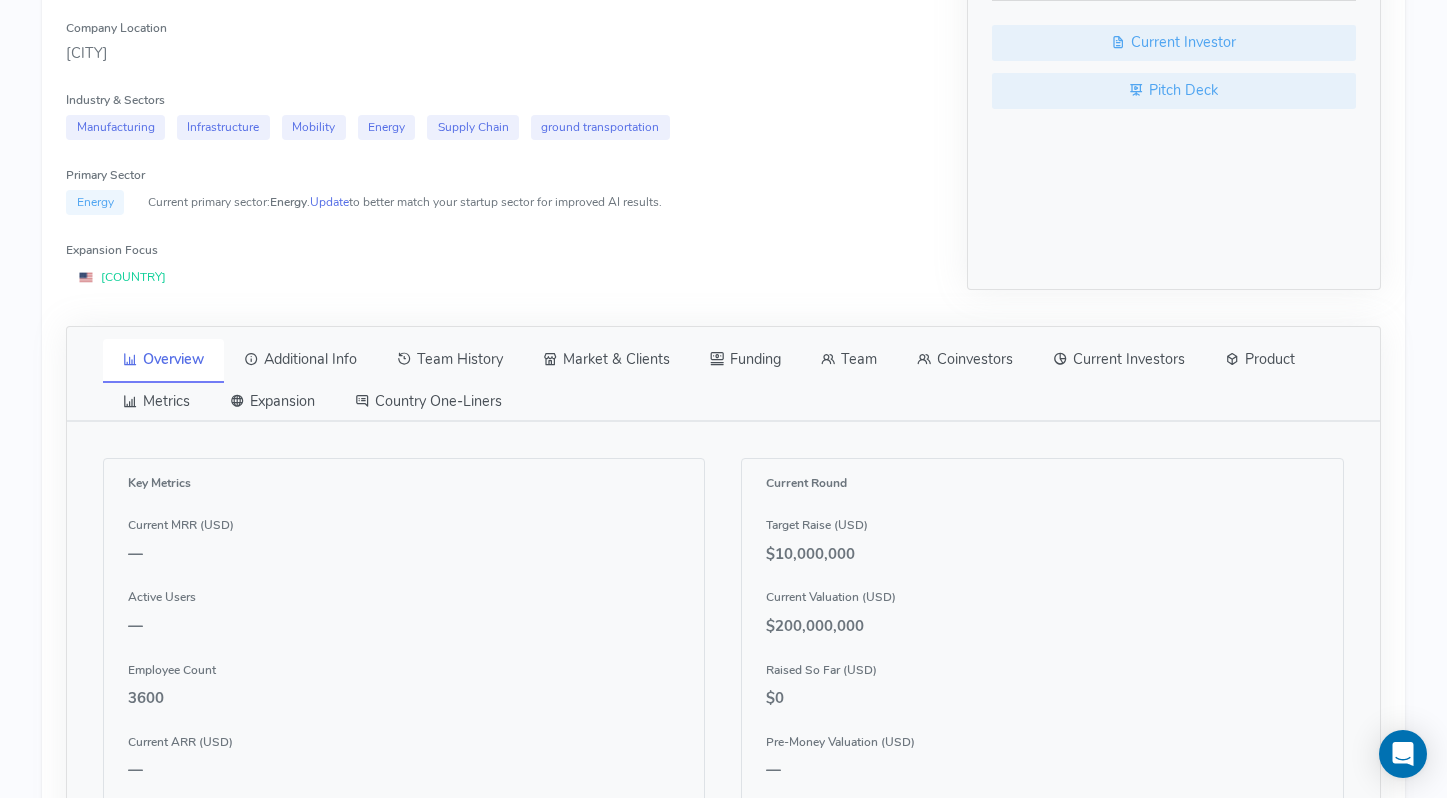 scroll, scrollTop: 569, scrollLeft: 0, axis: vertical 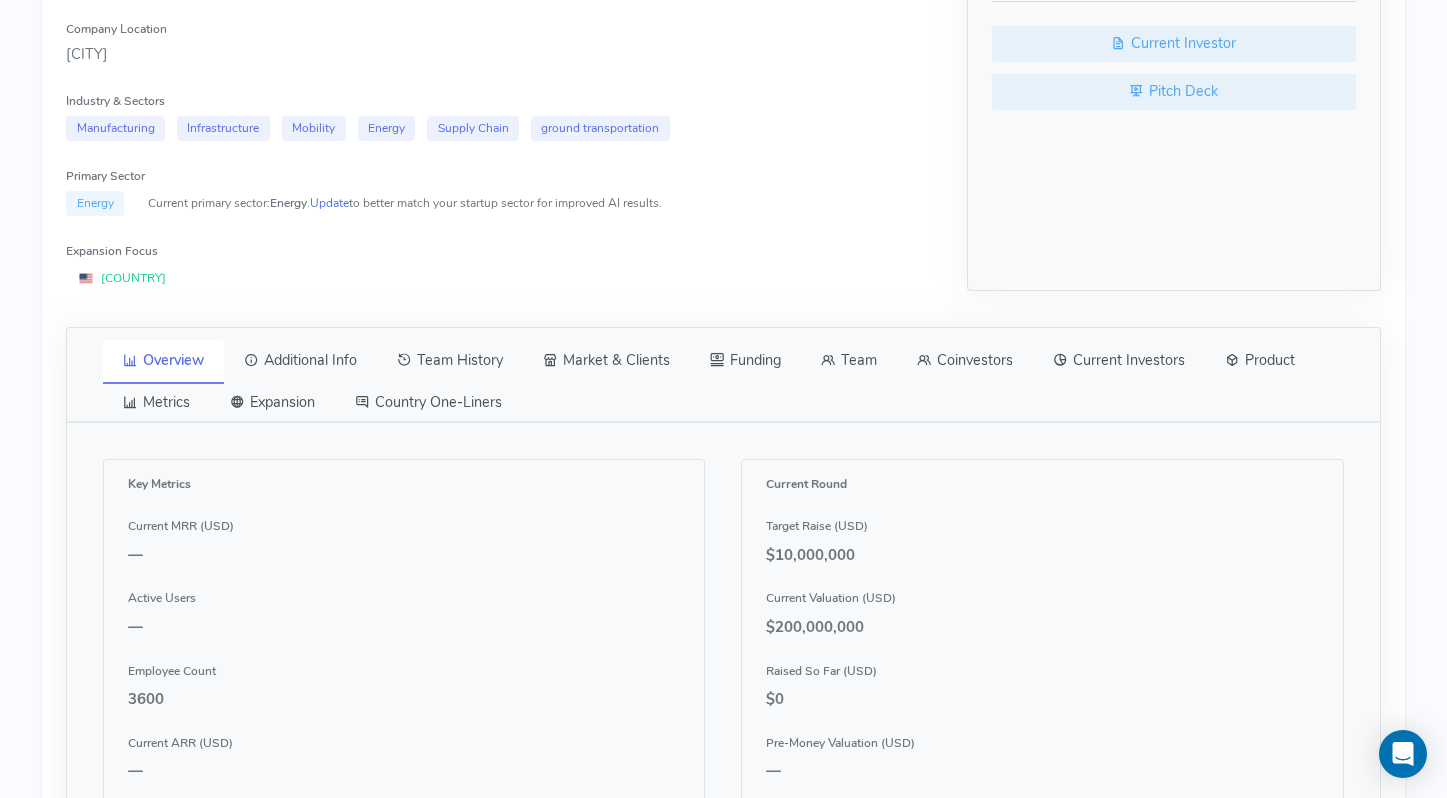 click on "Team" at bounding box center (849, 361) 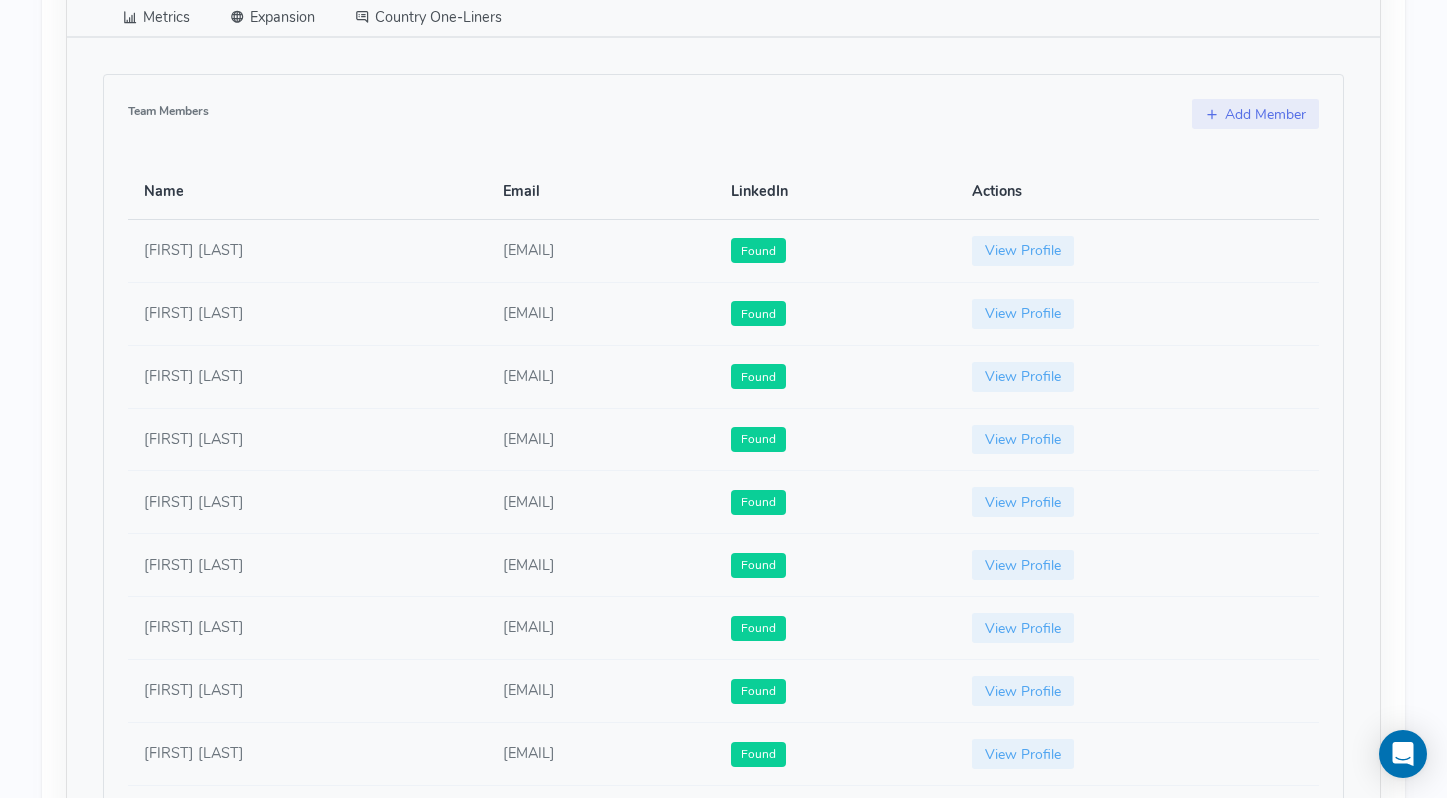 scroll, scrollTop: 960, scrollLeft: 0, axis: vertical 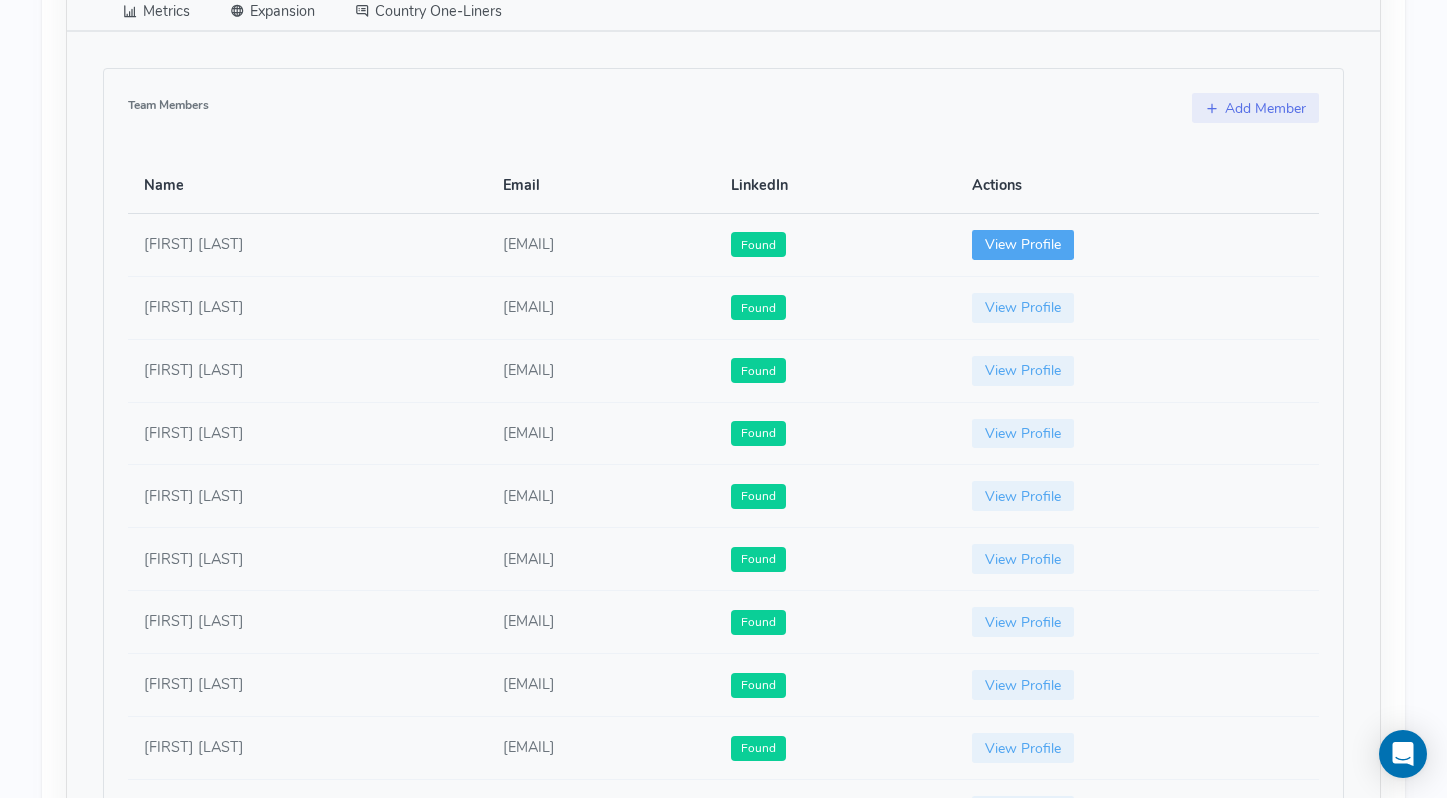 click on "View Profile" at bounding box center [1023, 245] 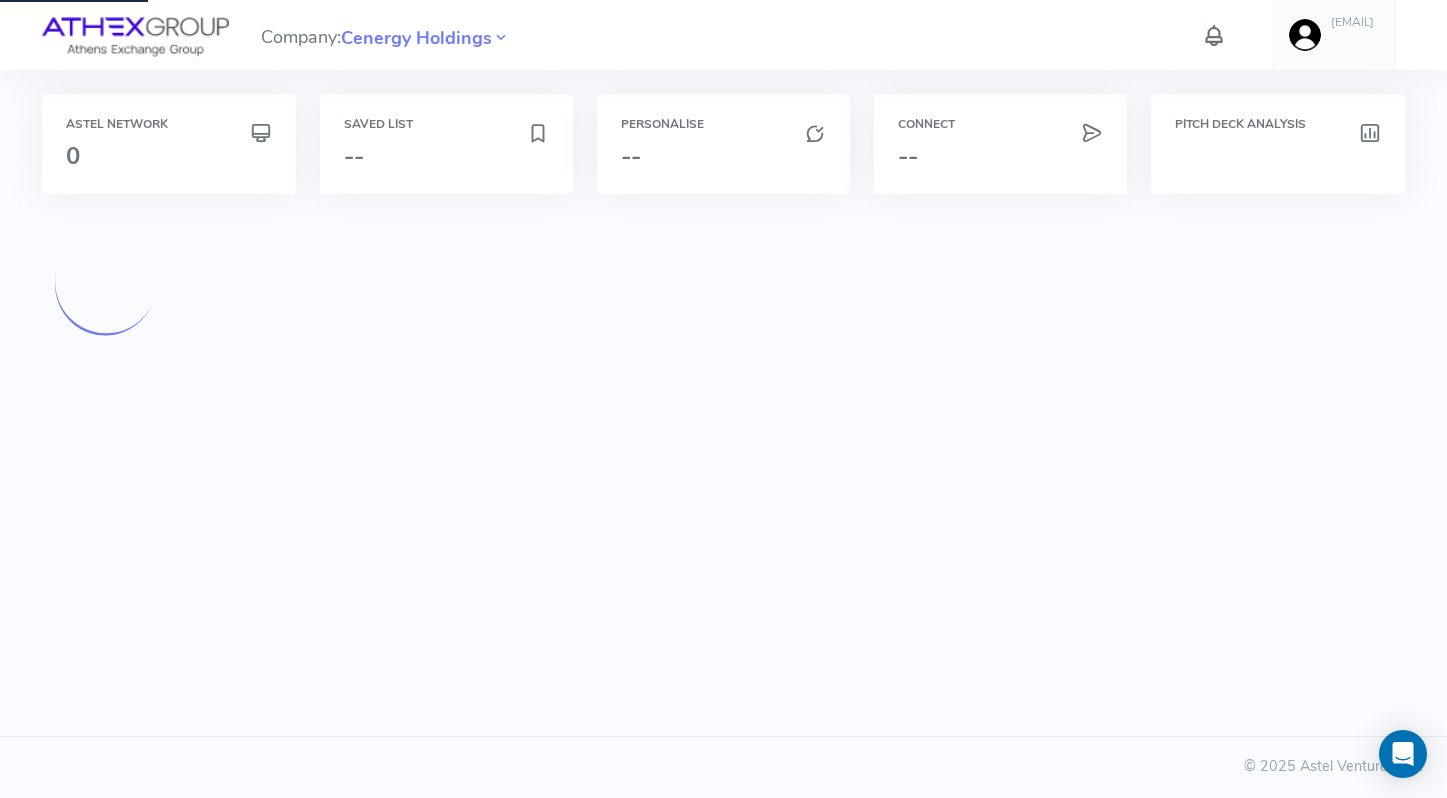 scroll, scrollTop: 0, scrollLeft: 0, axis: both 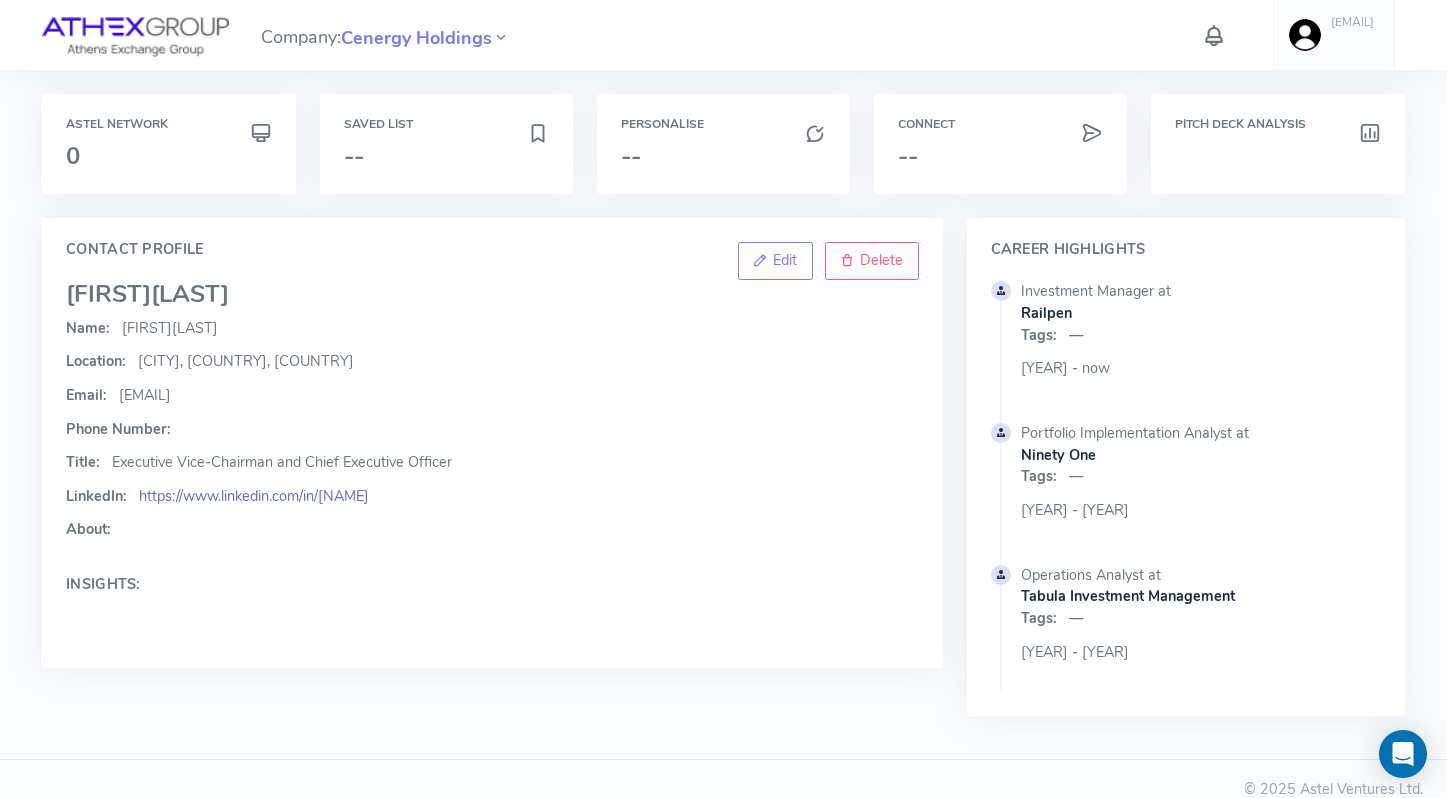 click on "https://www.linkedin.com/in/dkyriak/" 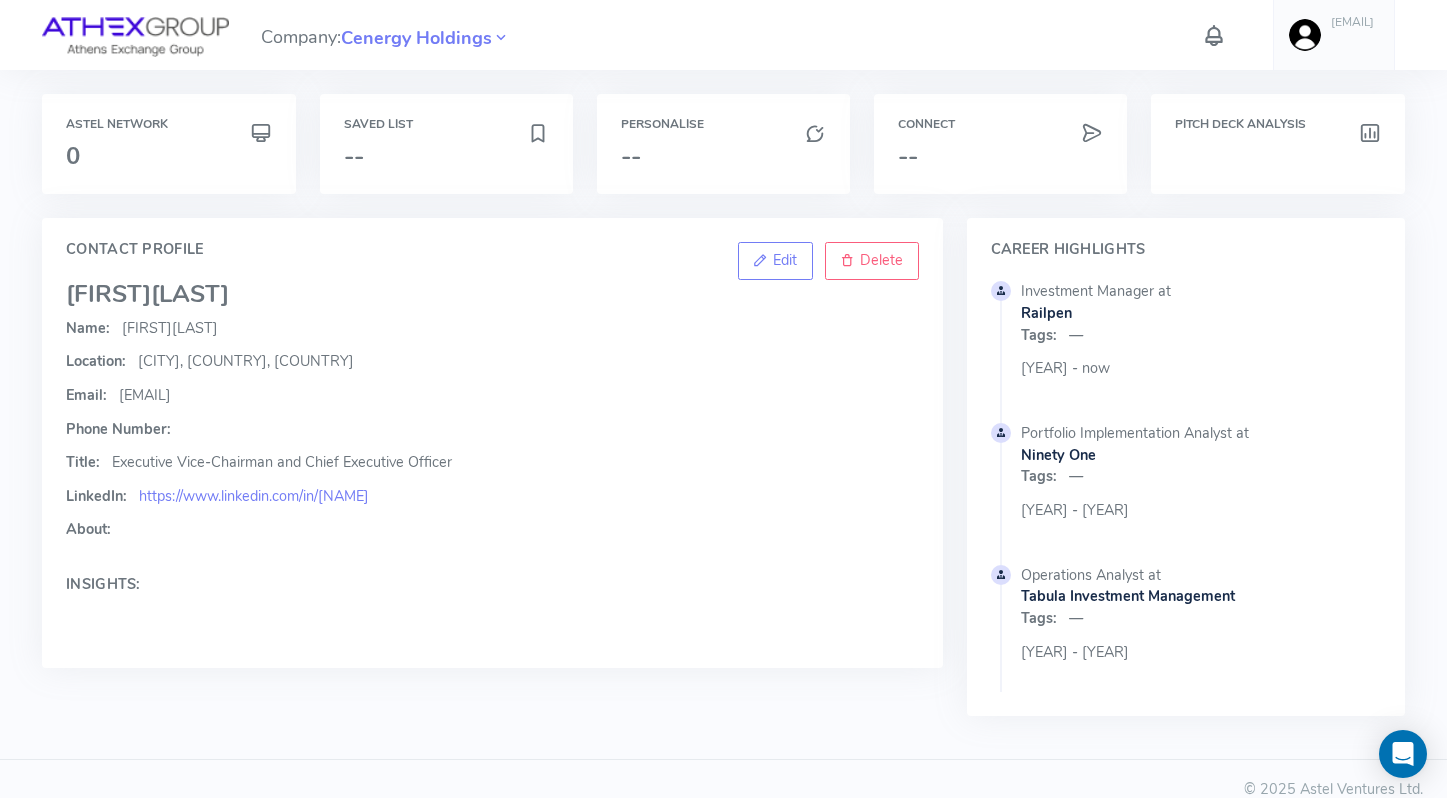 click on "Kyriakopoulos" at bounding box center (190, 294) 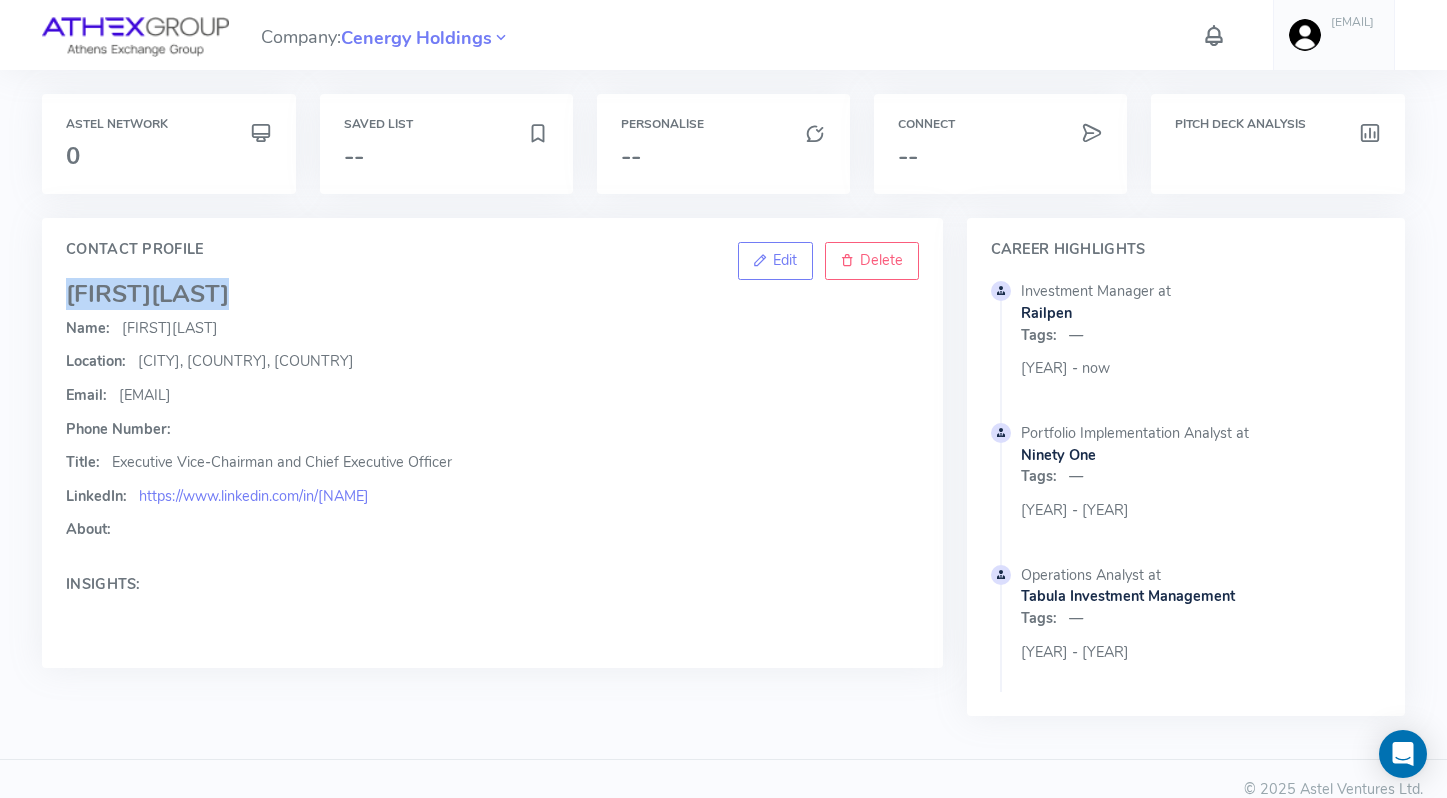 click on "Kyriakopoulos" at bounding box center (190, 294) 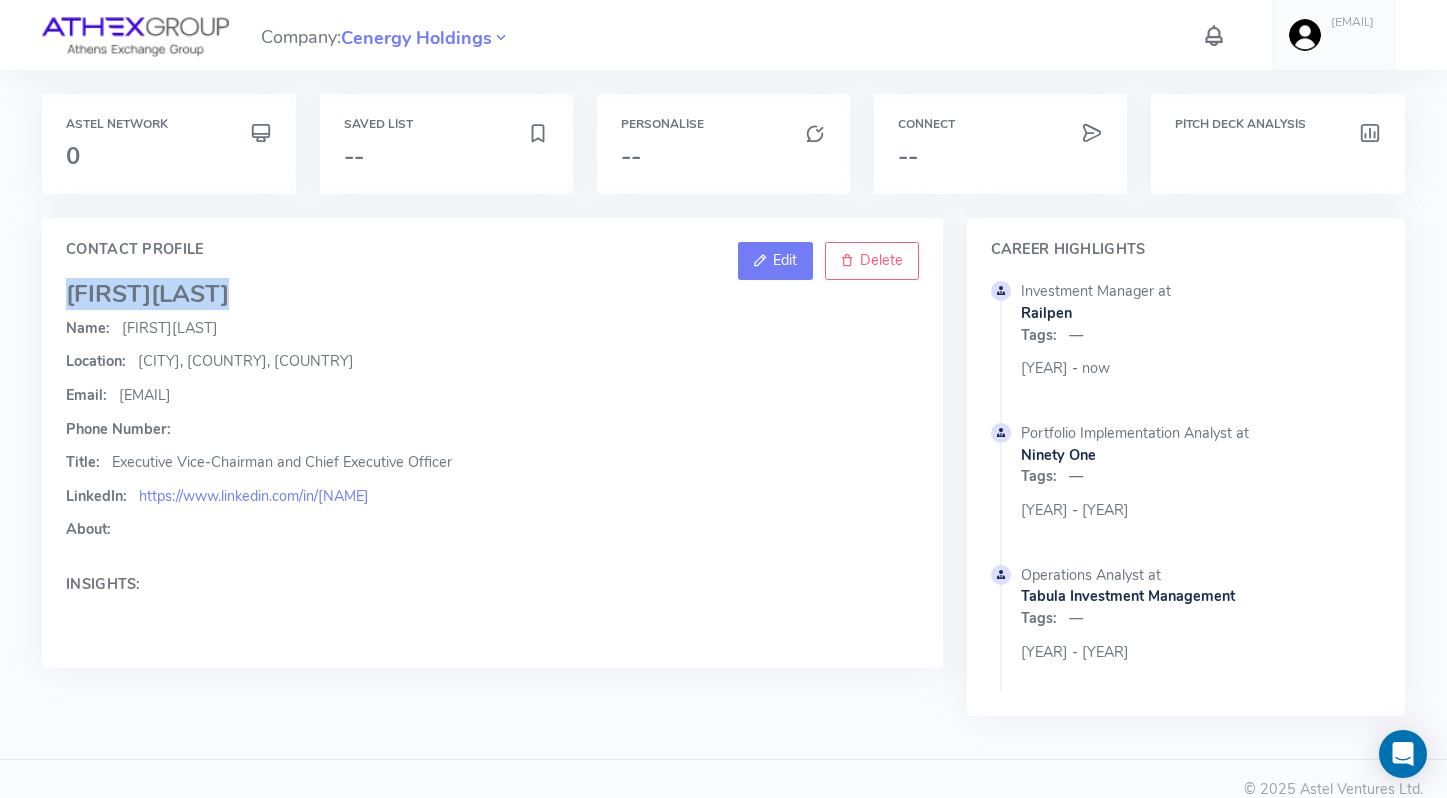 click on "Edit" at bounding box center [785, 260] 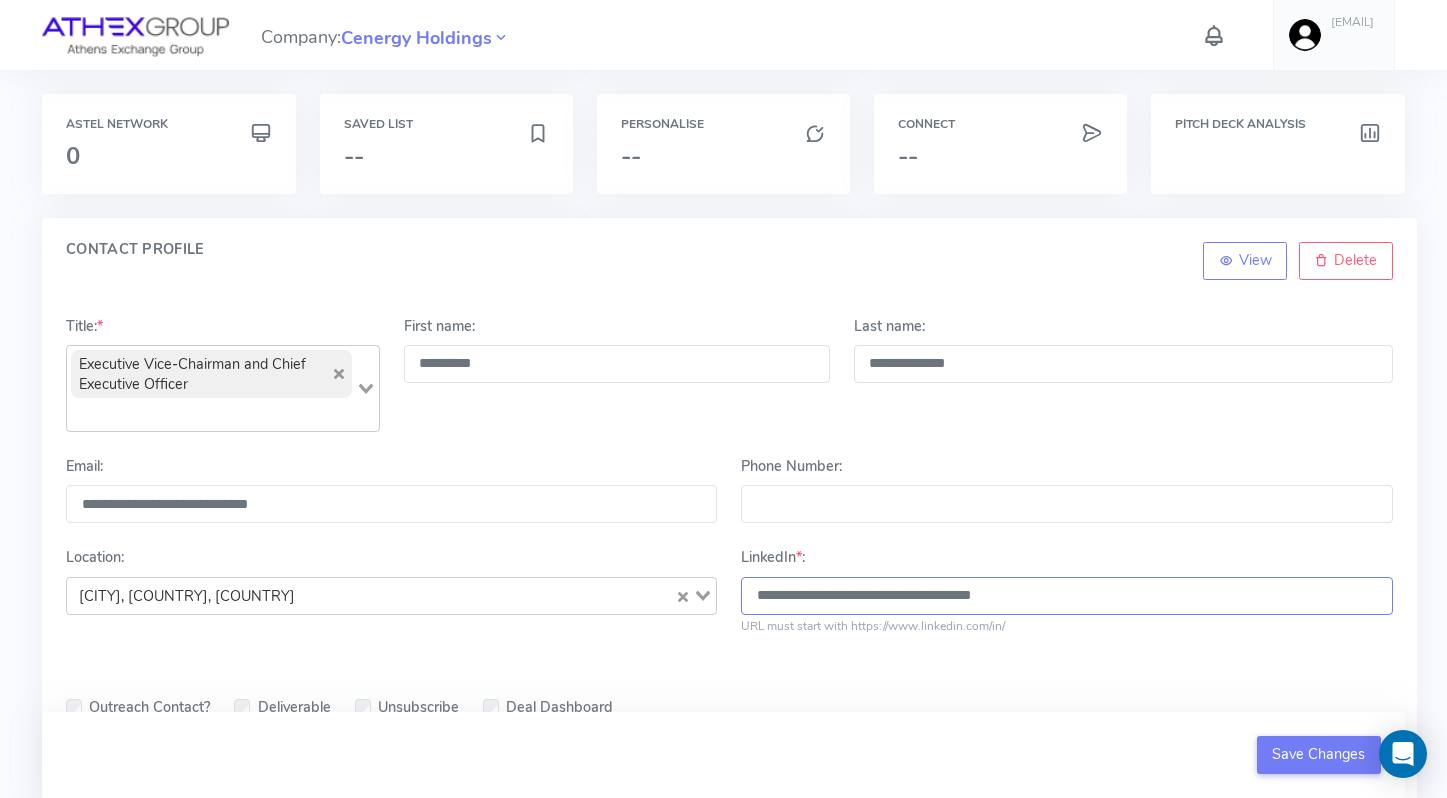 click on "**********" at bounding box center (1066, 596) 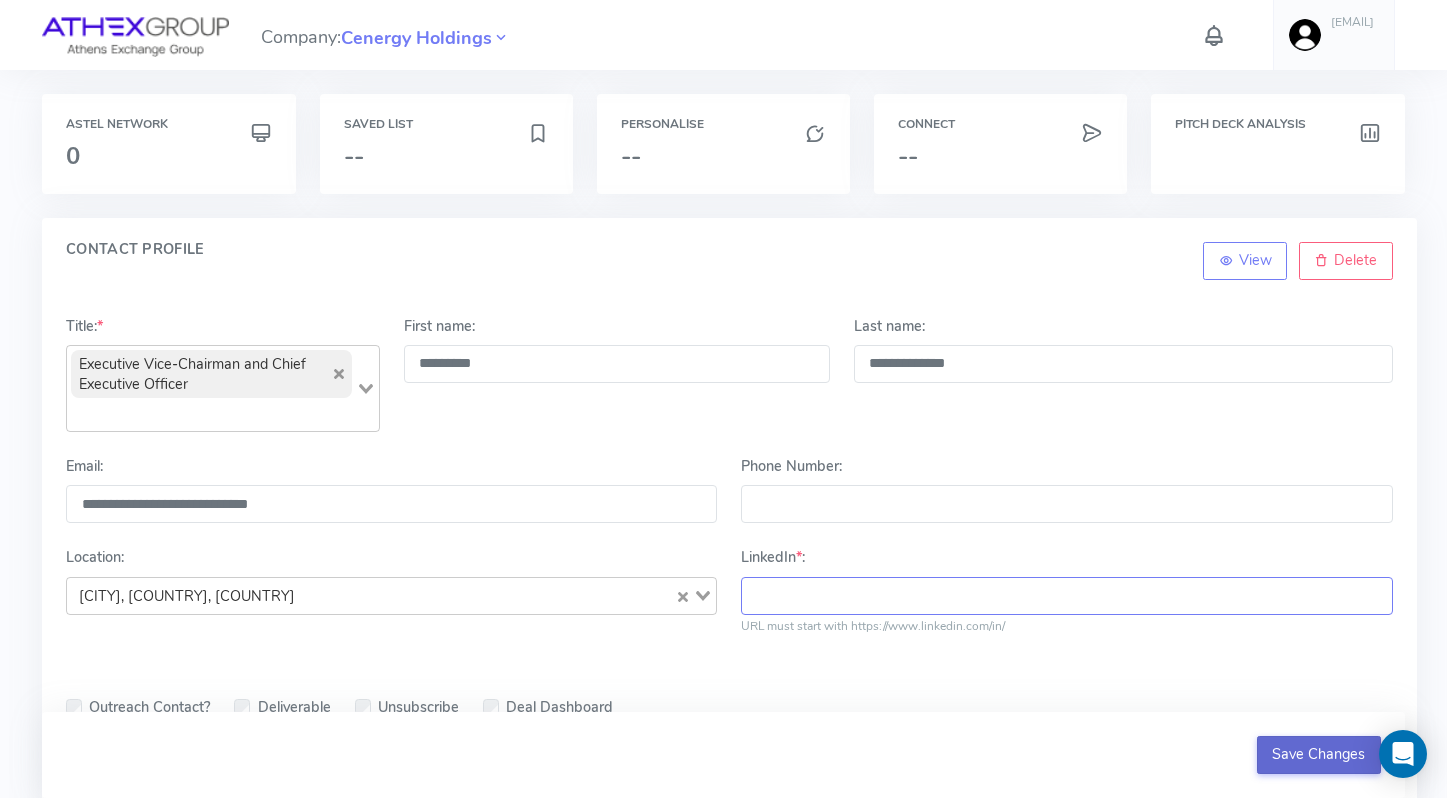 type 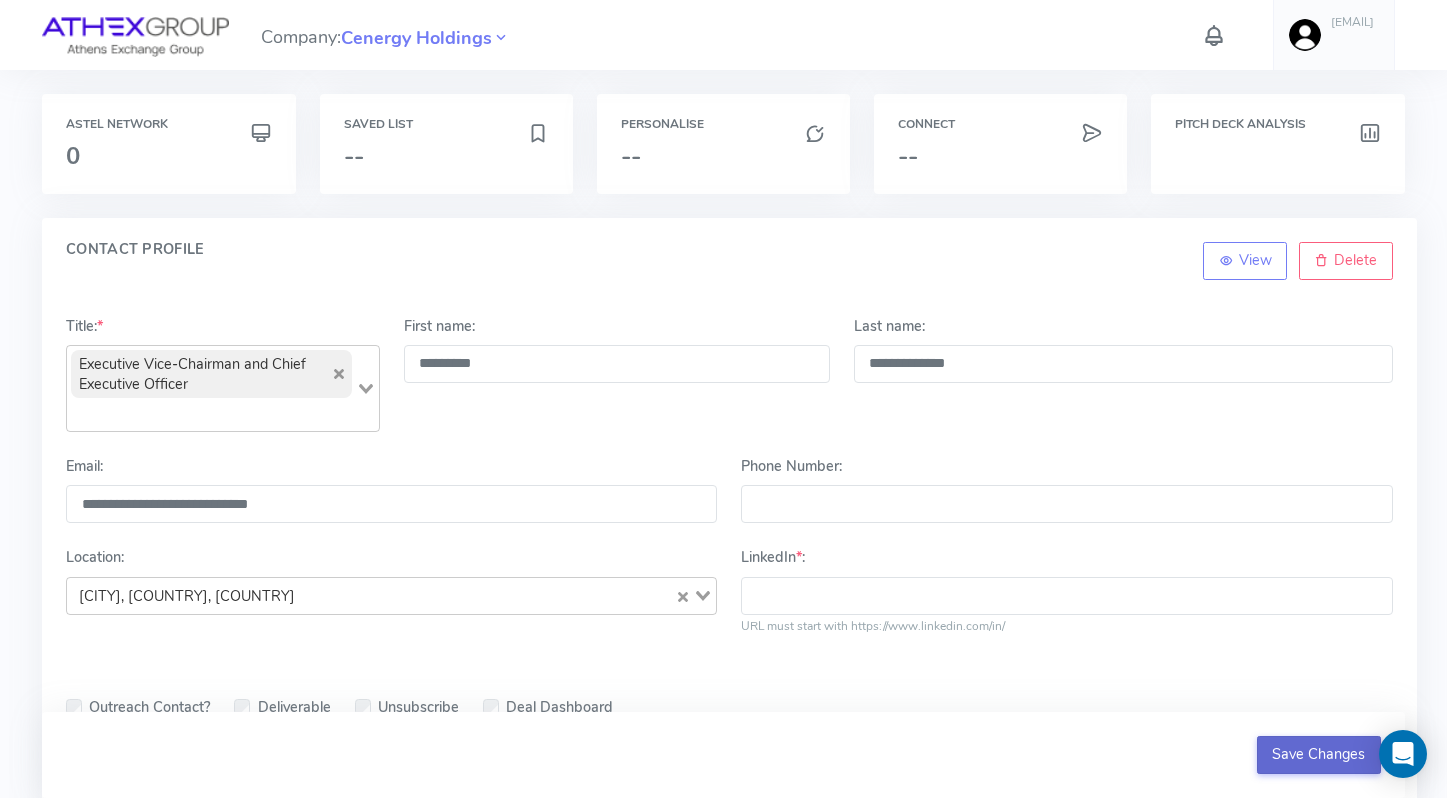 click on "Save Changes" at bounding box center (1319, 755) 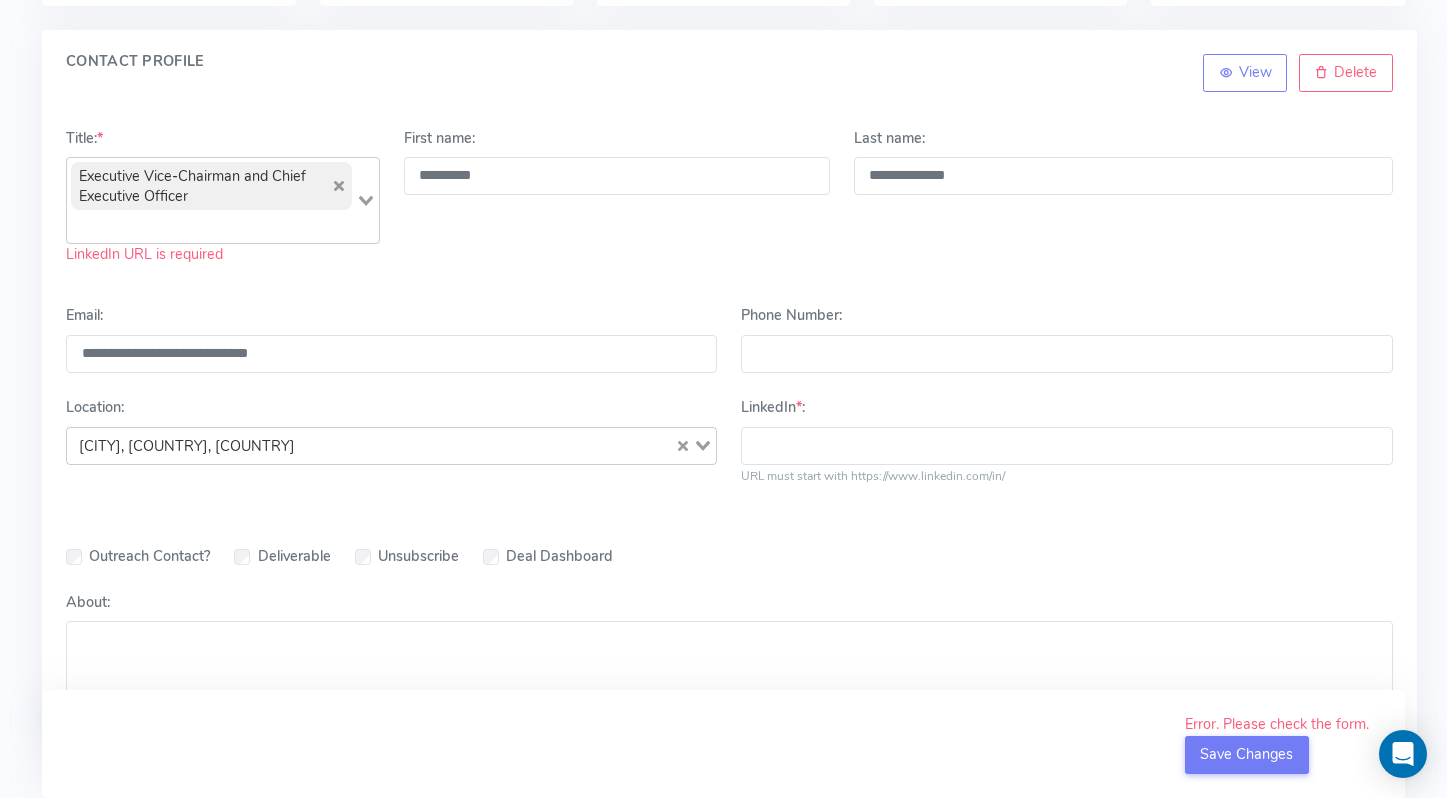 scroll, scrollTop: 194, scrollLeft: 0, axis: vertical 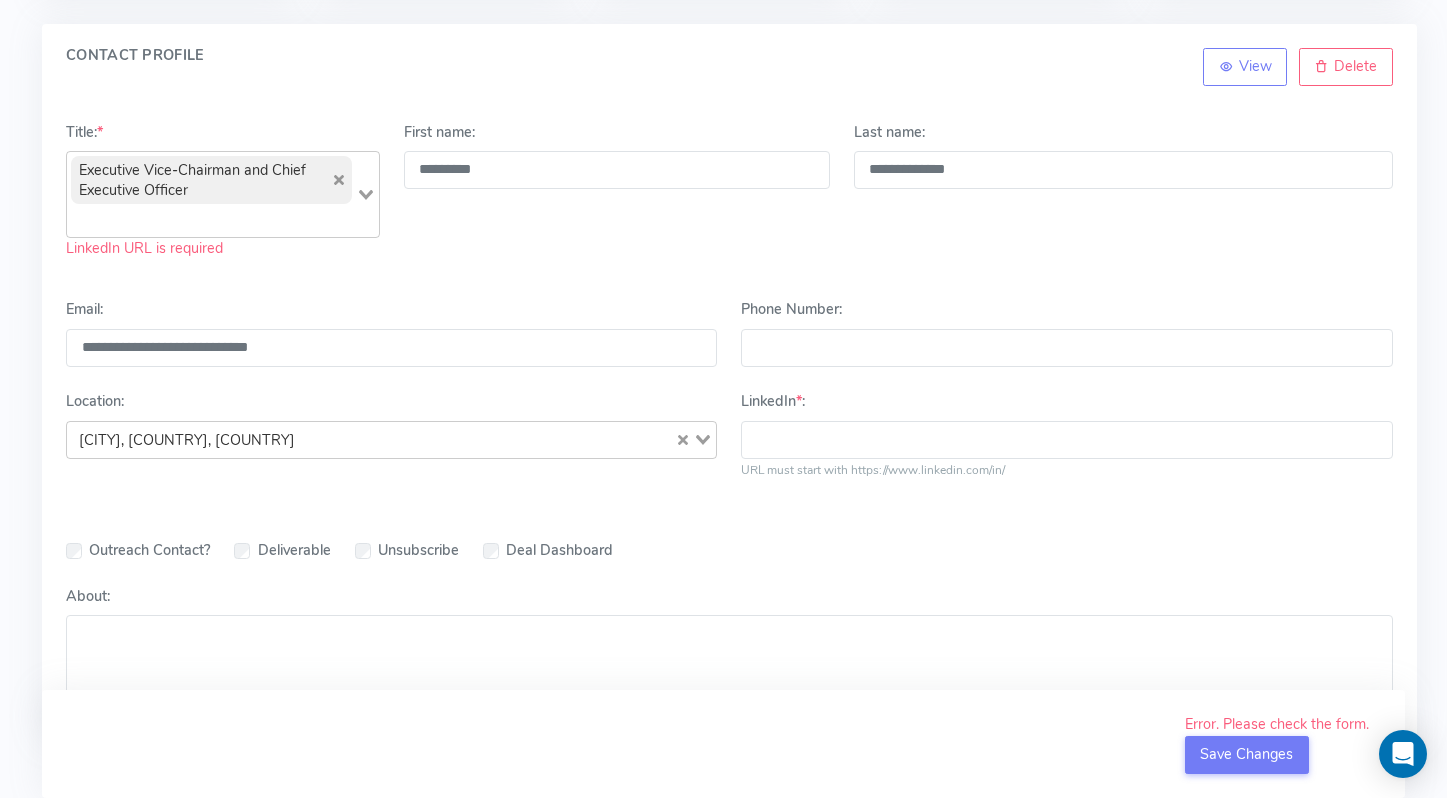 type 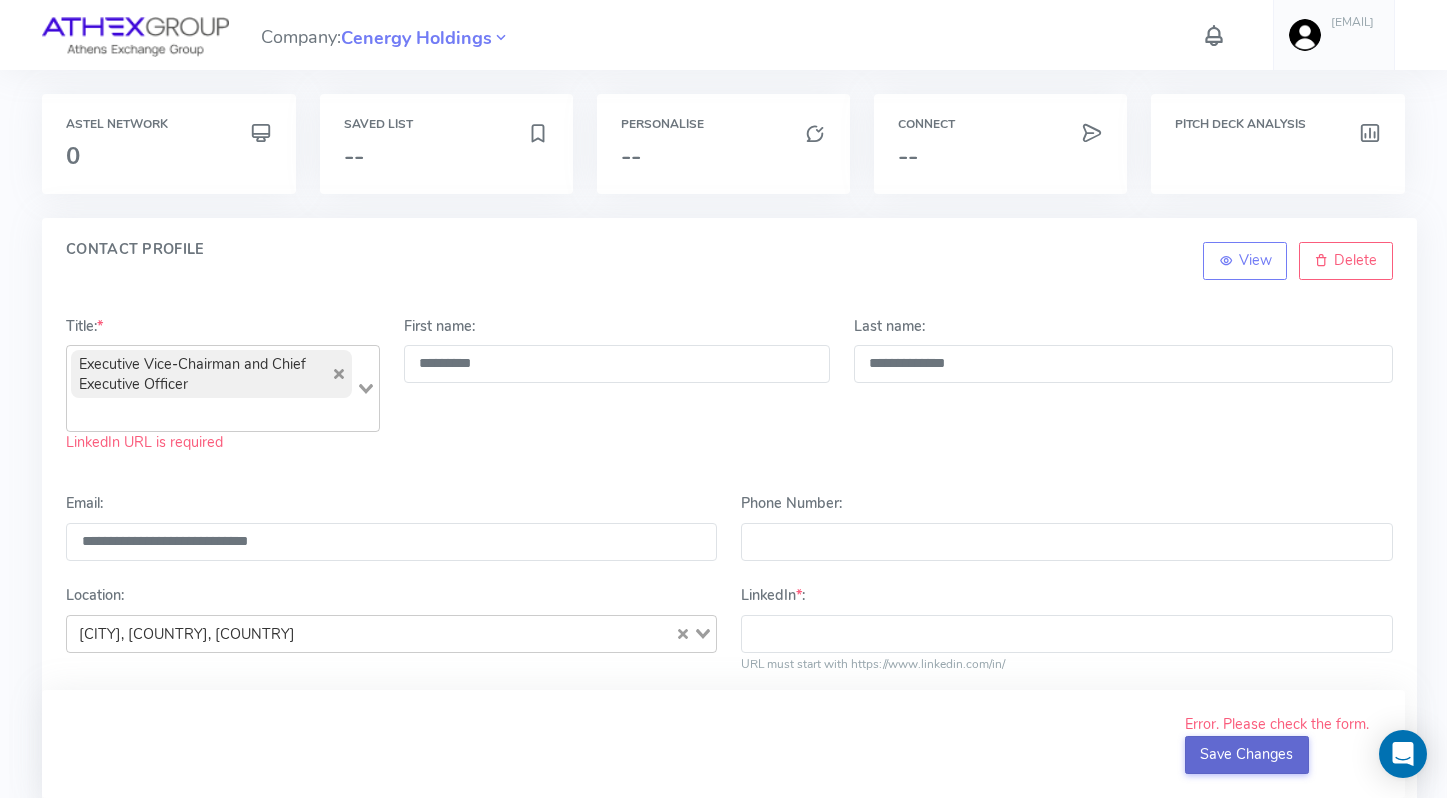click on "Save Changes" at bounding box center (1247, 755) 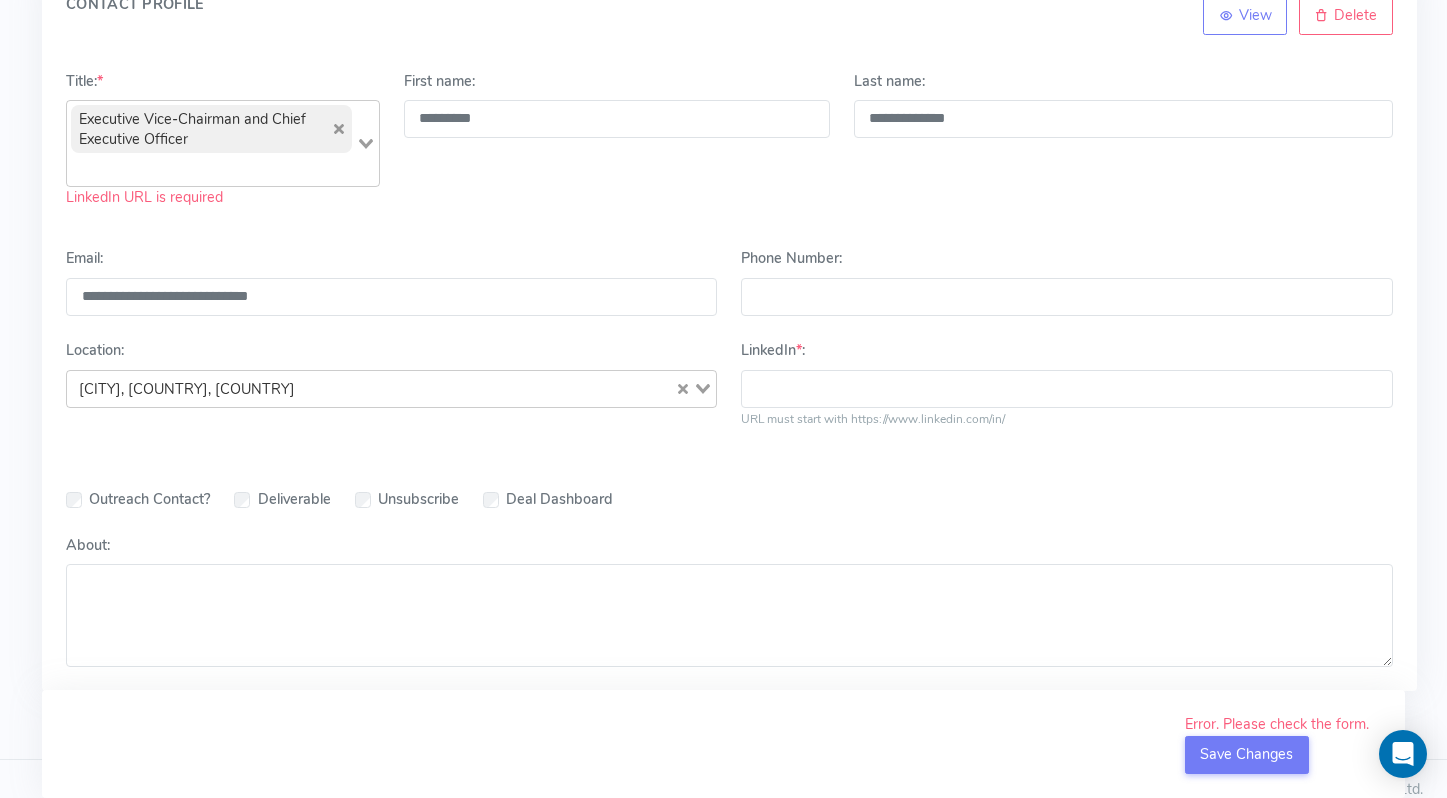 scroll, scrollTop: 257, scrollLeft: 0, axis: vertical 